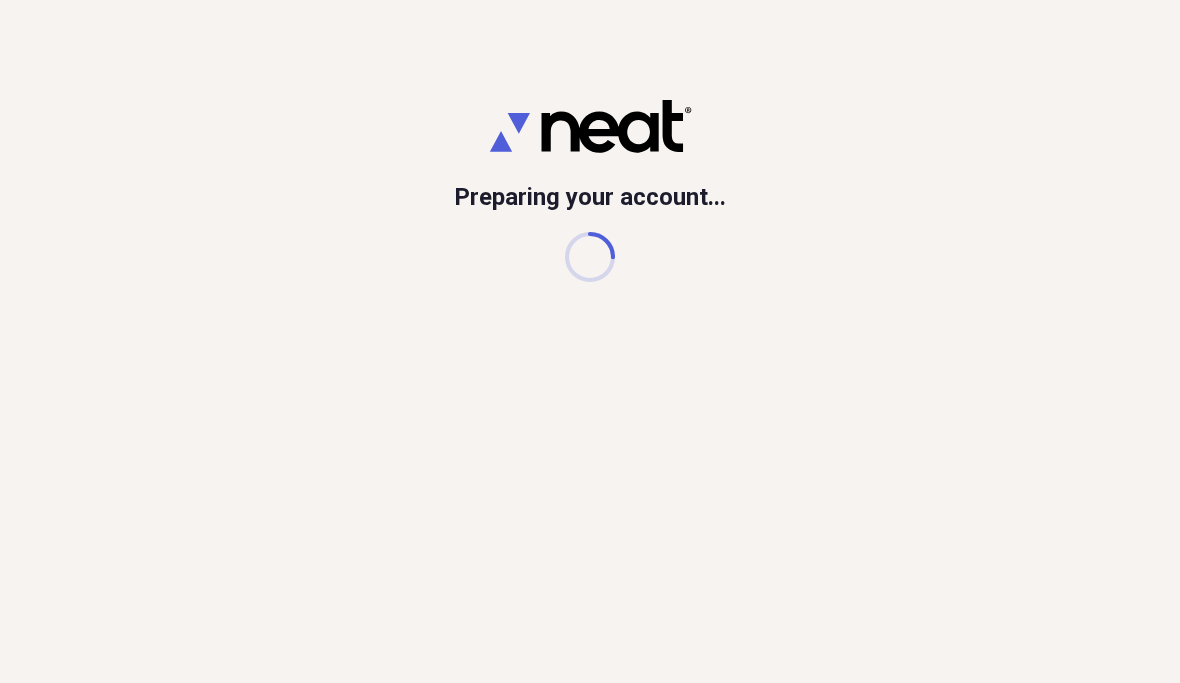 scroll, scrollTop: 0, scrollLeft: 0, axis: both 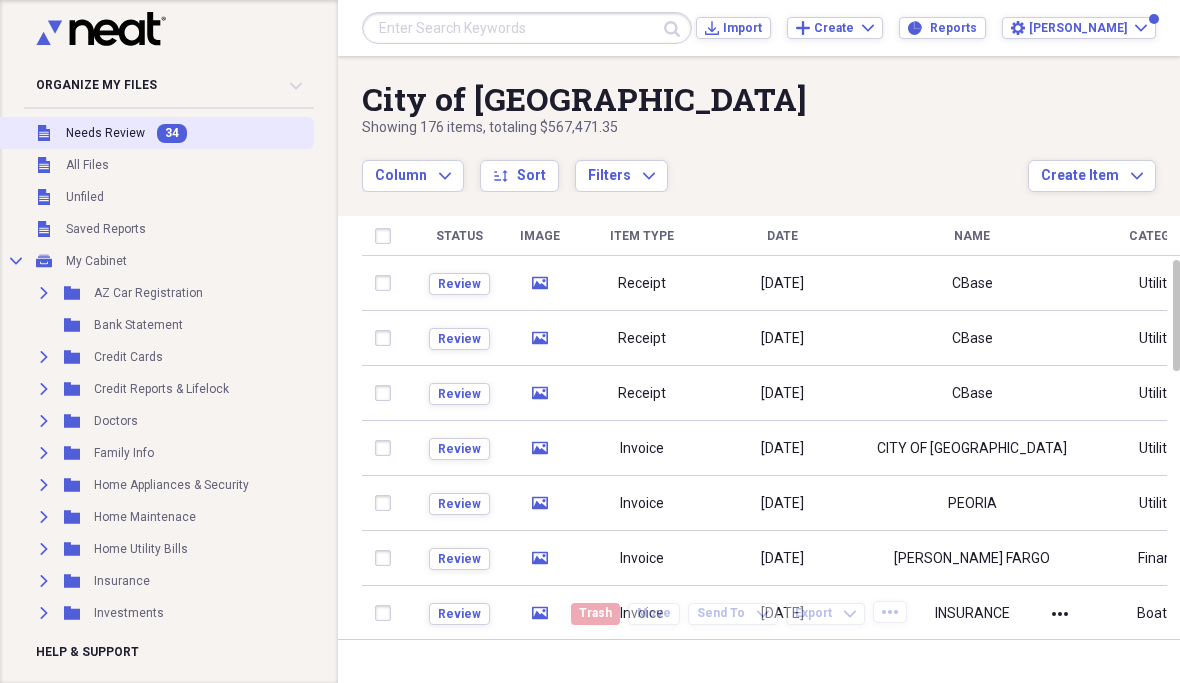 click on "Unfiled Needs Review 34" at bounding box center (155, 133) 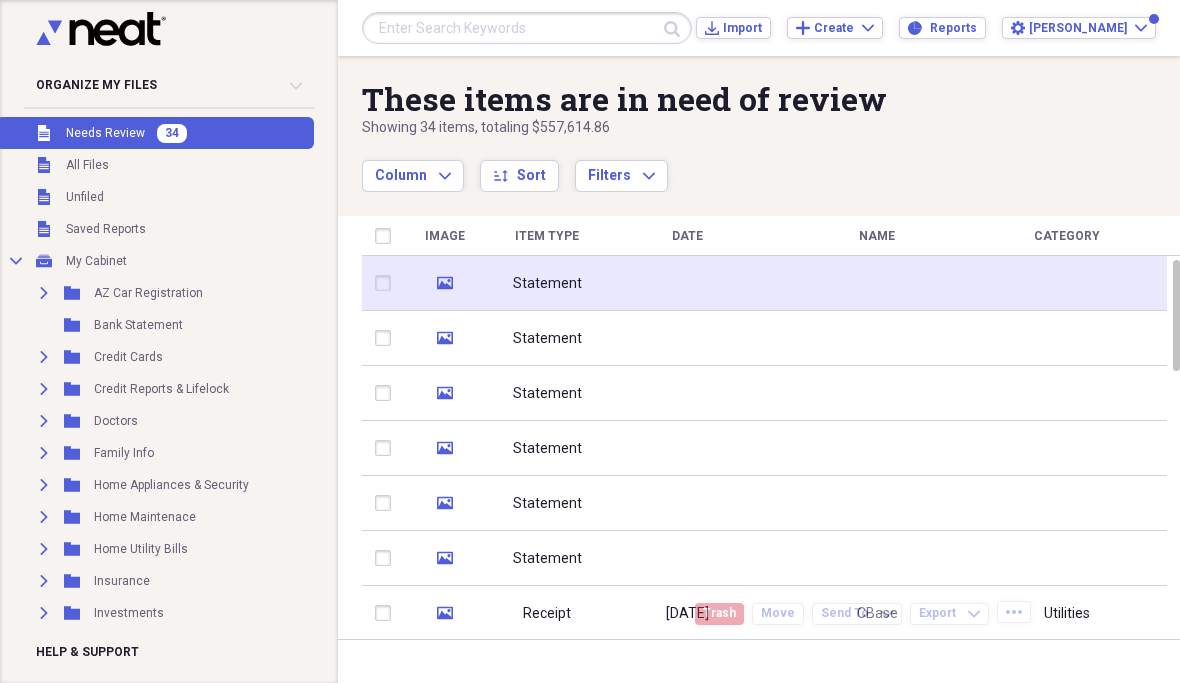 click at bounding box center (687, 283) 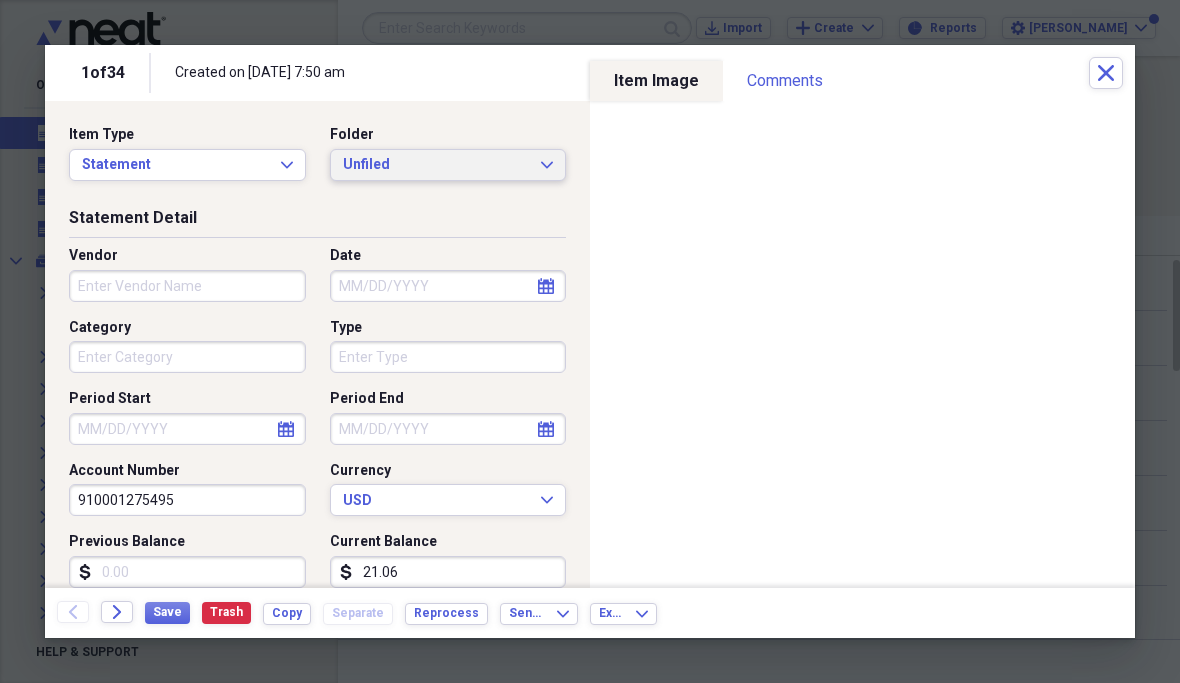 click on "Unfiled Expand" at bounding box center (448, 165) 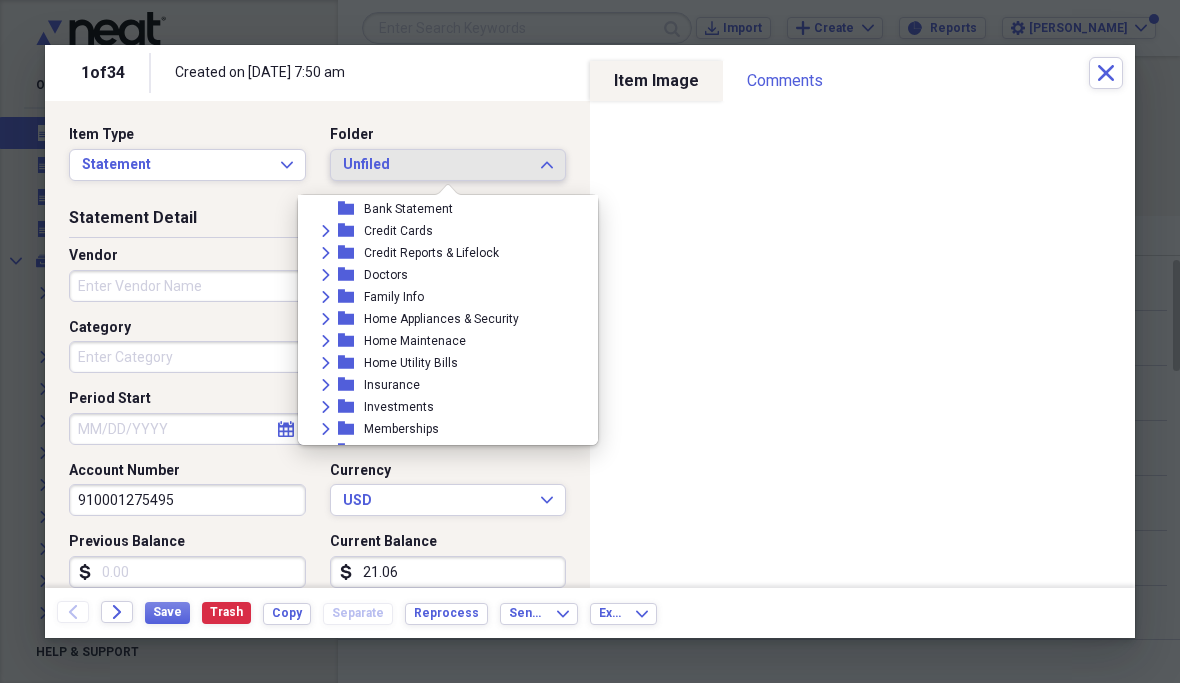 scroll, scrollTop: 77, scrollLeft: 0, axis: vertical 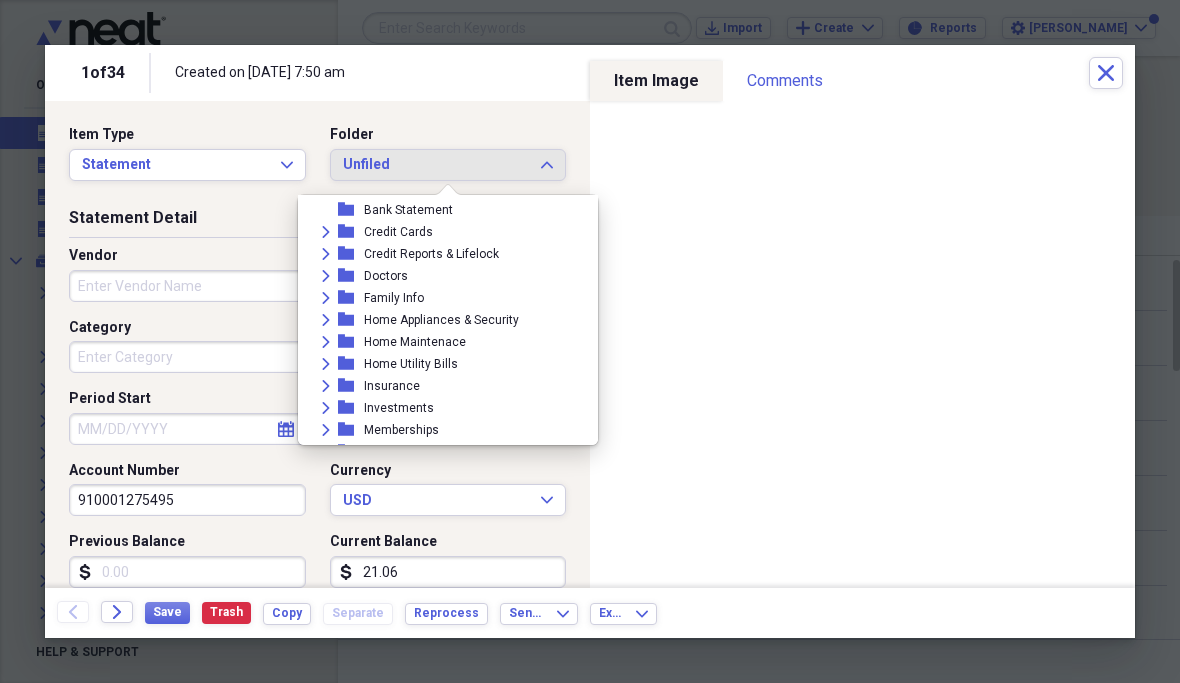 click on "Expand" at bounding box center [326, 364] 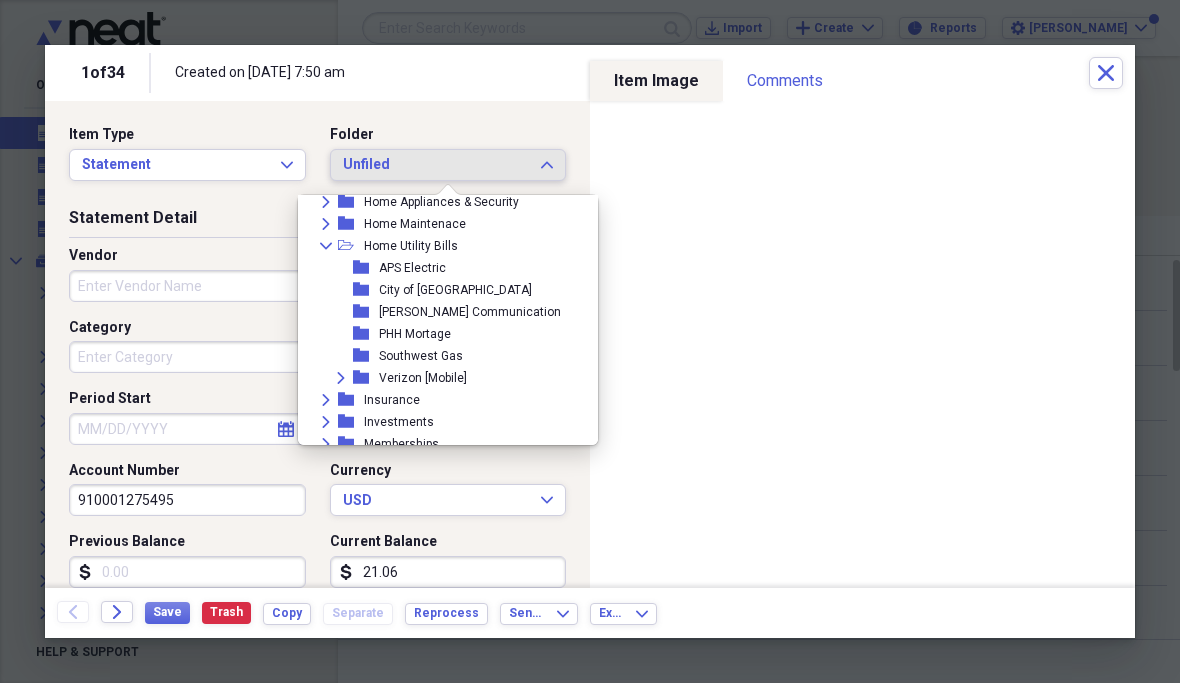 scroll, scrollTop: 192, scrollLeft: 0, axis: vertical 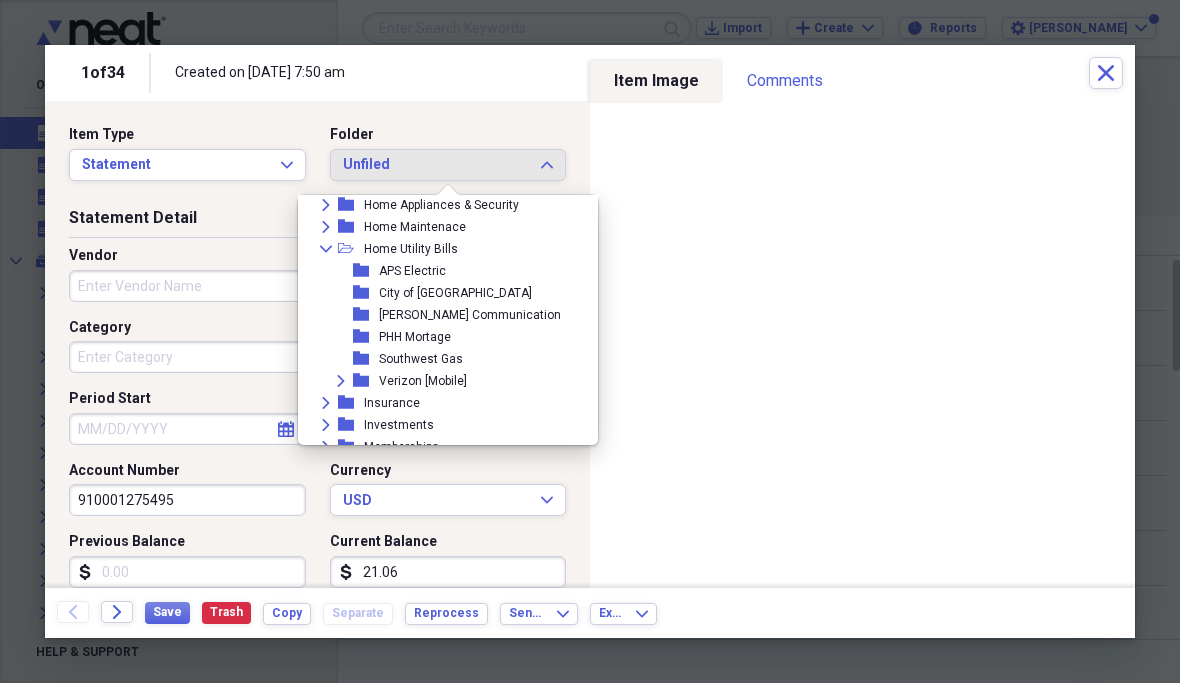 click on "Expand folder Verizon [Mobile]" at bounding box center [440, 381] 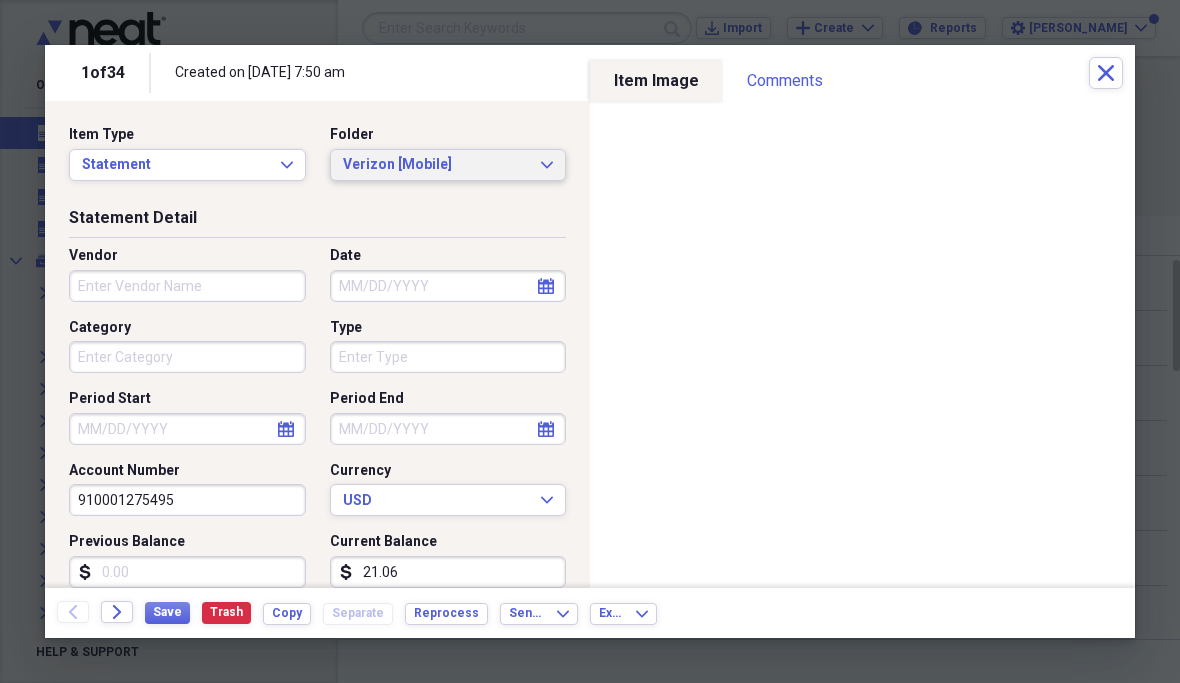 click on "Verizon [Mobile] Expand" at bounding box center [448, 165] 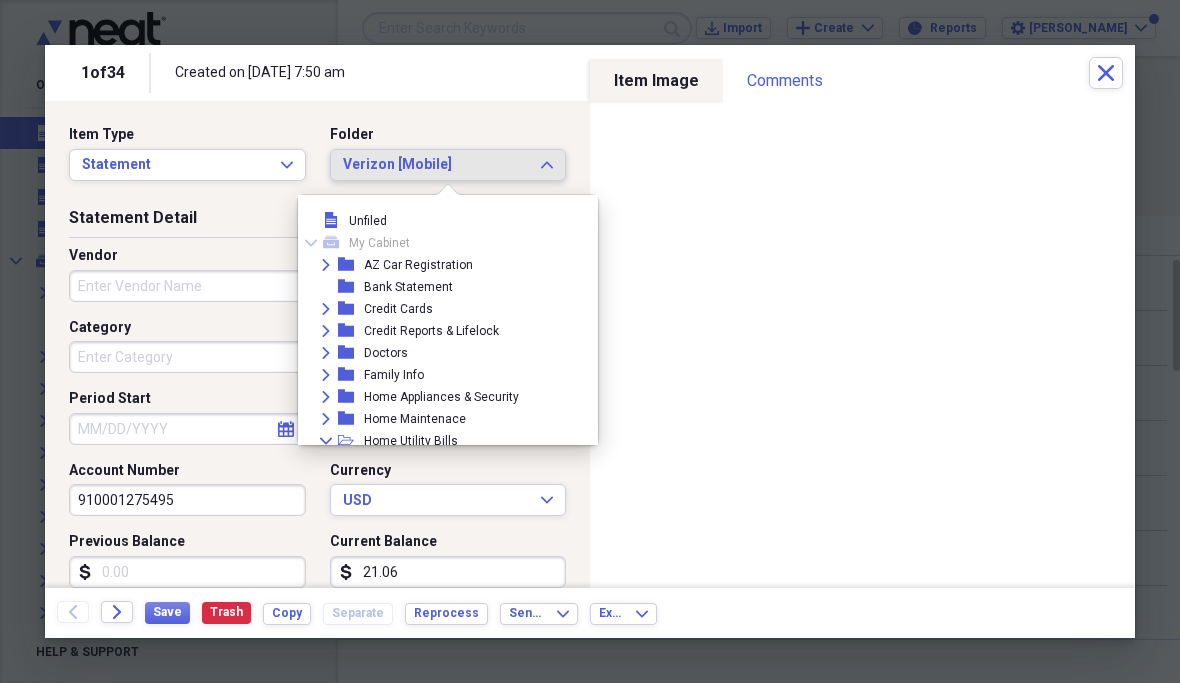 scroll, scrollTop: 253, scrollLeft: 0, axis: vertical 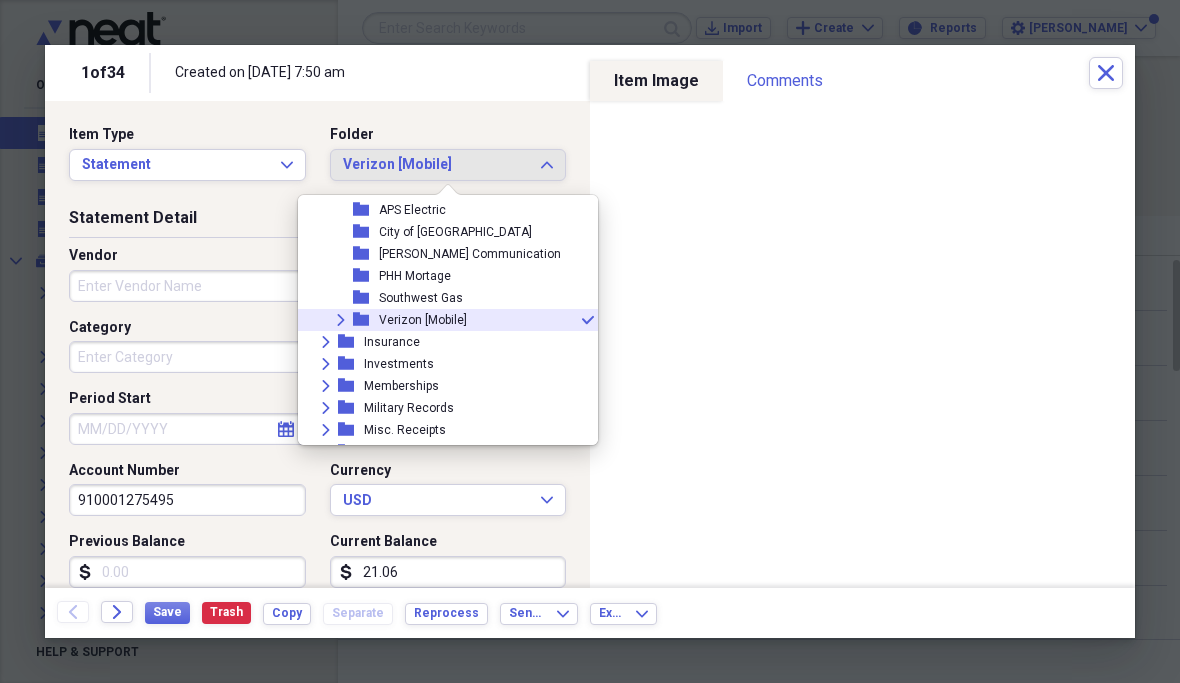 click on "Southwest Gas" at bounding box center (421, 298) 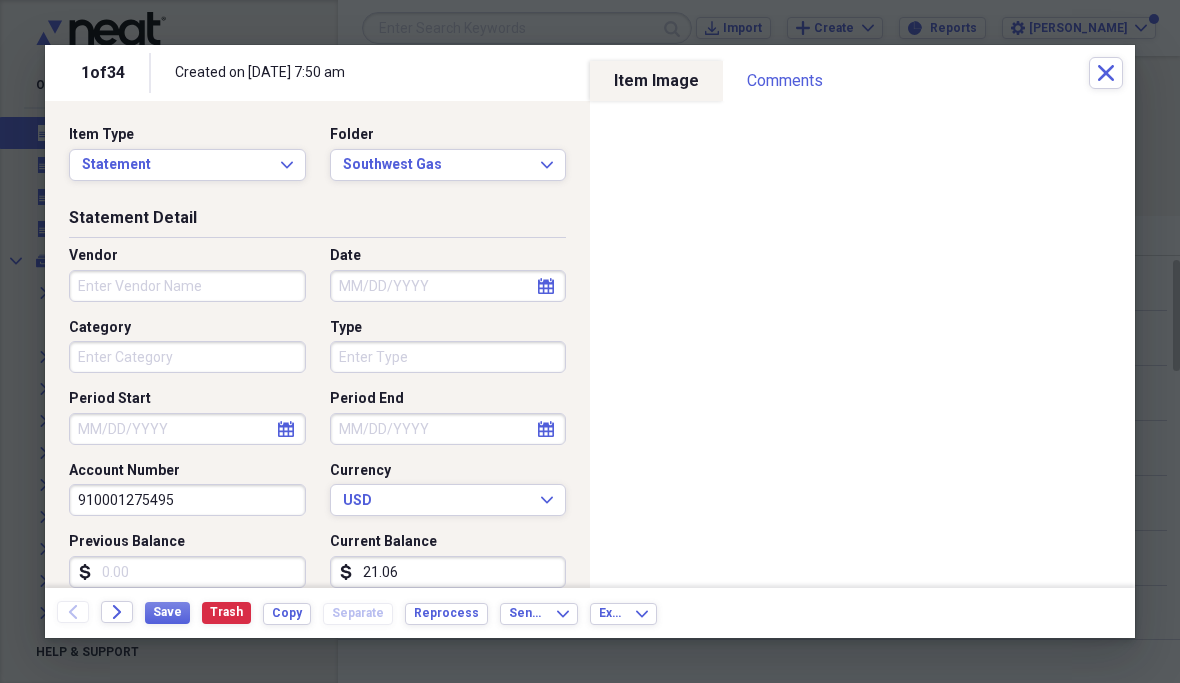 click on "Vendor" at bounding box center [187, 286] 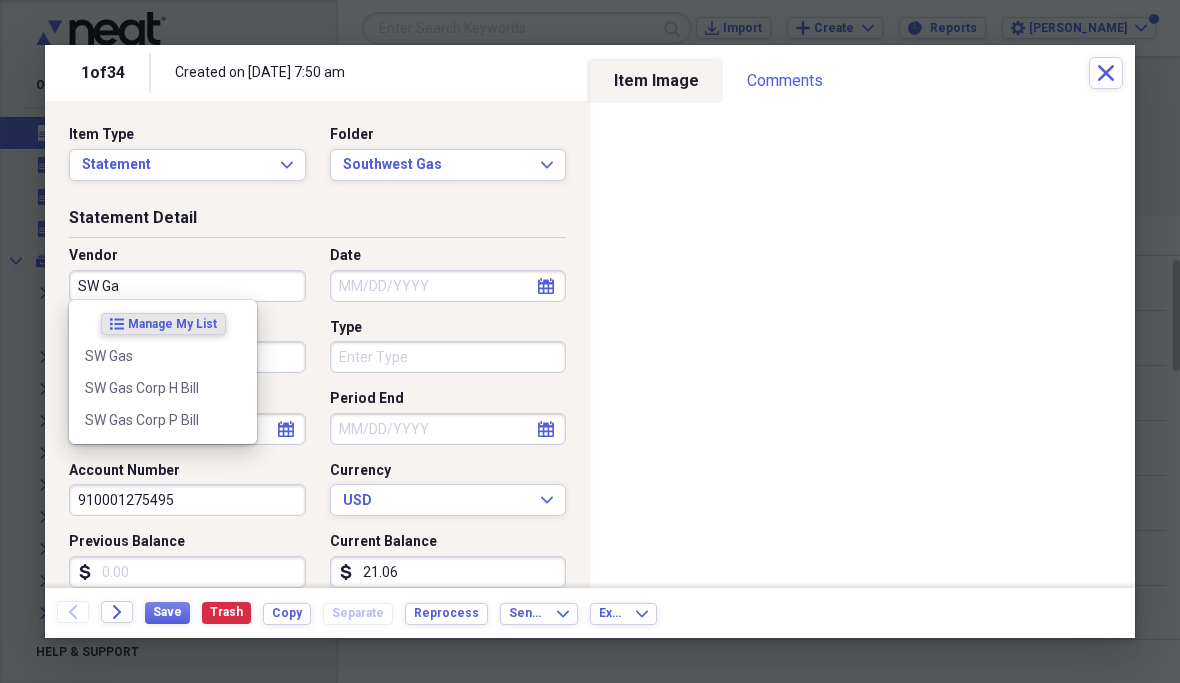 type on "SW Gas" 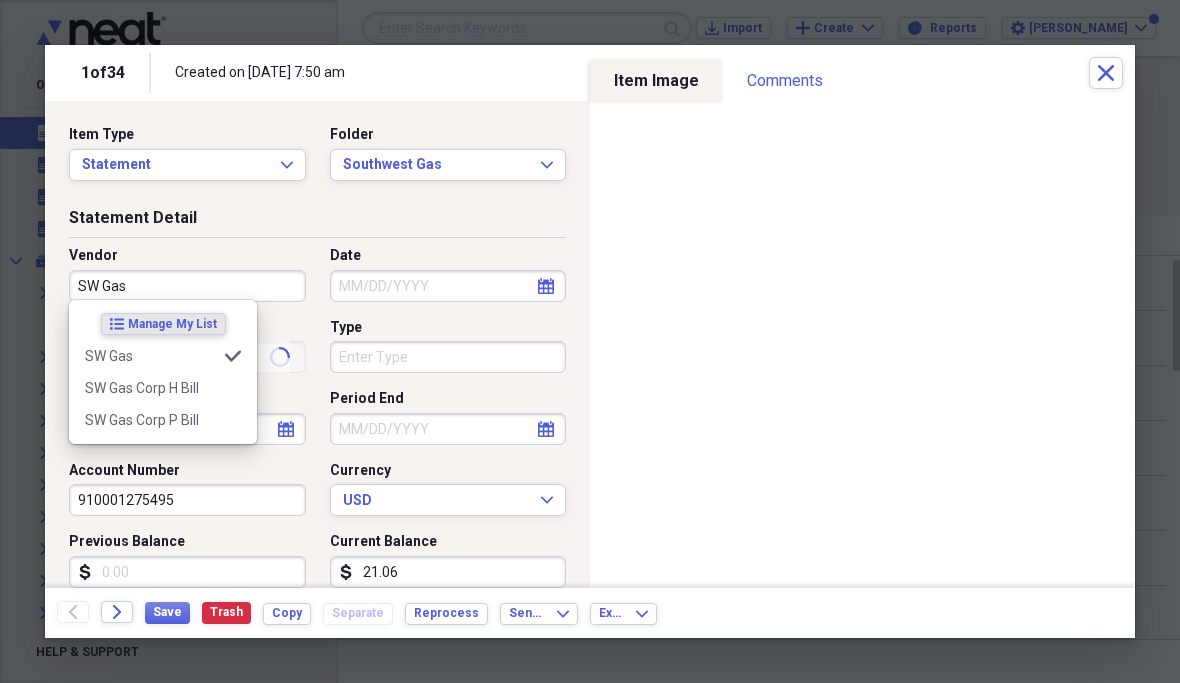 type on "Utility" 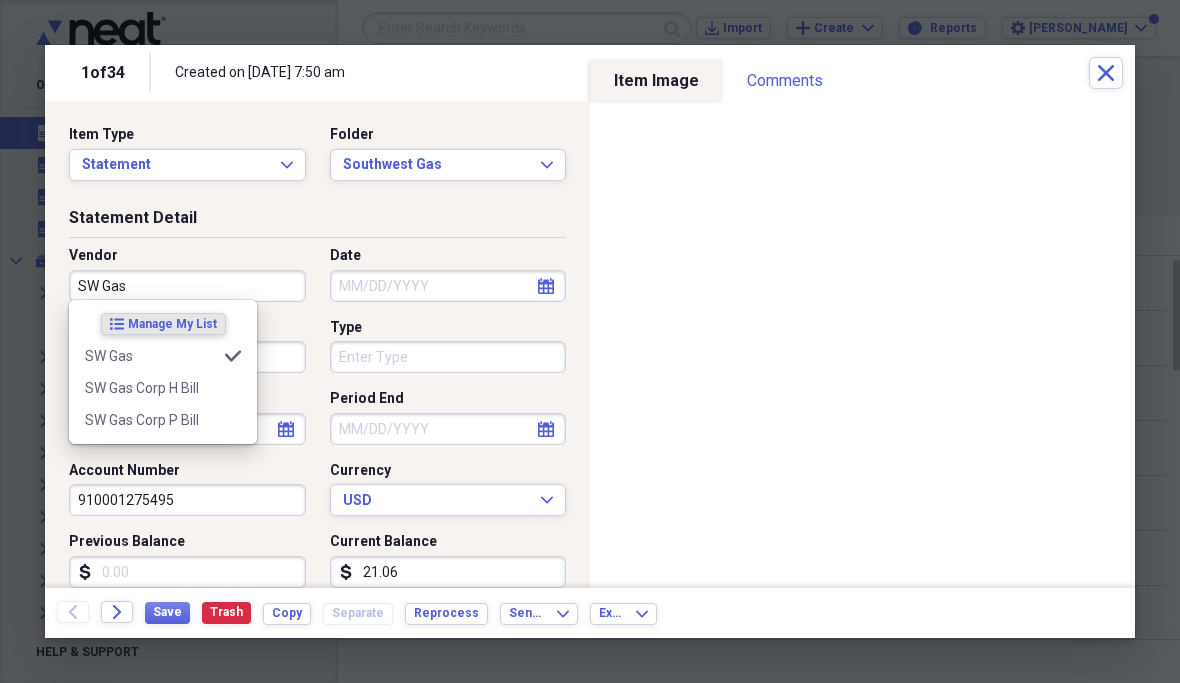type on "SW Gas" 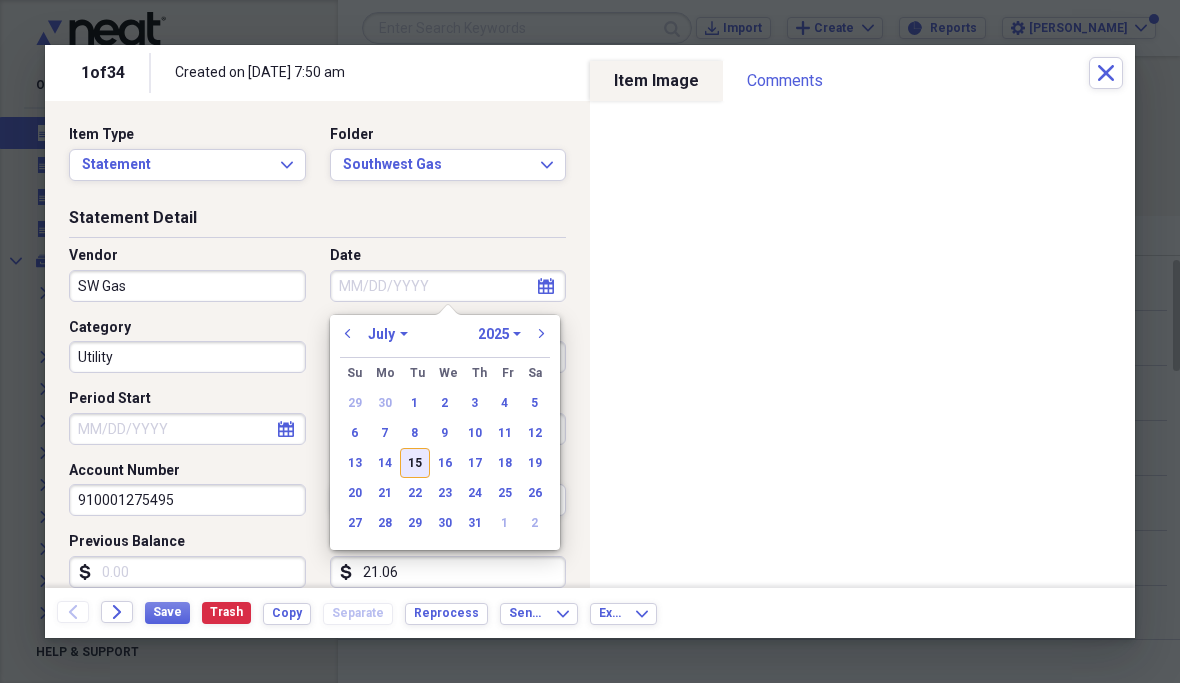 click on "15" at bounding box center [415, 463] 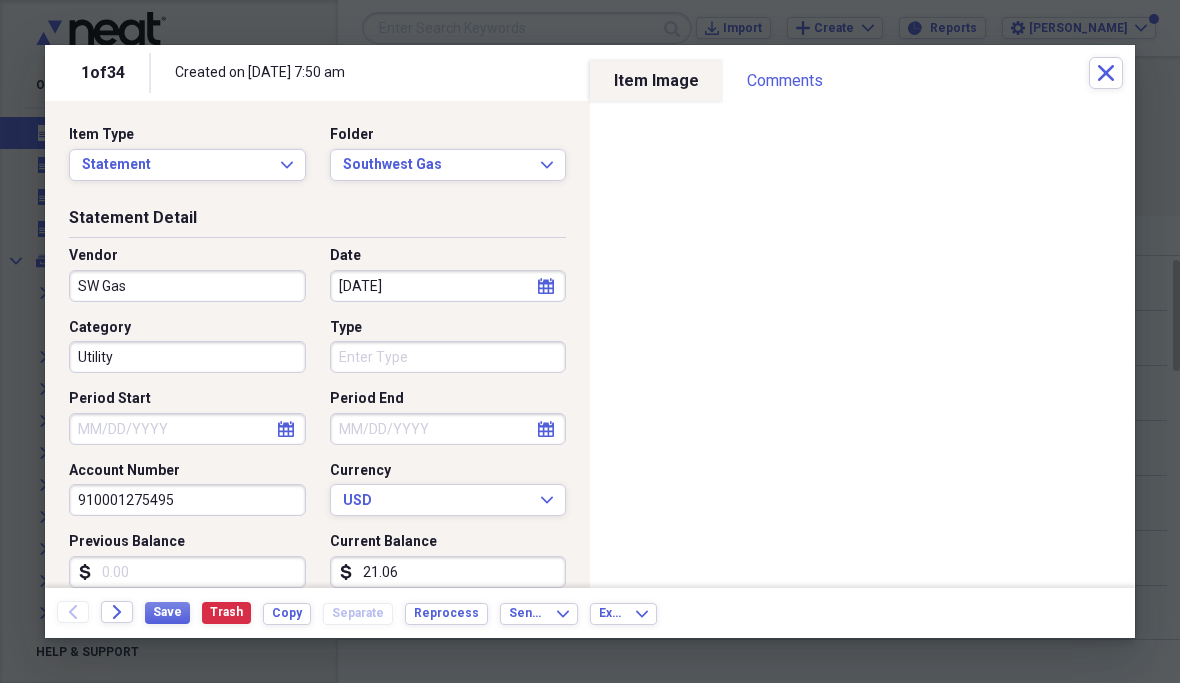 click on "Period Start" at bounding box center (187, 429) 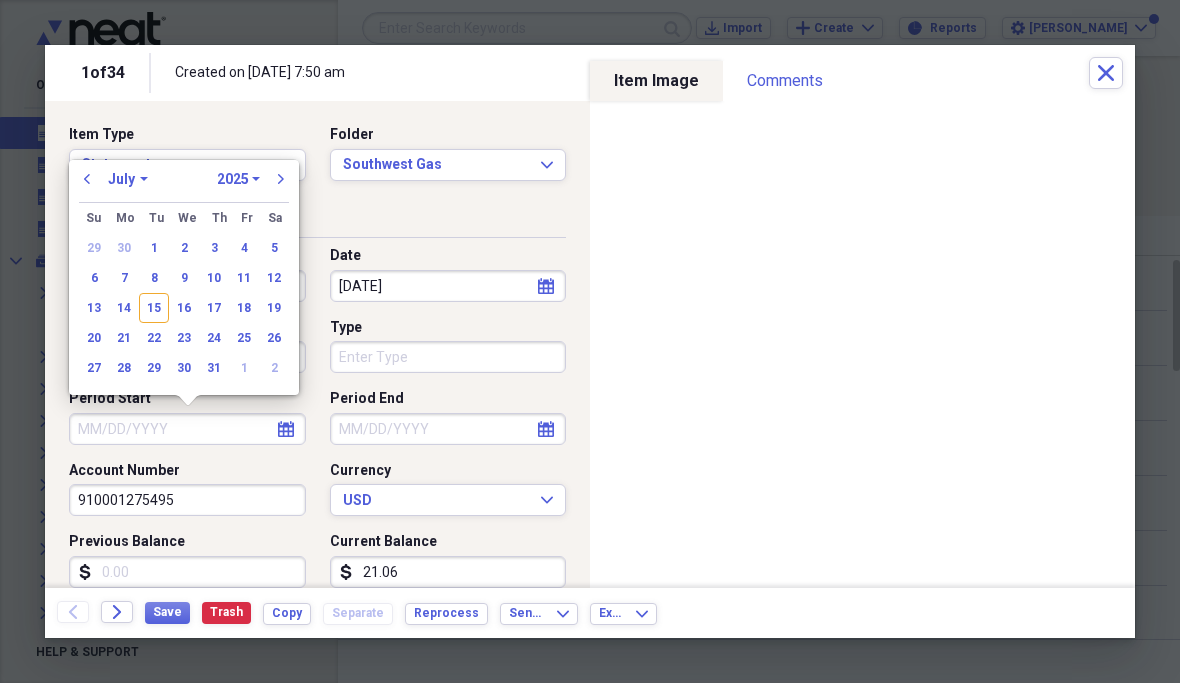 click on "previous January February March April May June July August September October November [DATE] 1971 1972 1973 1974 1975 1976 1977 1978 1979 1980 1981 1982 1983 1984 1985 1986 1987 1988 1989 1990 1991 1992 1993 1994 1995 1996 1997 1998 1999 2000 2001 2002 2003 2004 2005 2006 2007 2008 2009 2010 2011 2012 2013 2014 2015 2016 2017 2018 2019 2020 2021 2022 2023 2024 2025 2026 2027 2028 2029 2030 2031 2032 2033 2034 2035 next Su [DATE] Mo [DATE] Tu [DATE] We [DATE] Th [DATE] Fr [DATE] Sa [DATE] 29 30 1 2 3 4 5 6 7 8 9 10 11 12 13 14 15 16 17 18 19 20 21 22 23 24 25 26 27 28 29 30 31 1 2" at bounding box center [184, 277] 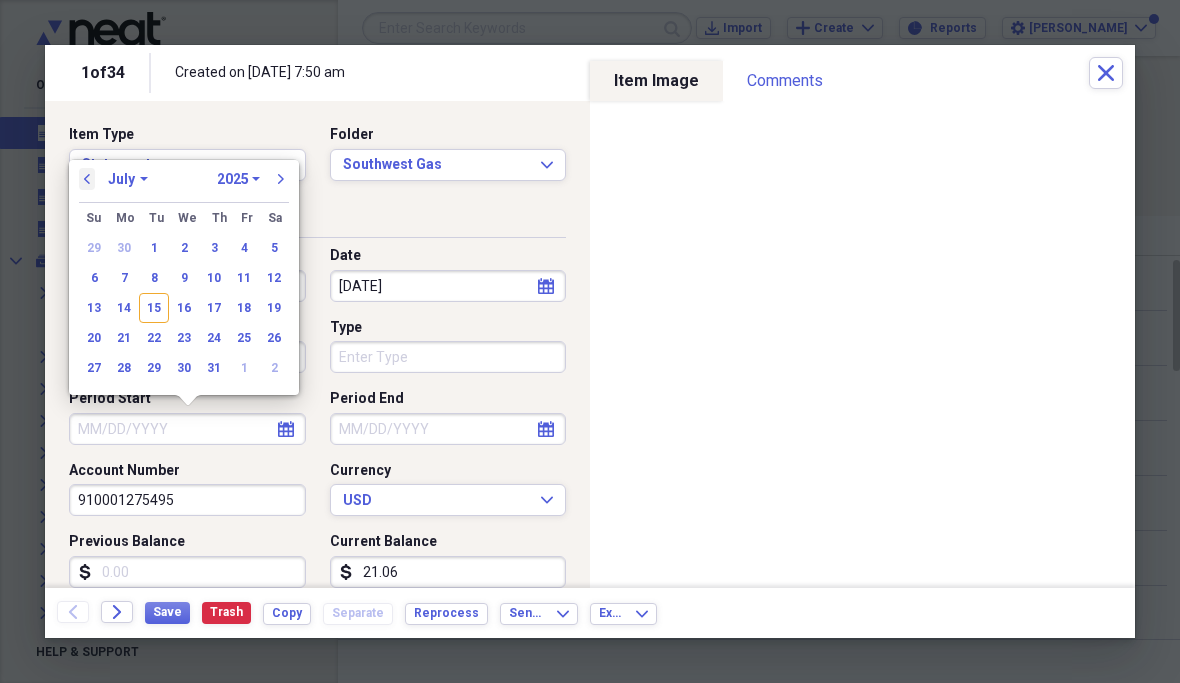click on "previous" at bounding box center (87, 179) 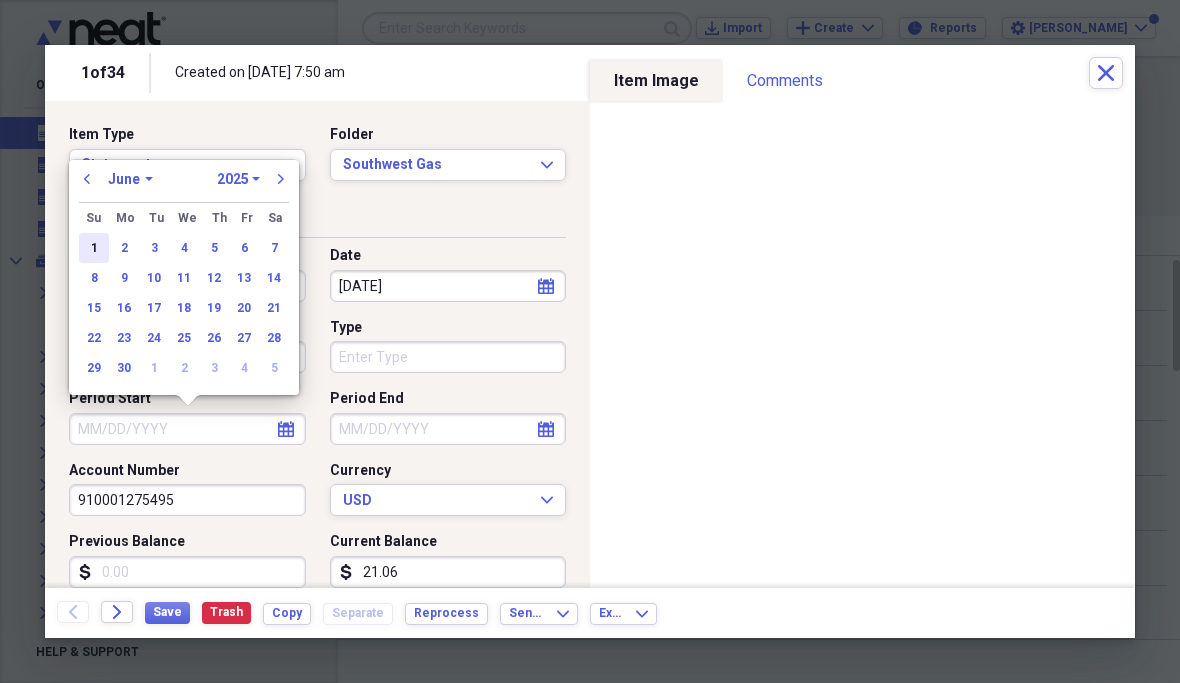 click on "1" at bounding box center (94, 248) 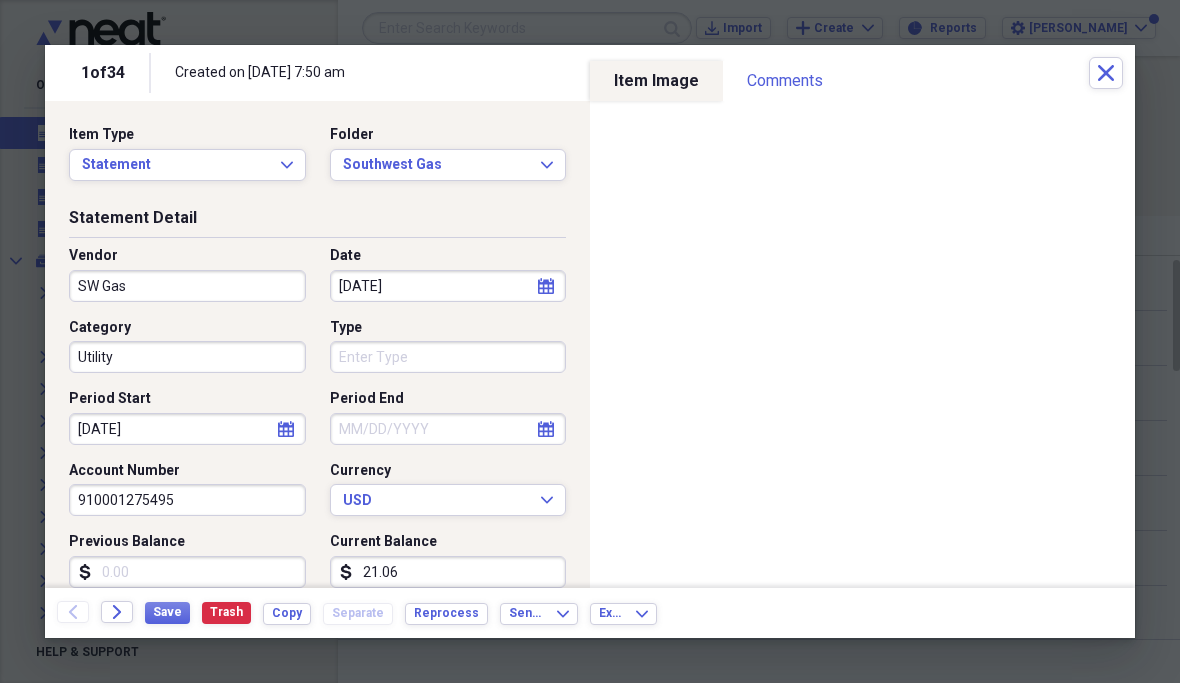 click on "calendar Calendar" at bounding box center [546, 429] 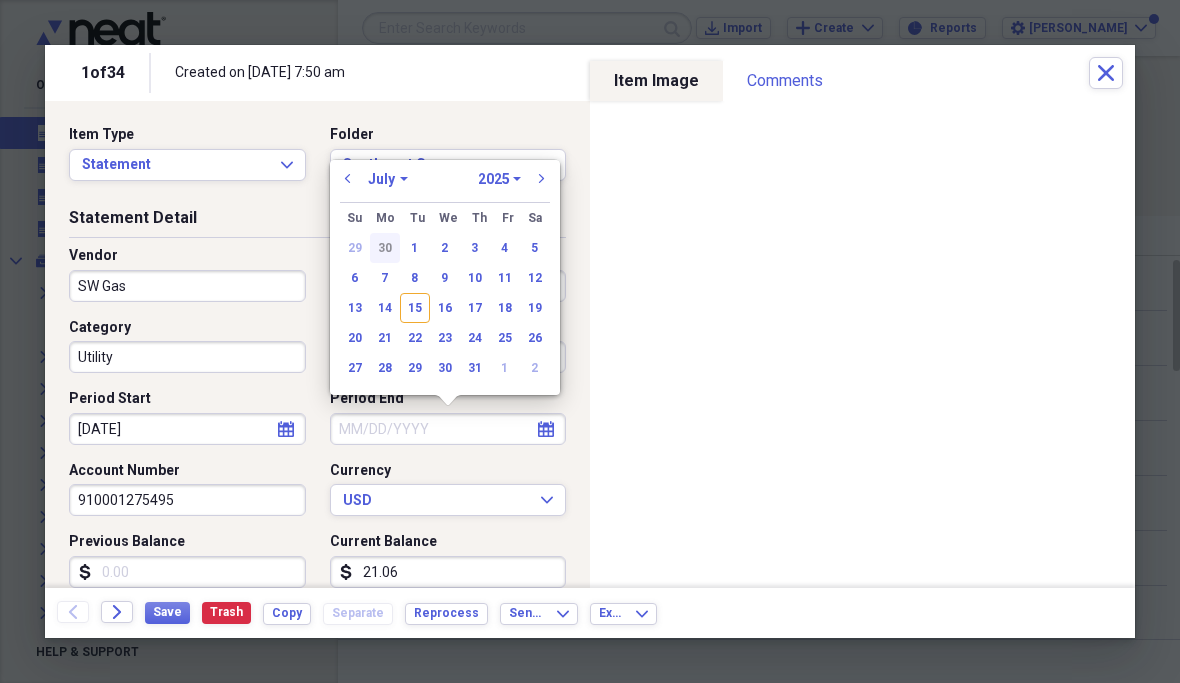 click on "30" at bounding box center (385, 248) 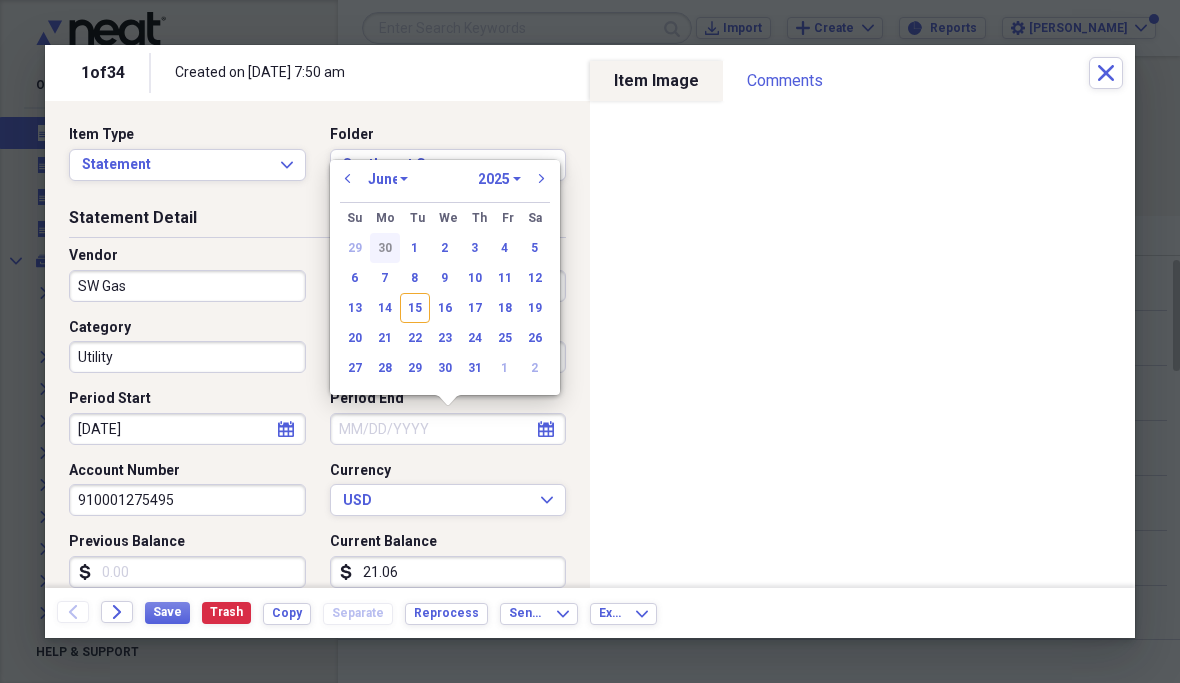 type on "[DATE]" 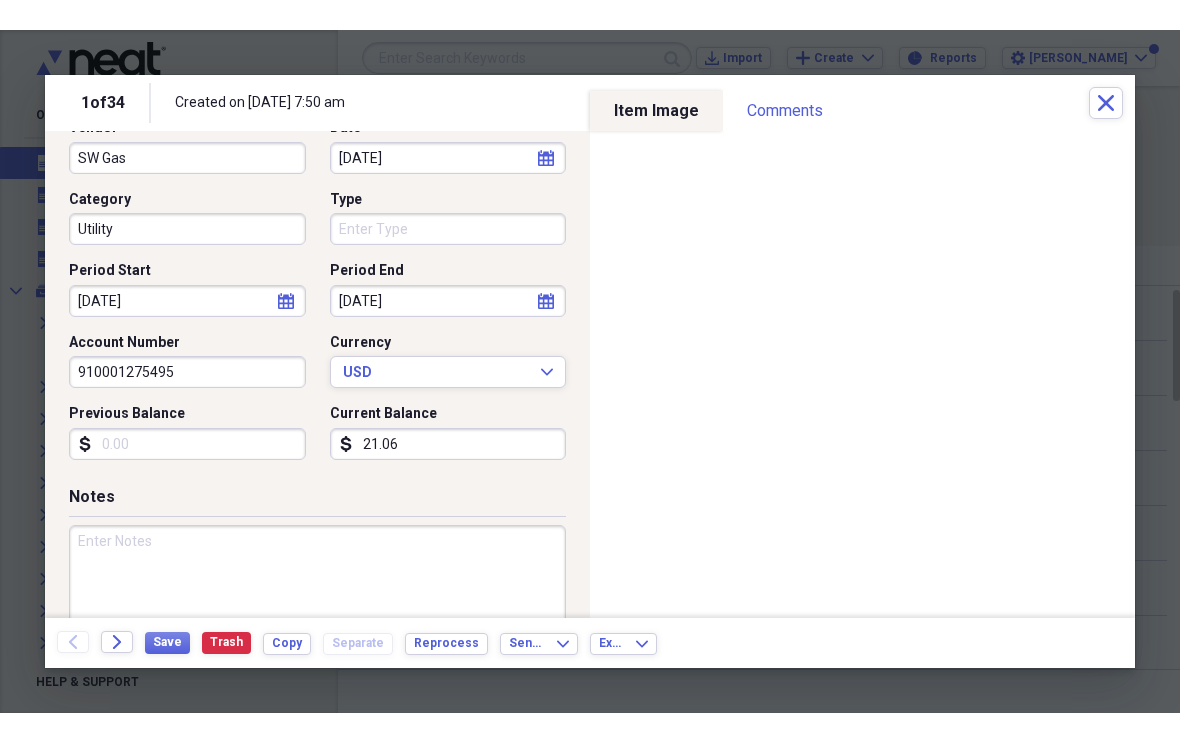 scroll, scrollTop: 158, scrollLeft: 0, axis: vertical 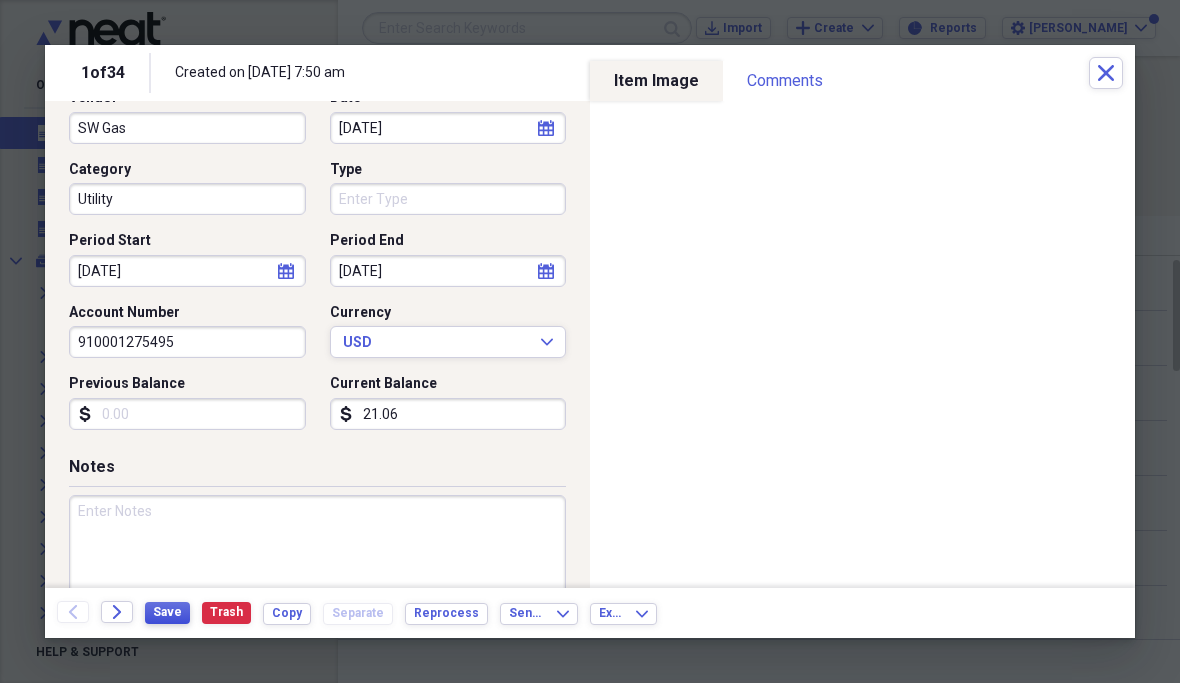 click on "Save" at bounding box center (167, 612) 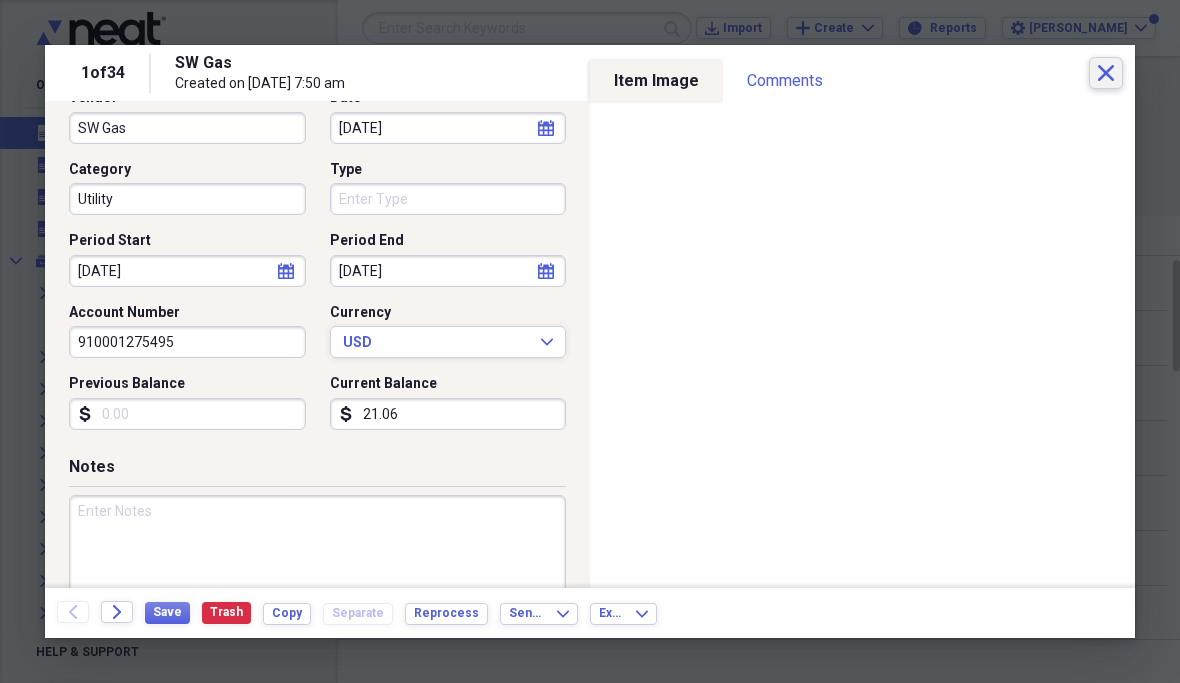 click on "Close" 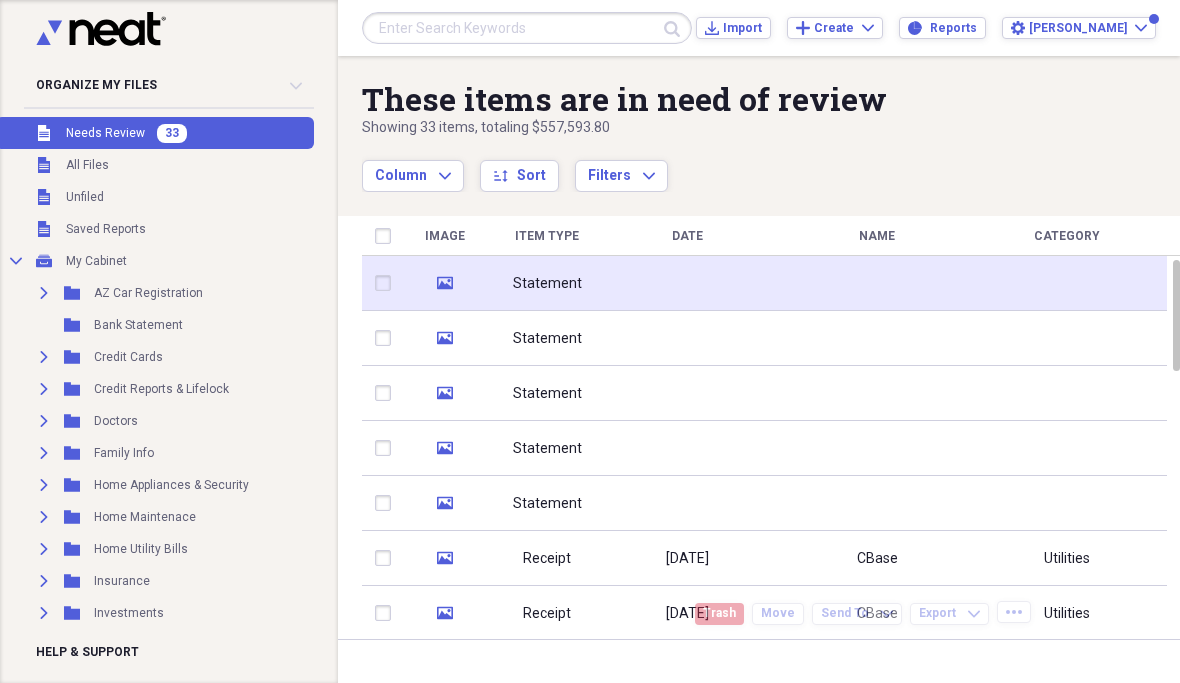 click at bounding box center [687, 283] 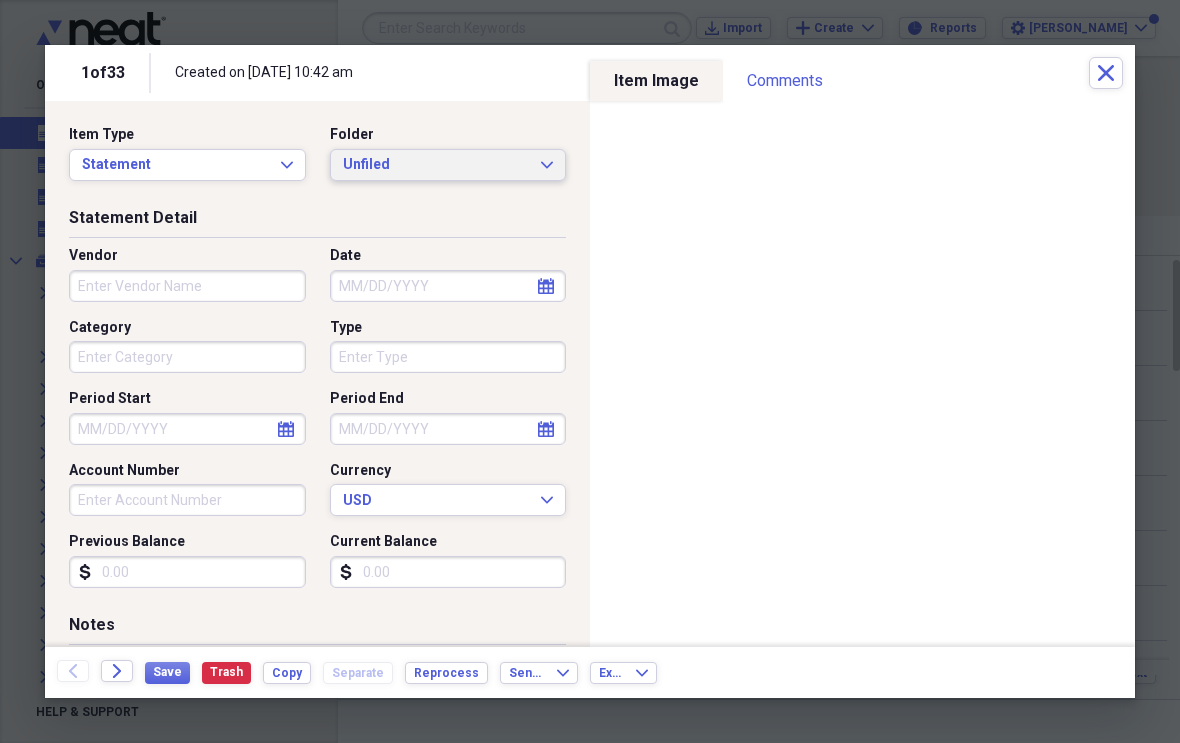 click on "Unfiled Expand" at bounding box center [448, 165] 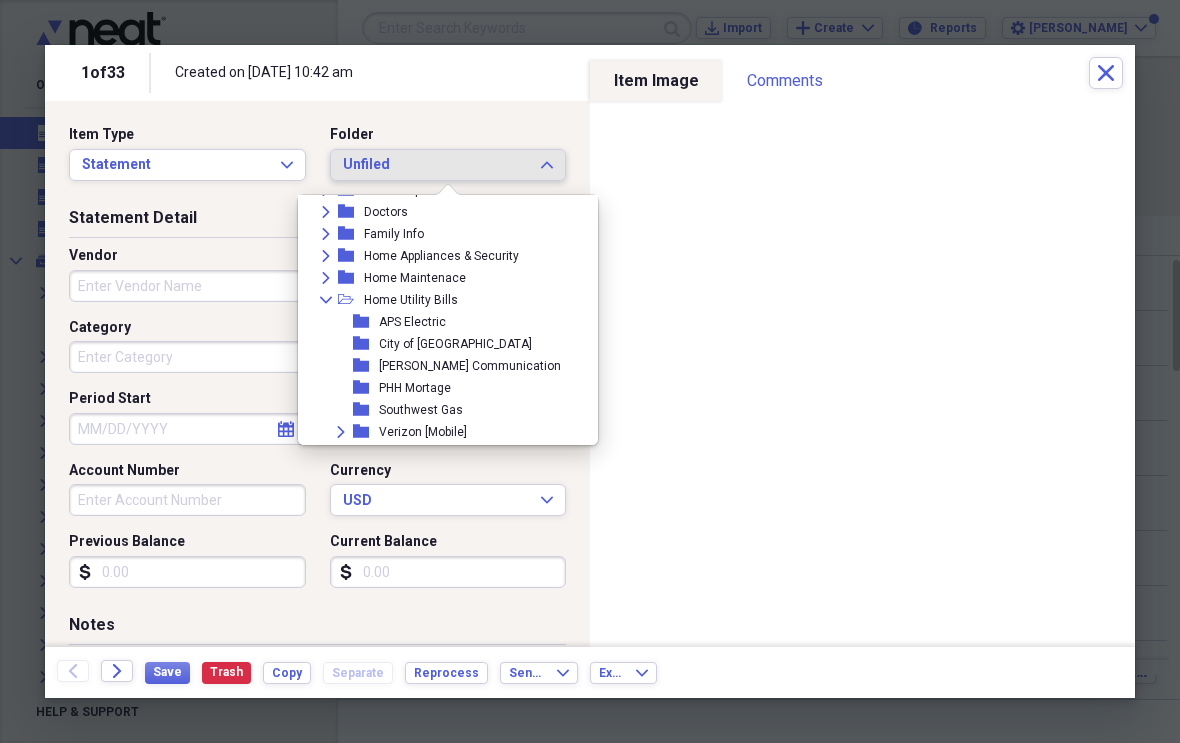 scroll, scrollTop: 144, scrollLeft: 0, axis: vertical 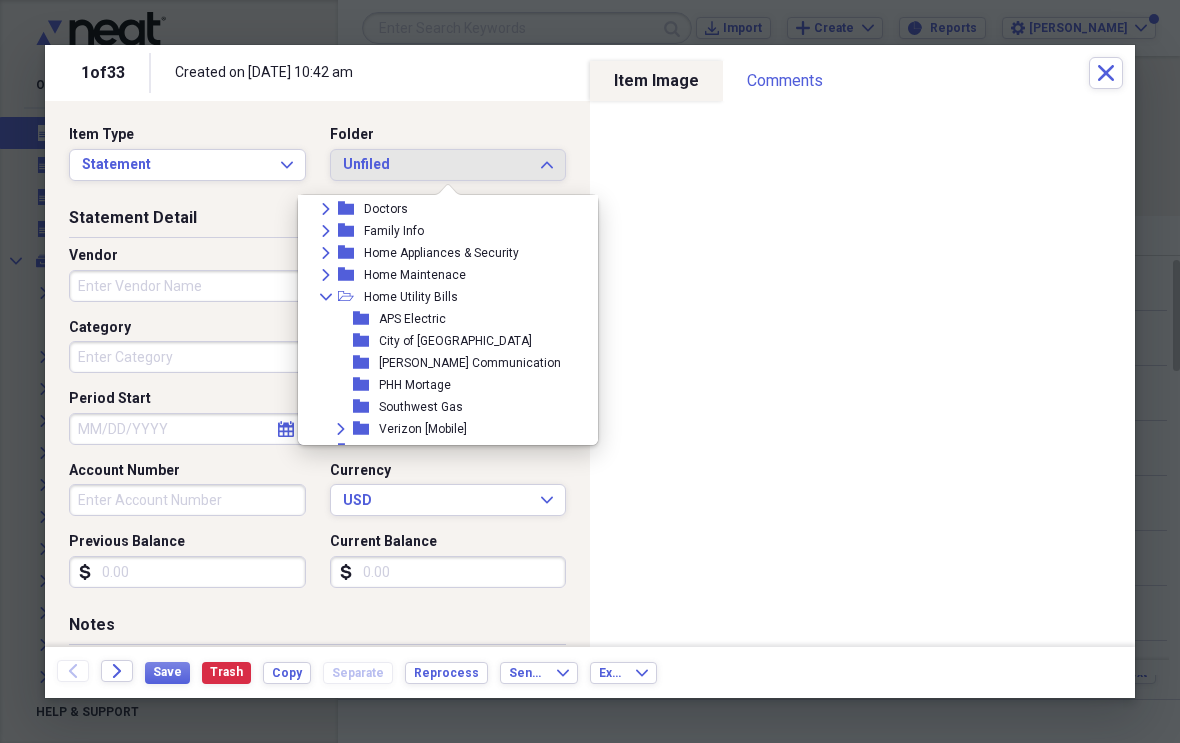 click on "Expand" at bounding box center [326, 275] 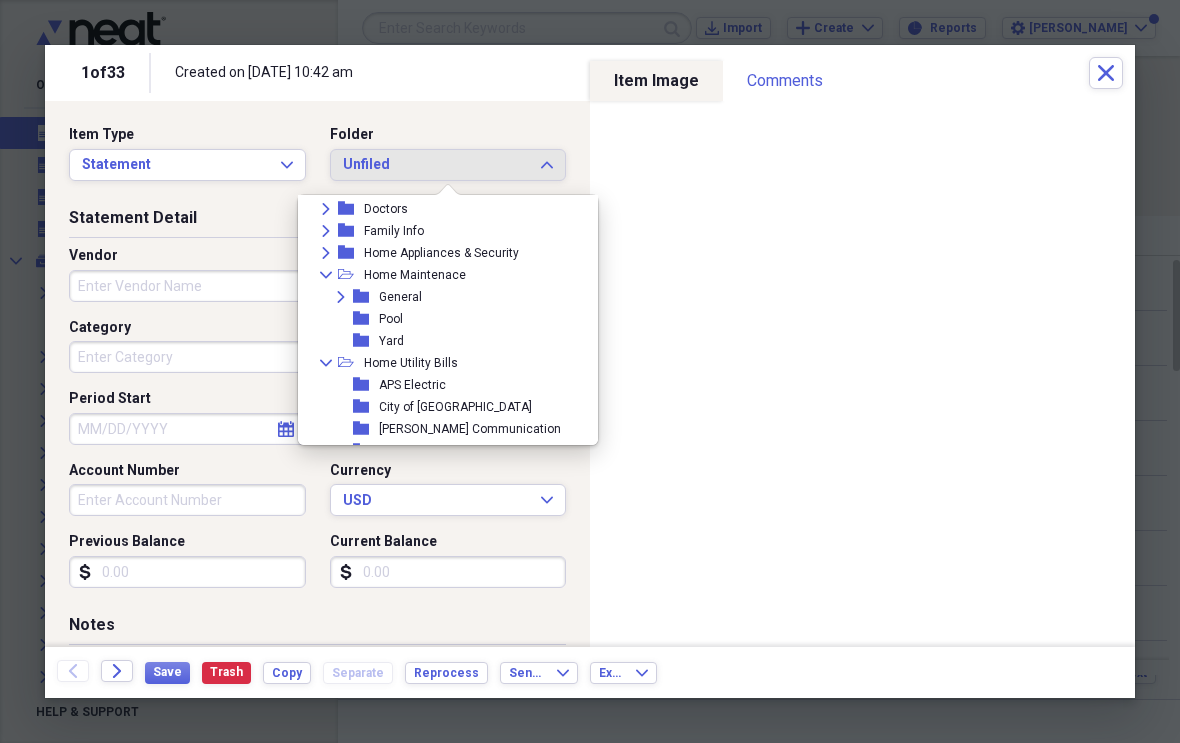 click on "Pool" at bounding box center (391, 319) 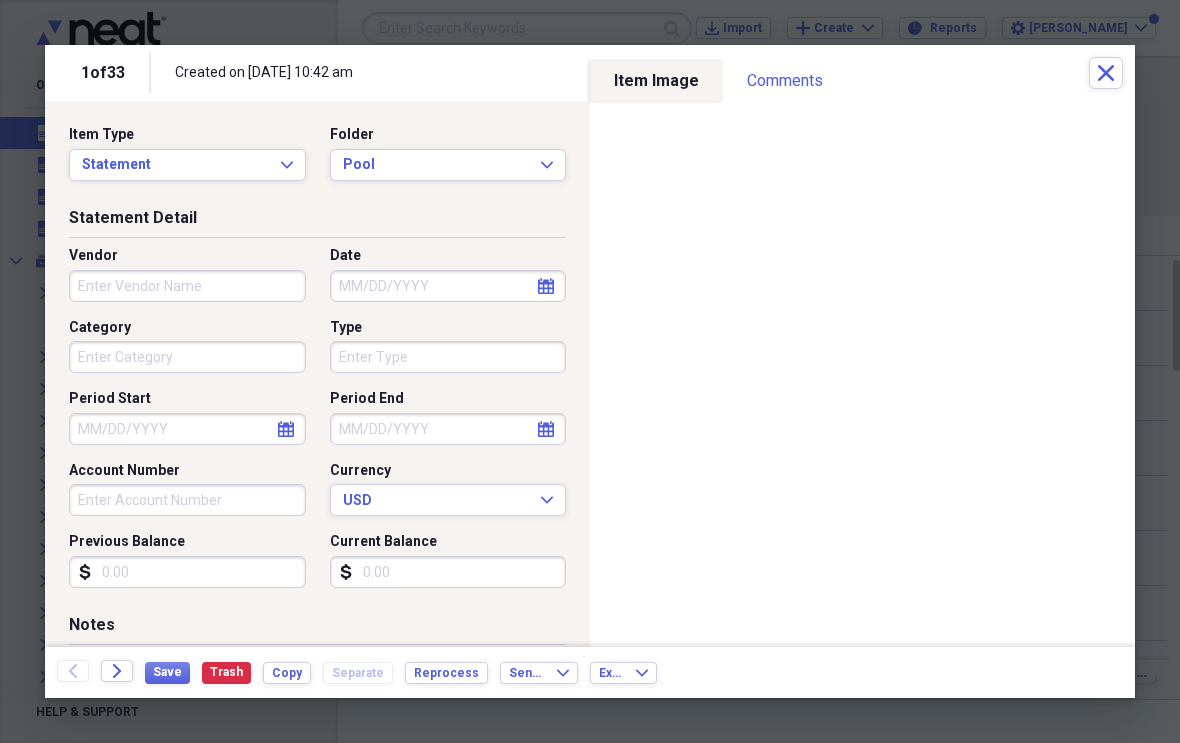 click on "Vendor" at bounding box center (187, 286) 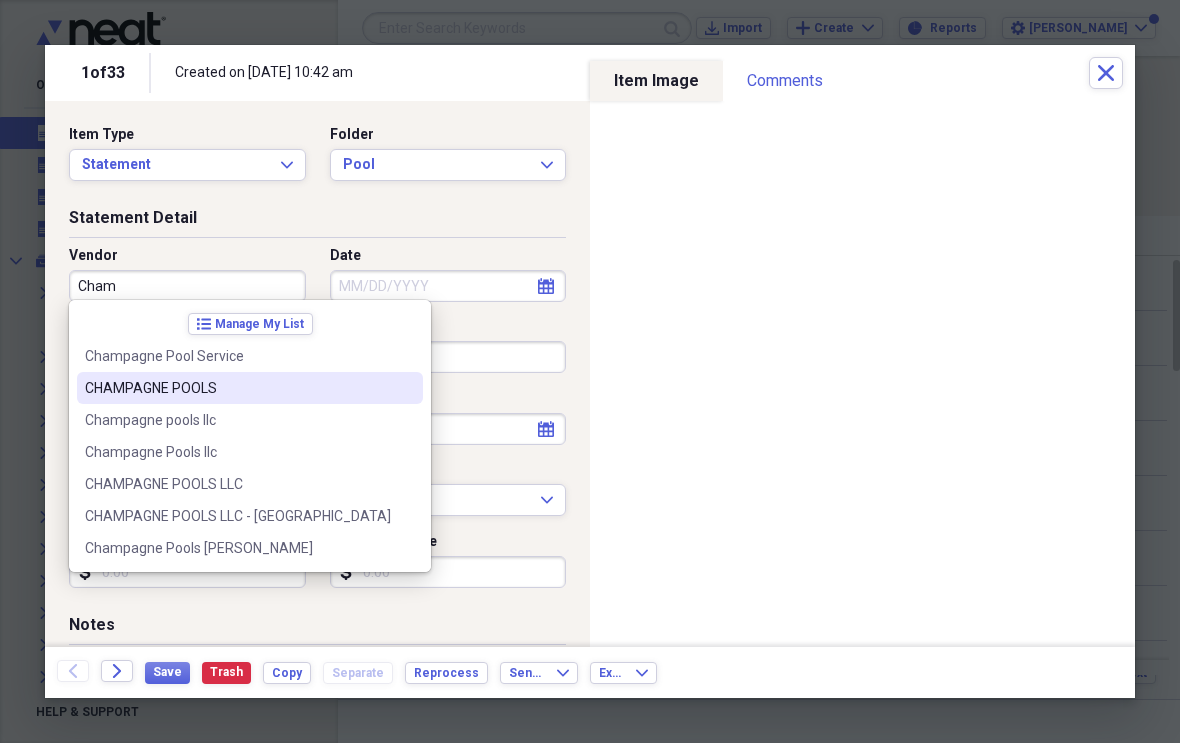 click on "CHAMPAGNE POOLS" at bounding box center (238, 388) 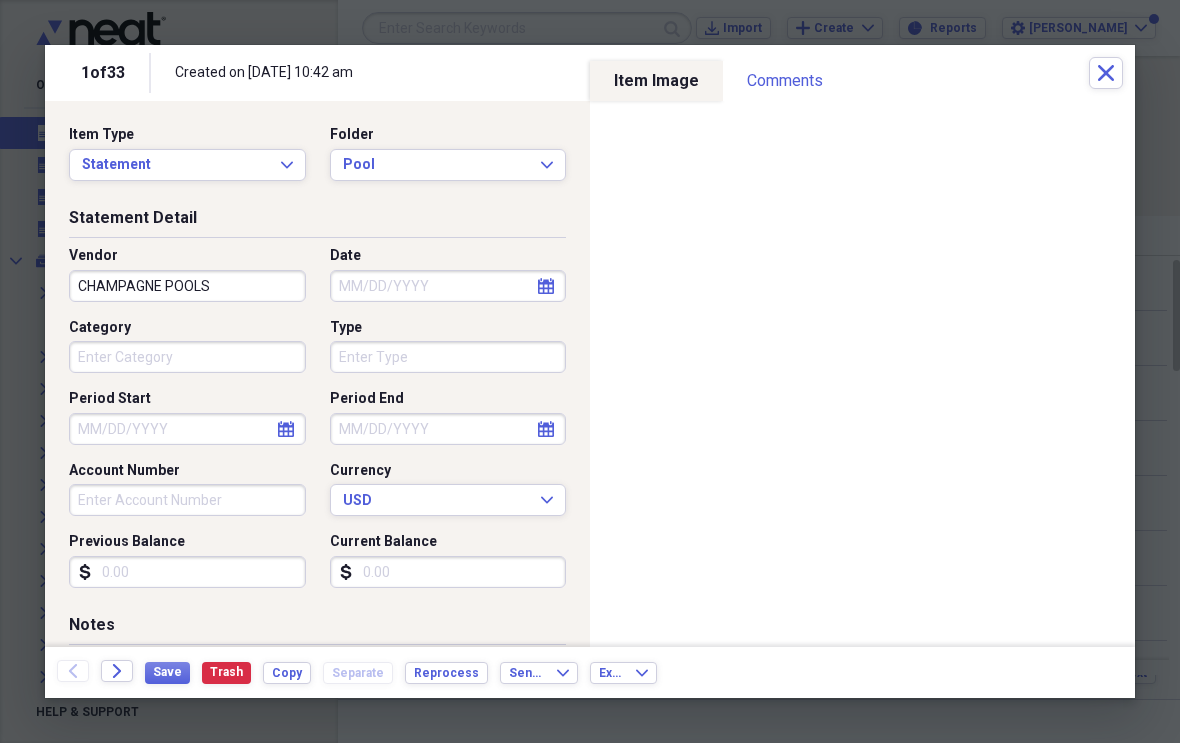 type on "Pool Maintence" 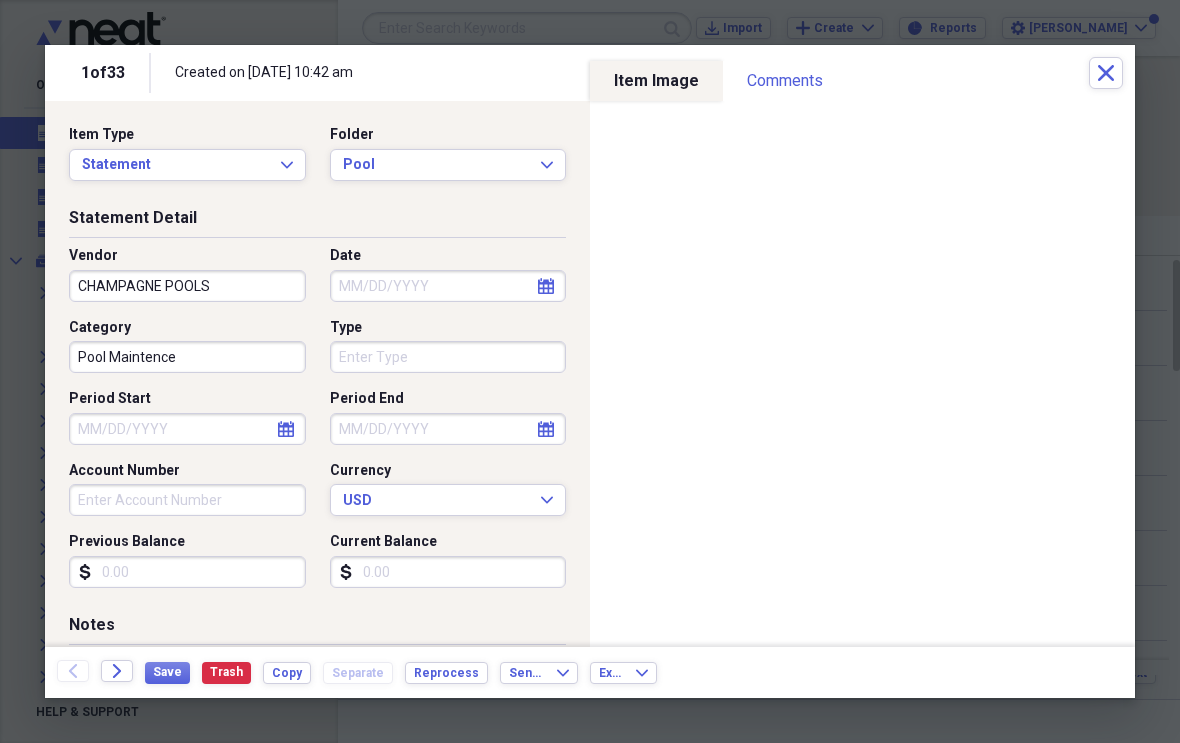 click on "calendar Calendar" at bounding box center (546, 286) 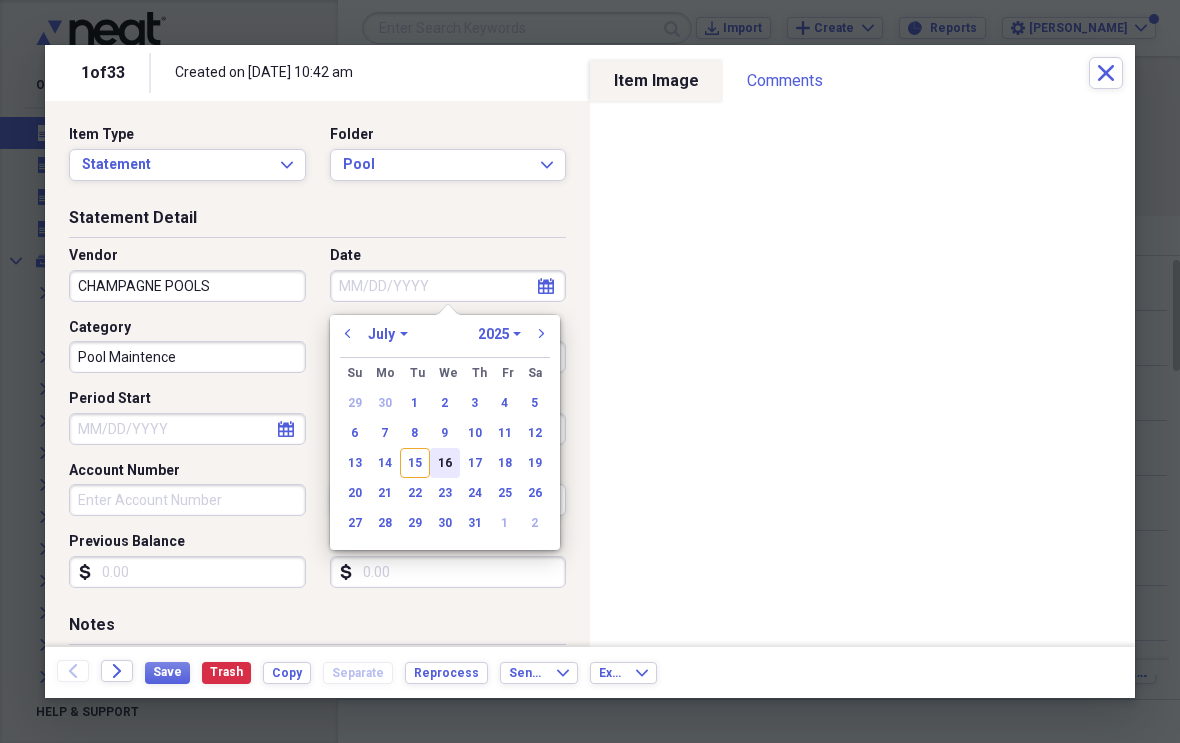 click on "16" at bounding box center [445, 463] 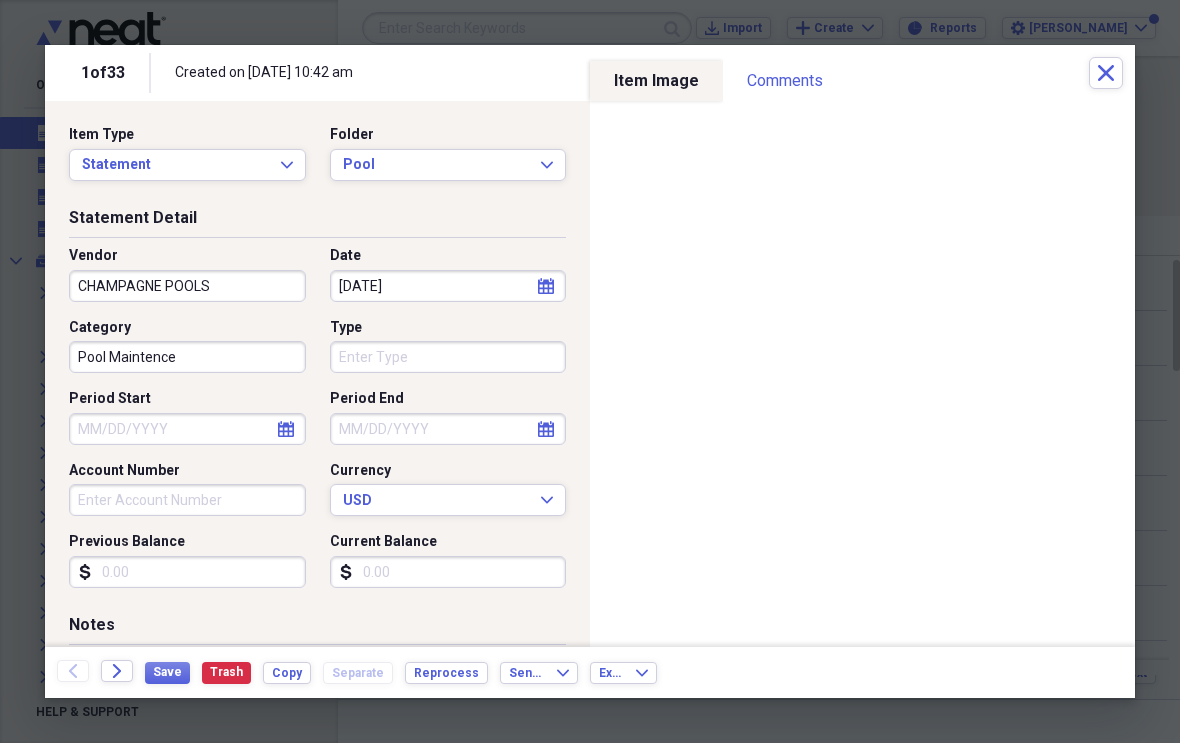 click 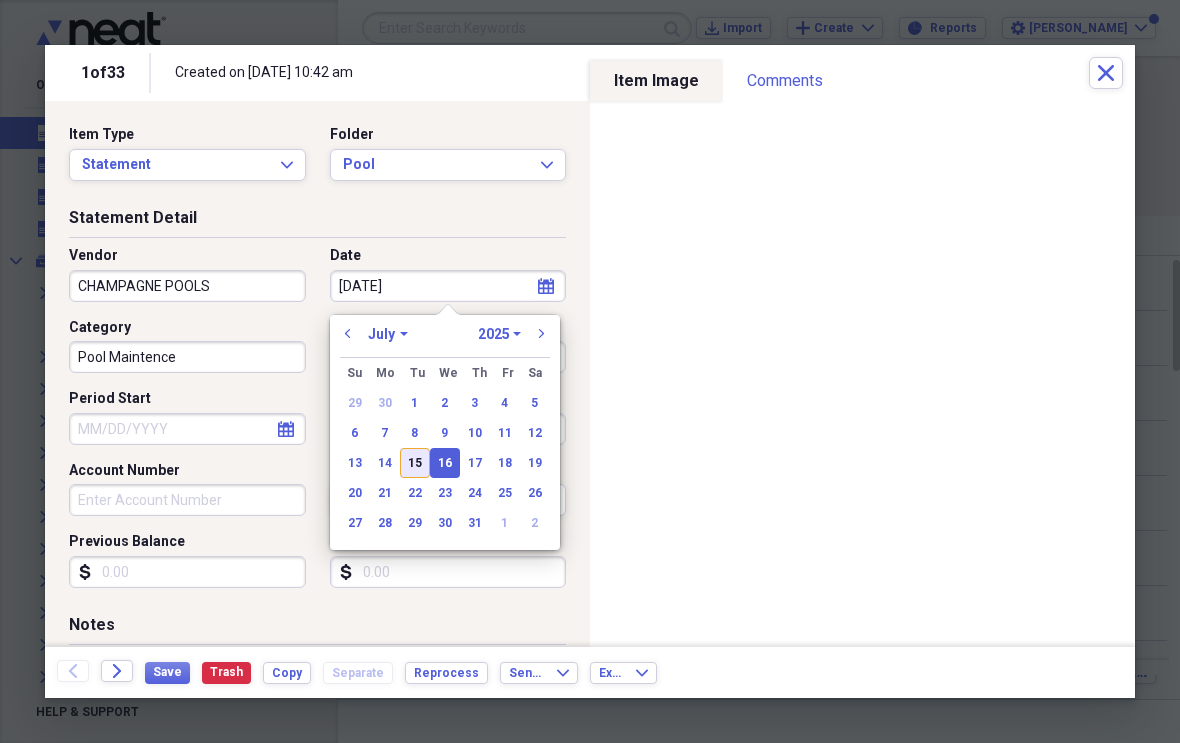 click on "15" at bounding box center [415, 463] 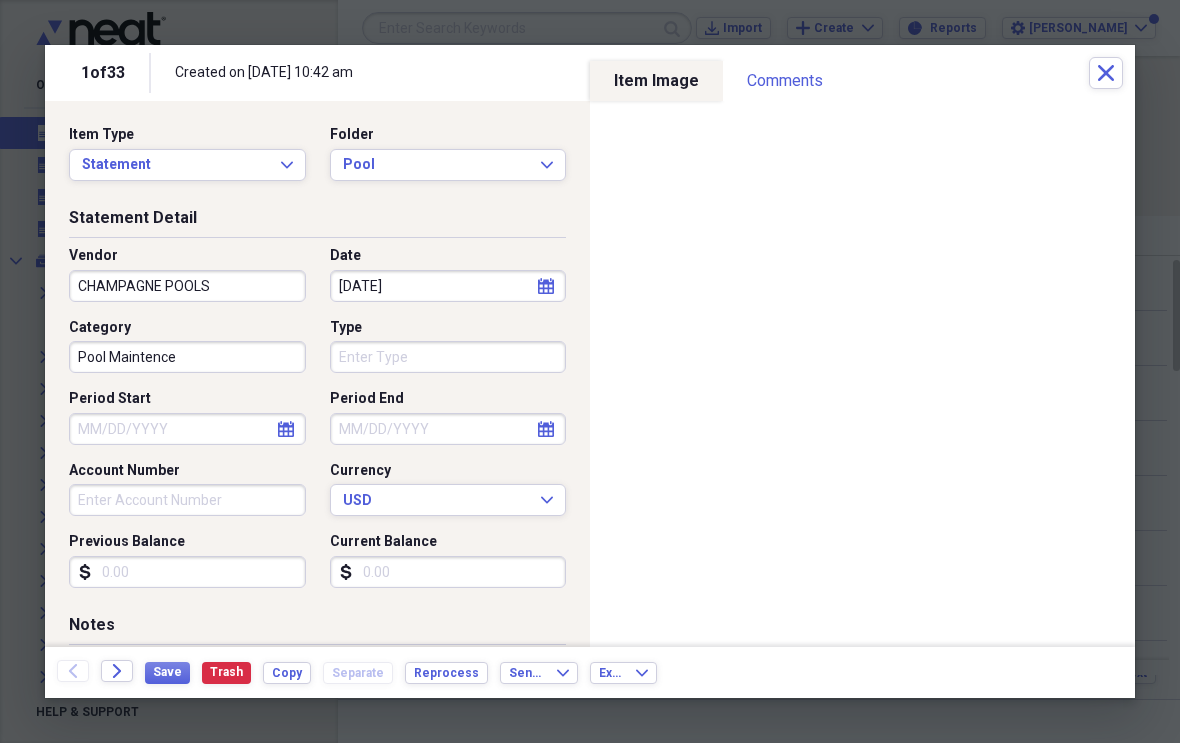 click on "calendar Calendar" at bounding box center (286, 429) 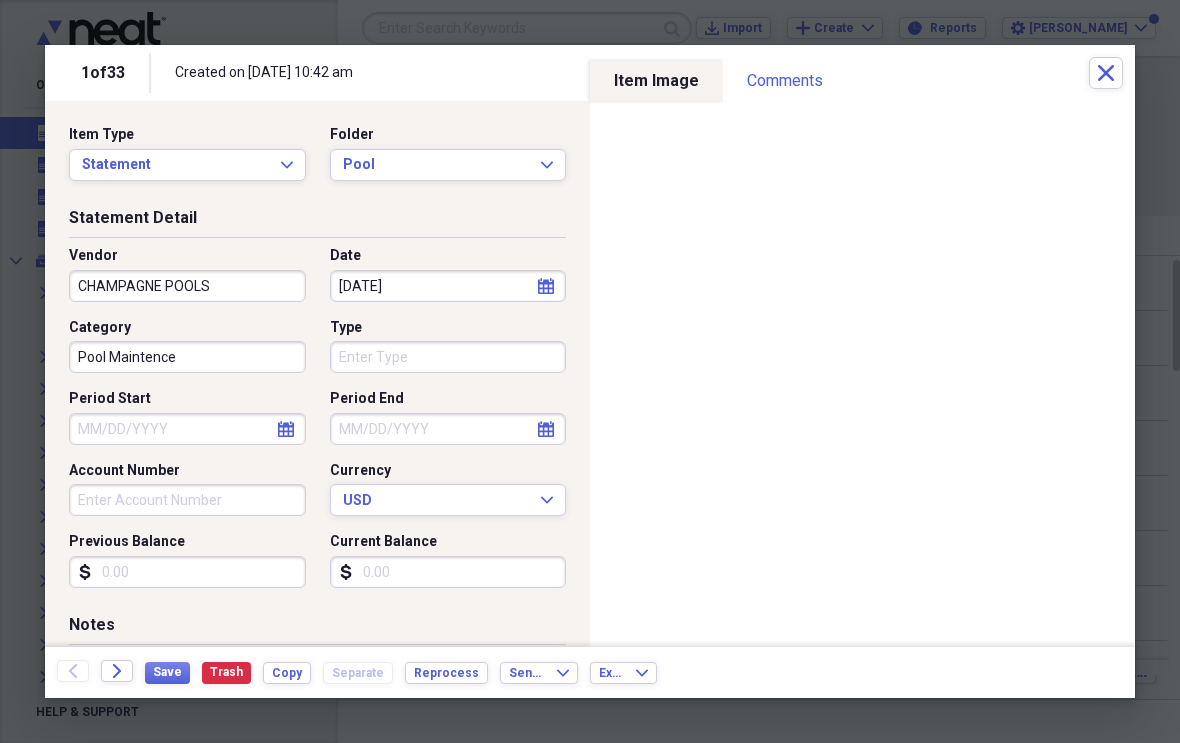select on "2025" 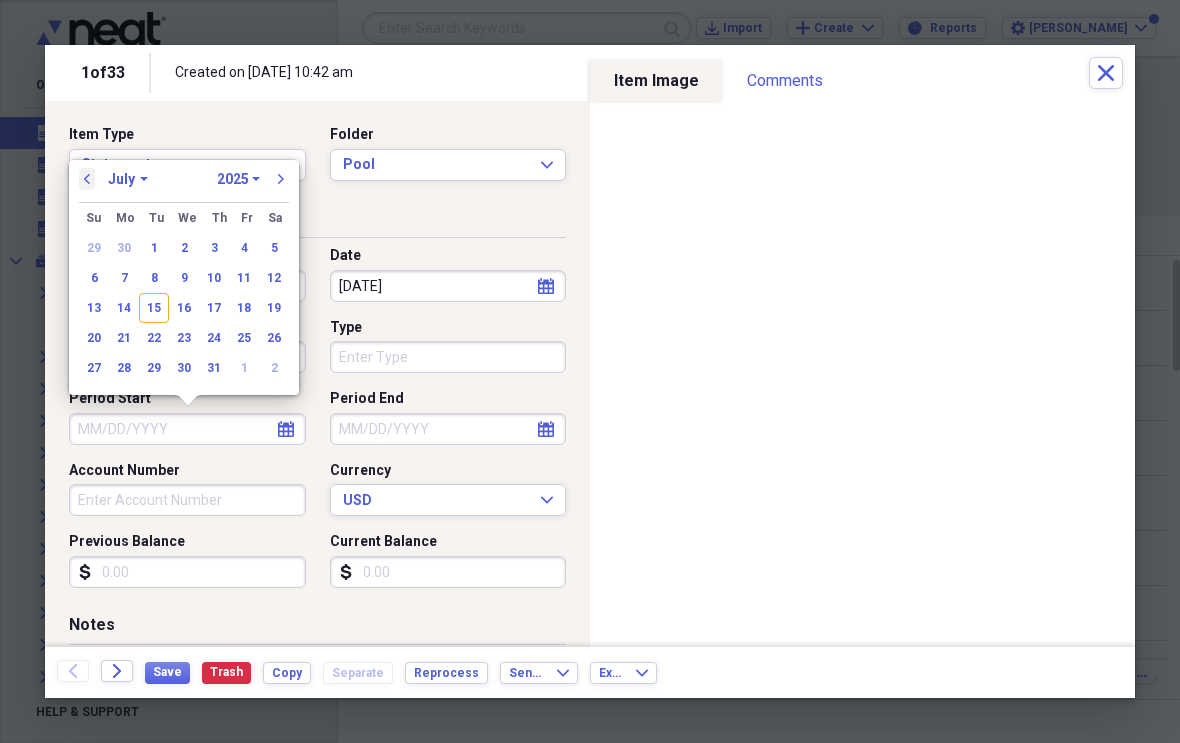 click on "previous" at bounding box center [87, 179] 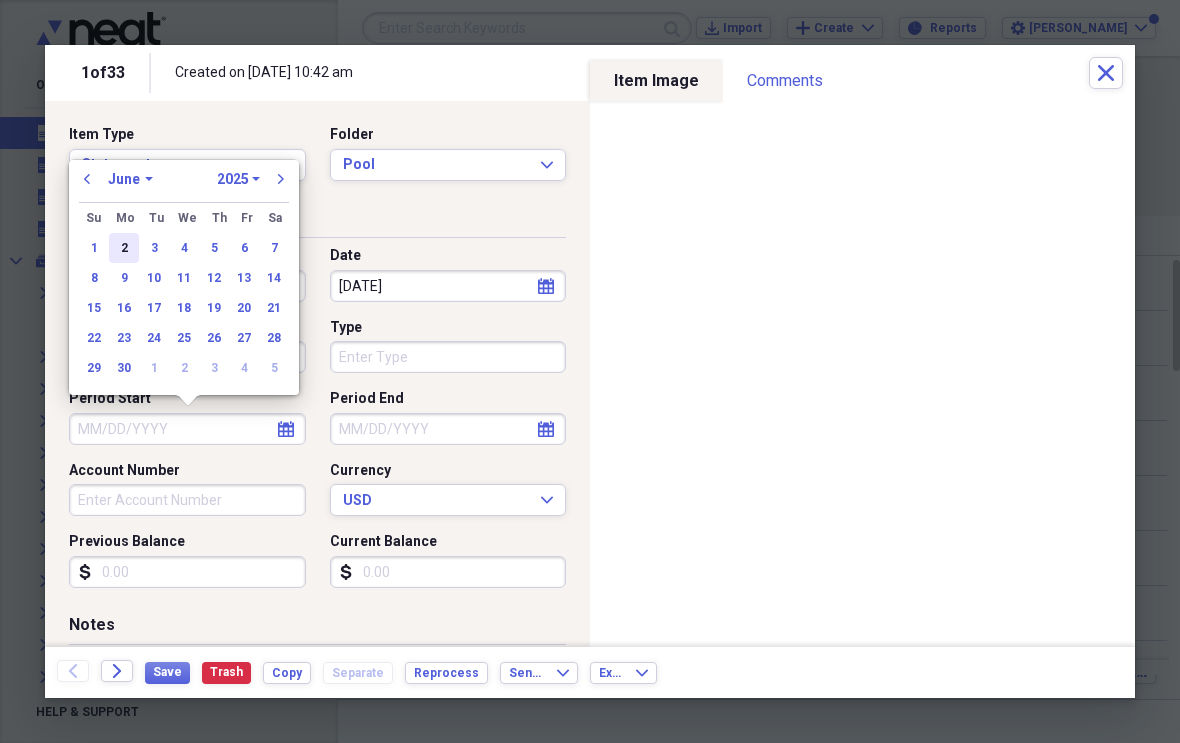click on "2" at bounding box center [124, 248] 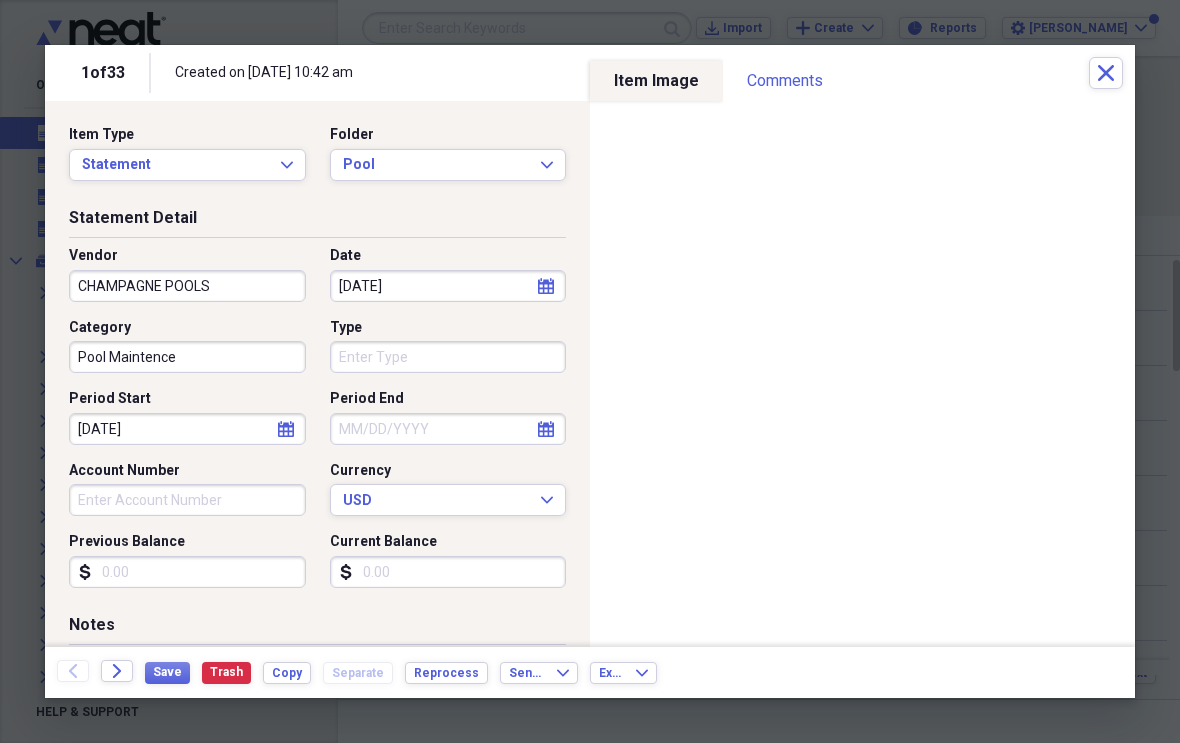 click on "Period End" at bounding box center (448, 429) 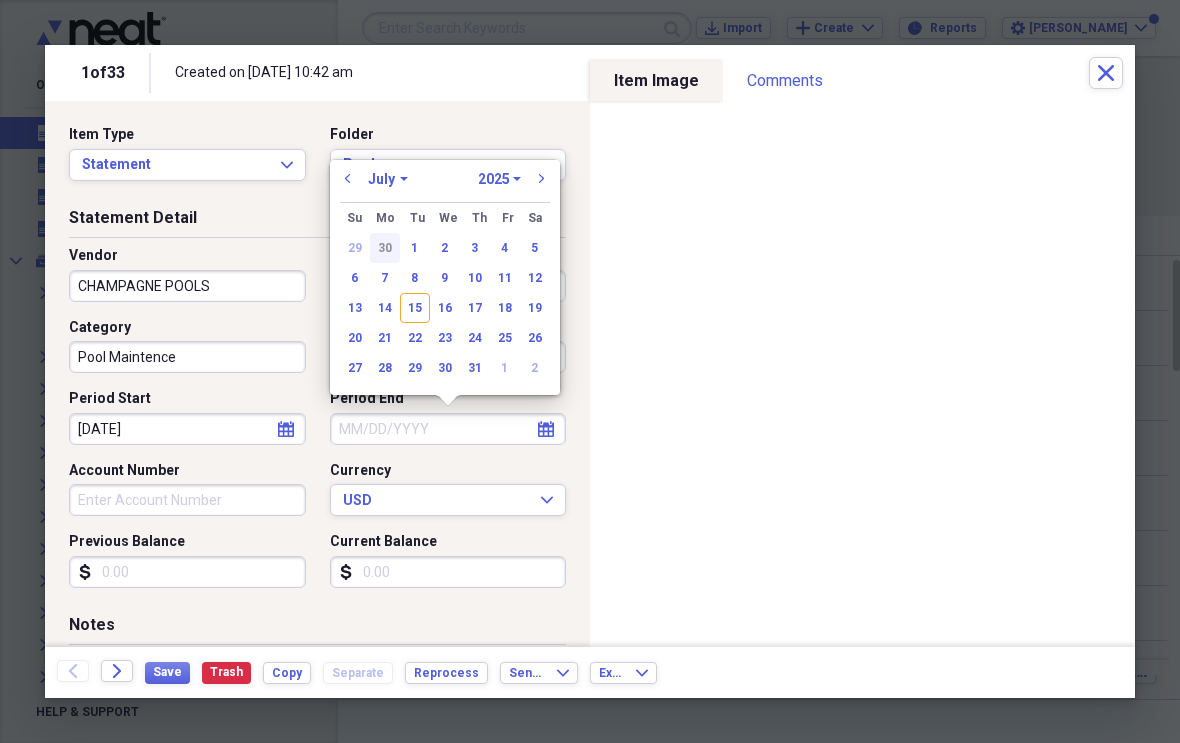 click on "30" at bounding box center [385, 248] 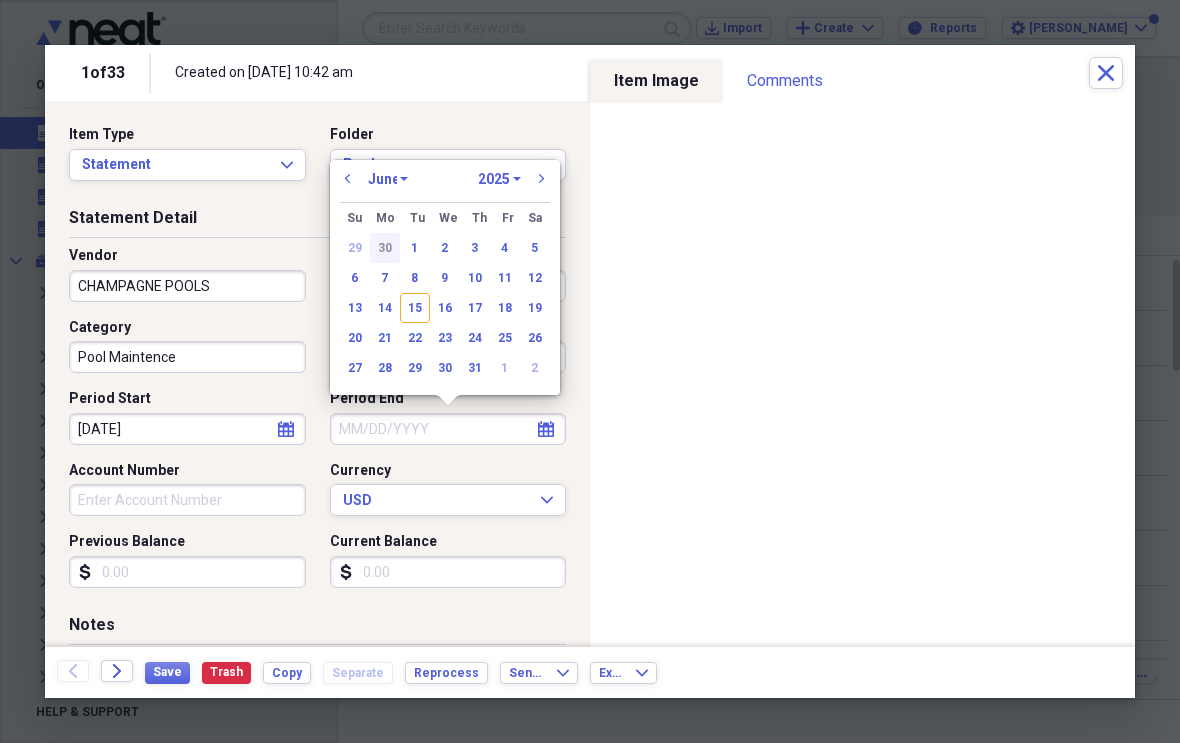 type on "[DATE]" 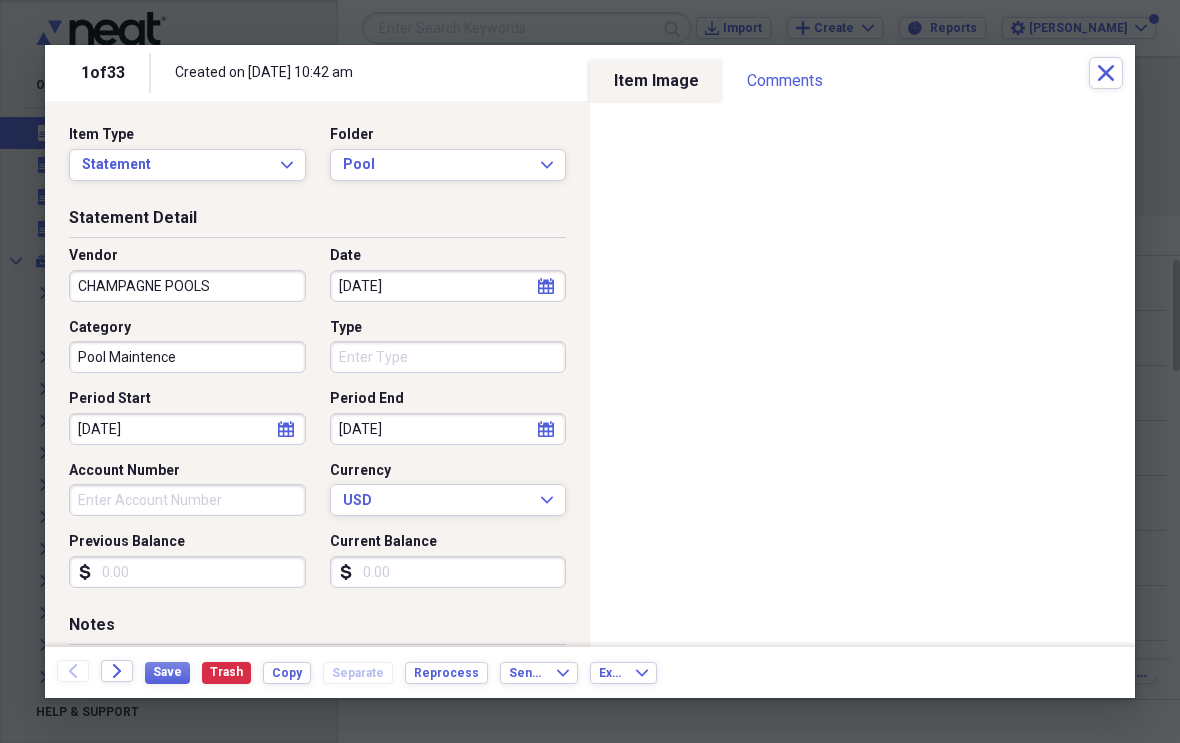 click on "Current Balance" at bounding box center (448, 572) 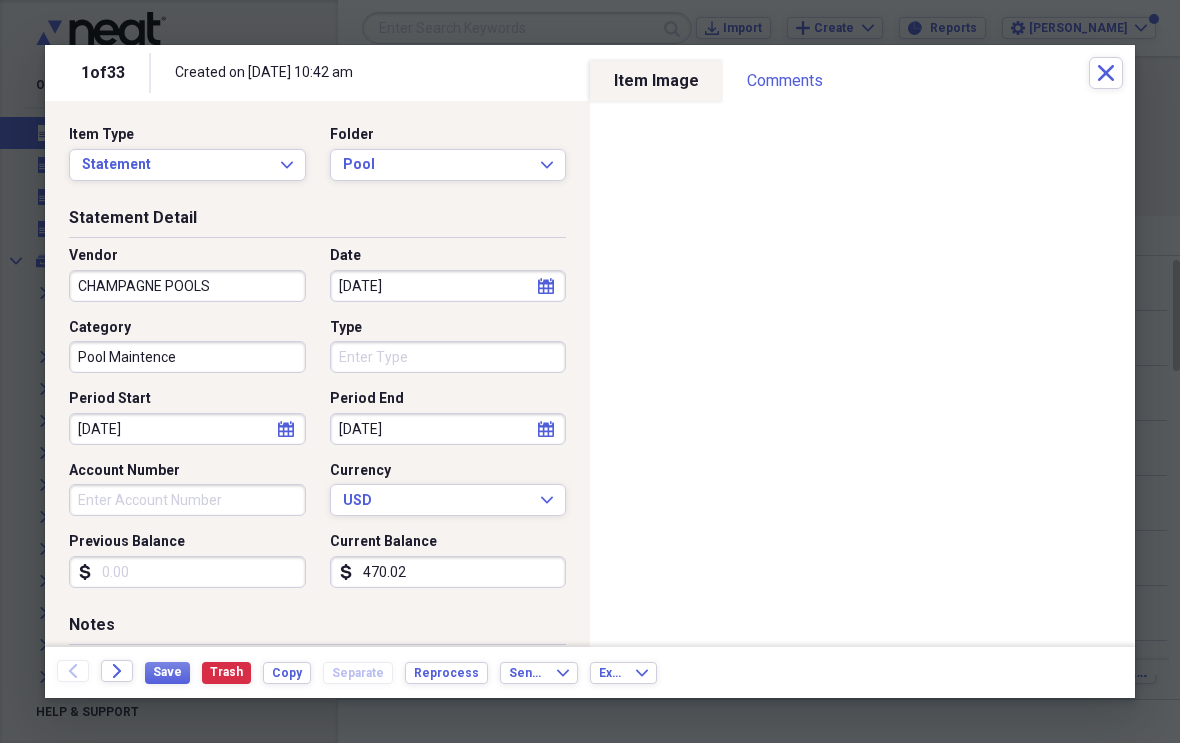 type on "470.02" 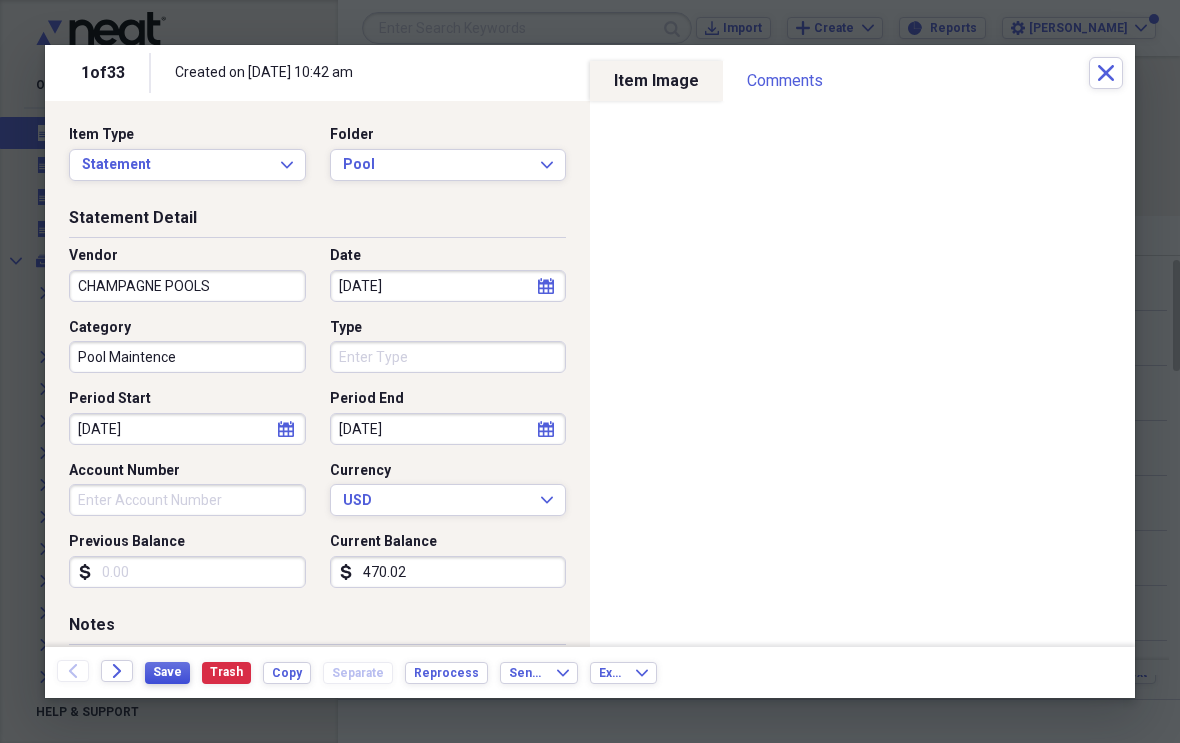 click on "Save" at bounding box center [167, 673] 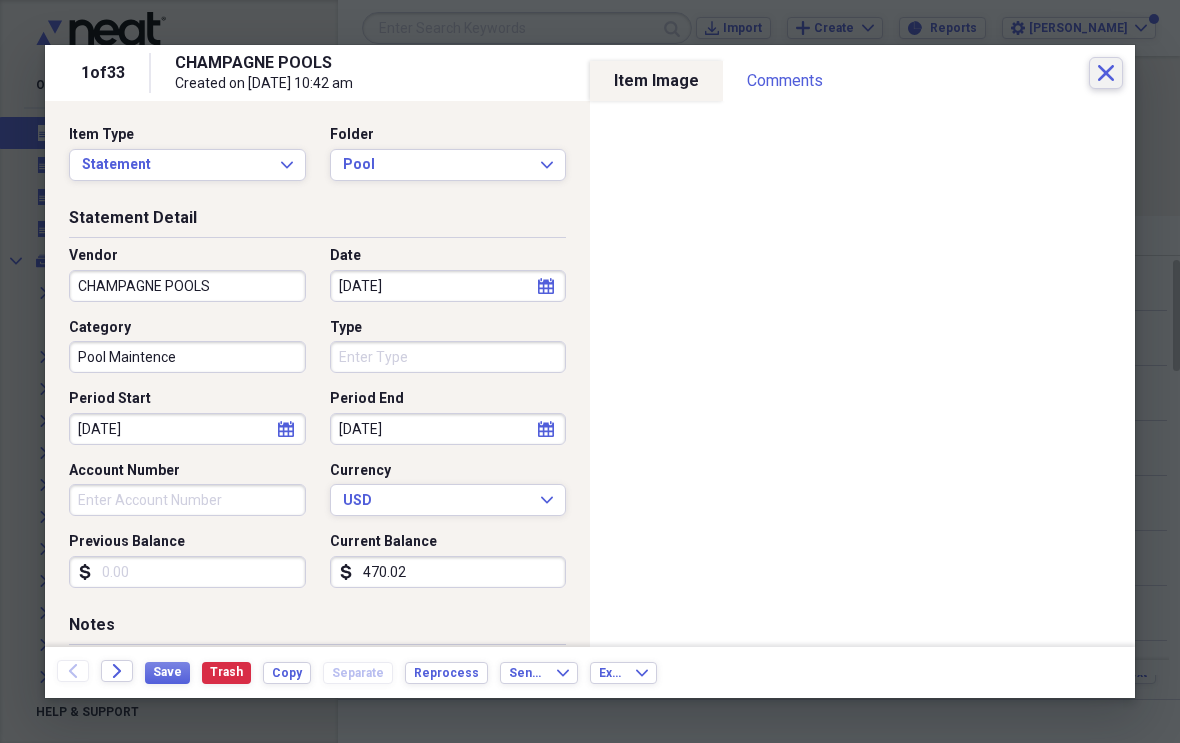 click on "Close" at bounding box center (1106, 73) 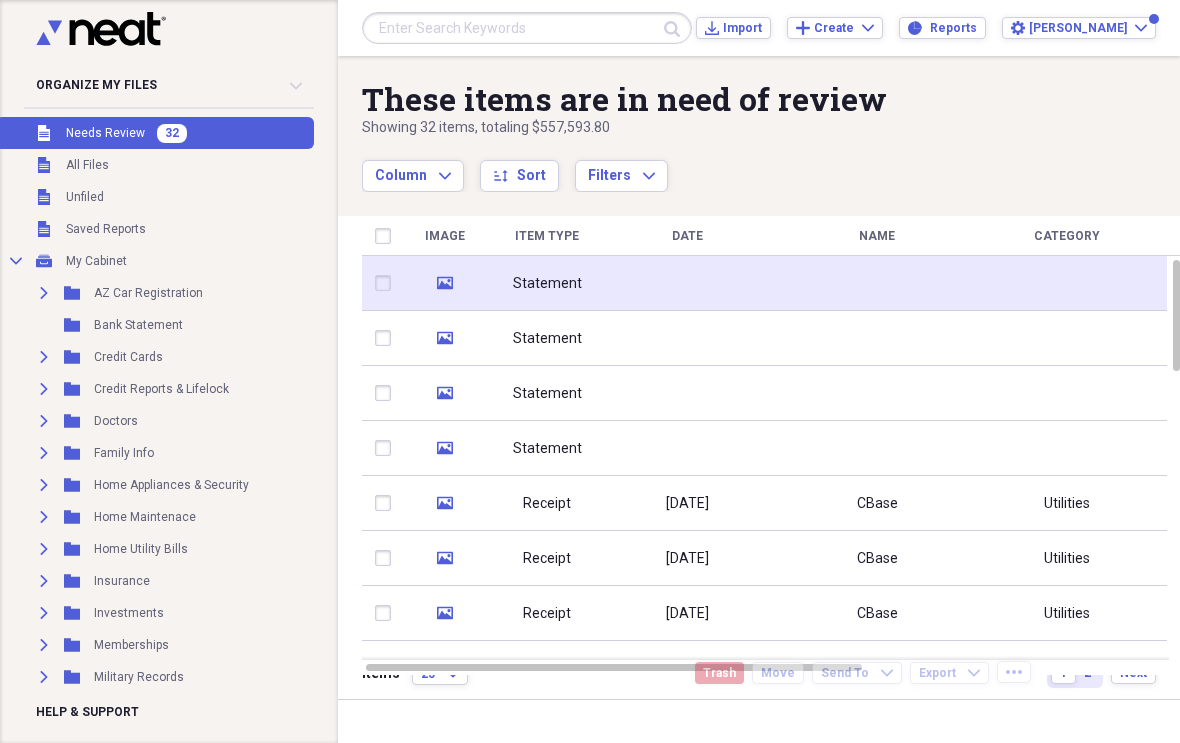 click on "Statement" at bounding box center [547, 283] 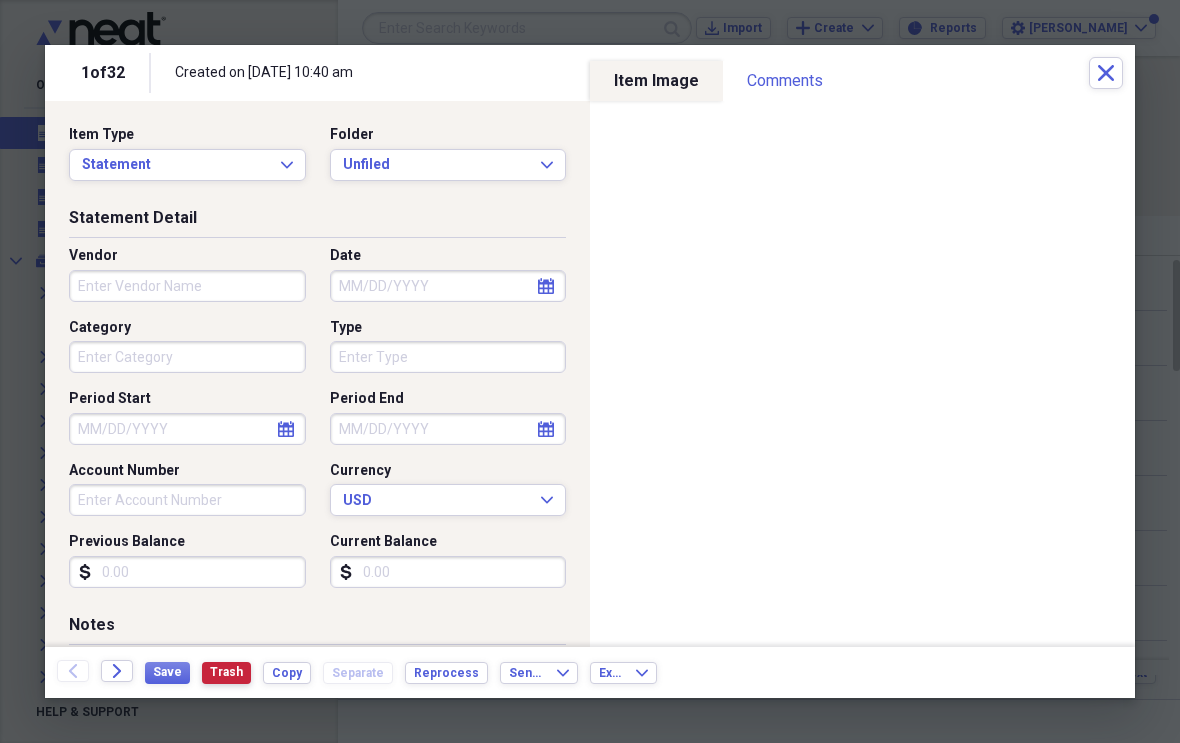 click on "Trash" at bounding box center [226, 673] 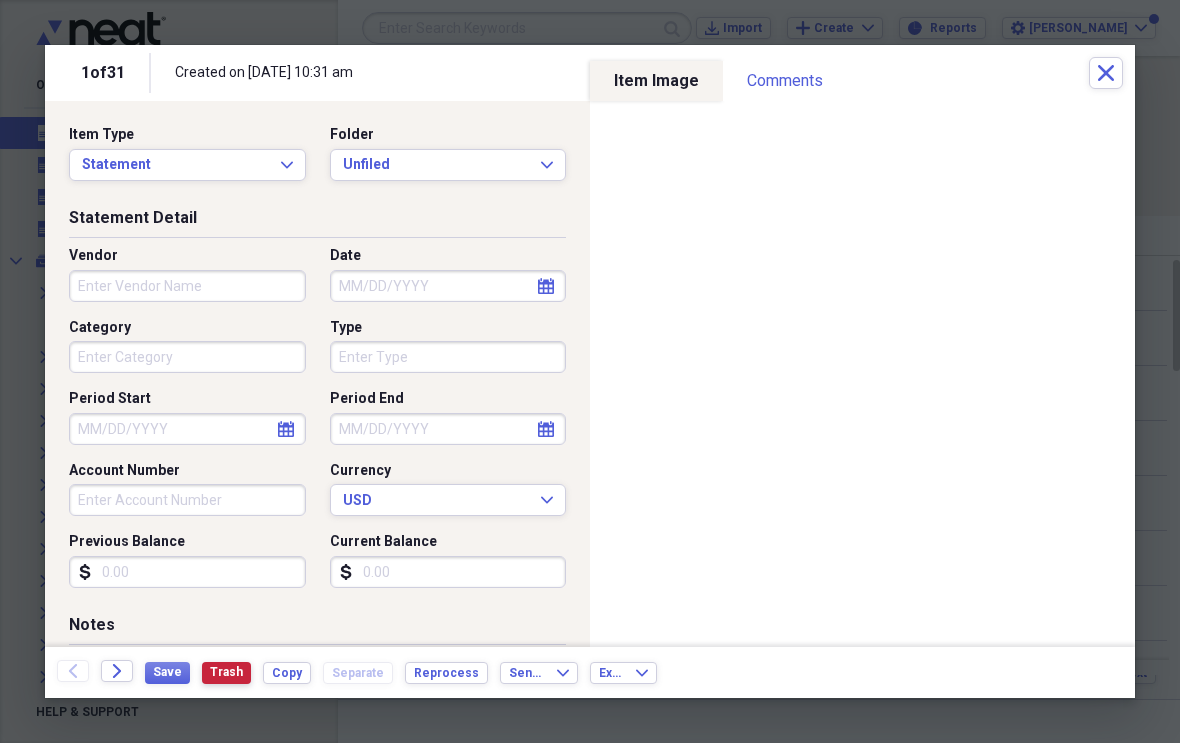 click on "Trash" at bounding box center (226, 672) 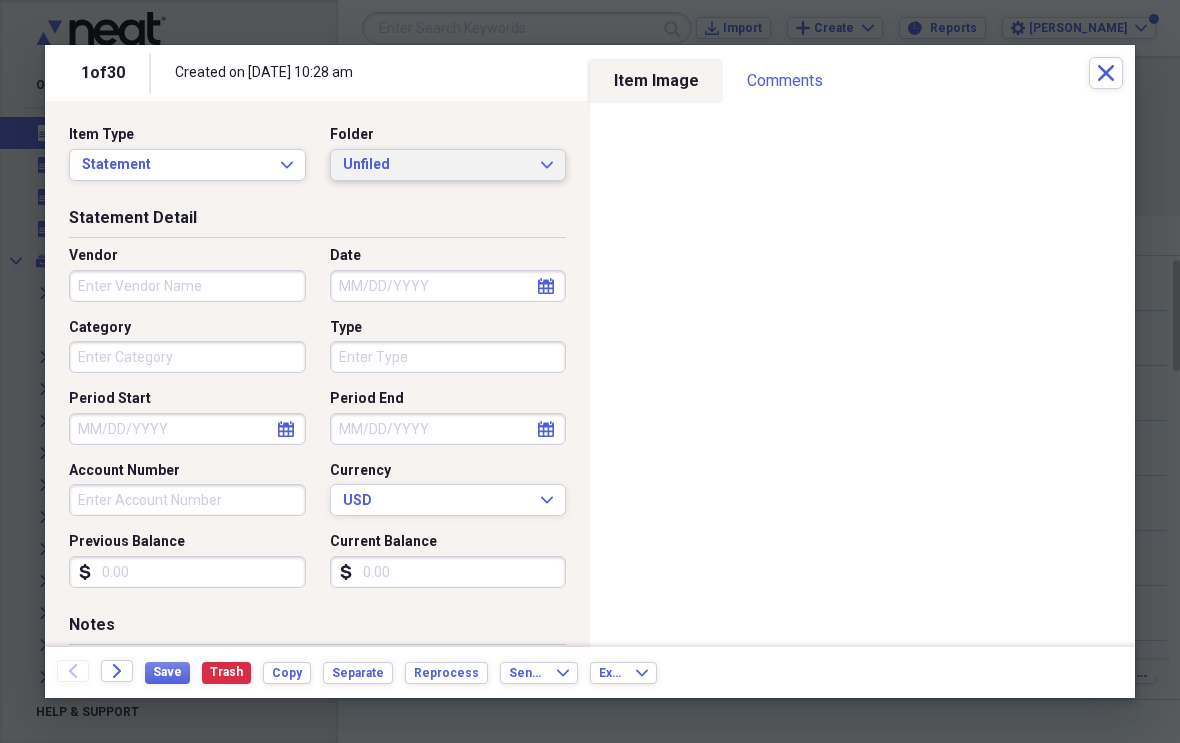 click on "Unfiled Expand" at bounding box center [448, 165] 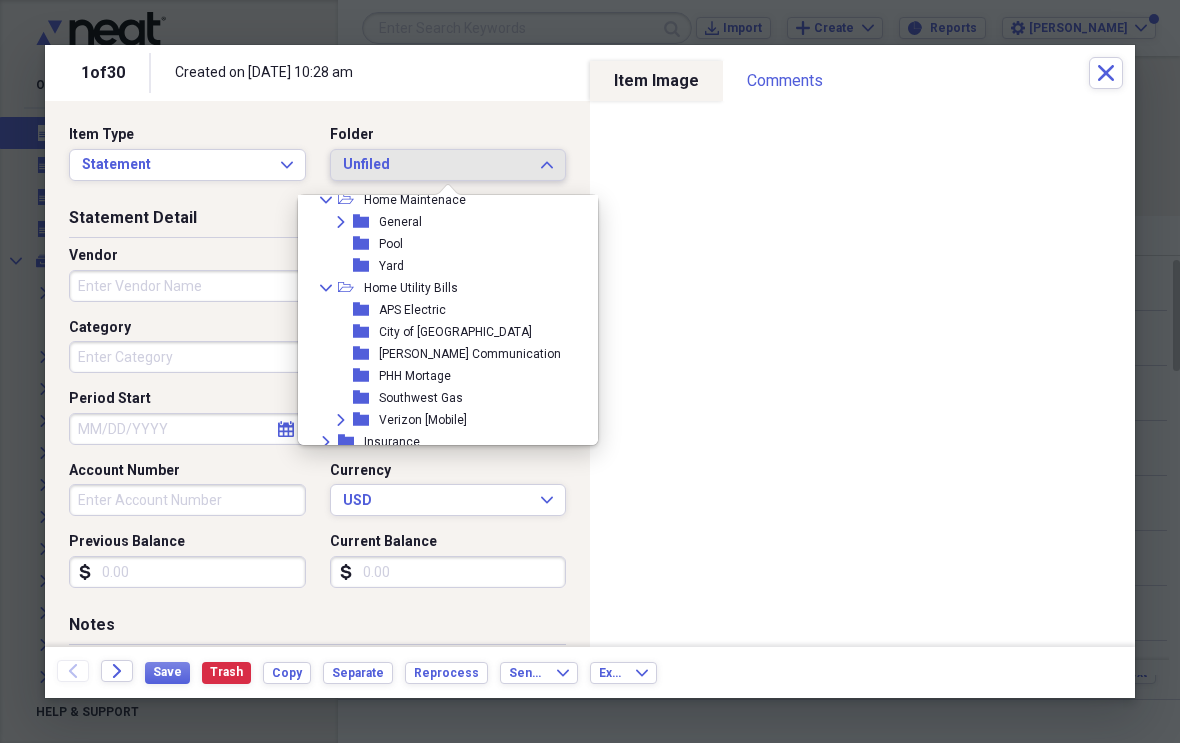 scroll, scrollTop: 231, scrollLeft: 0, axis: vertical 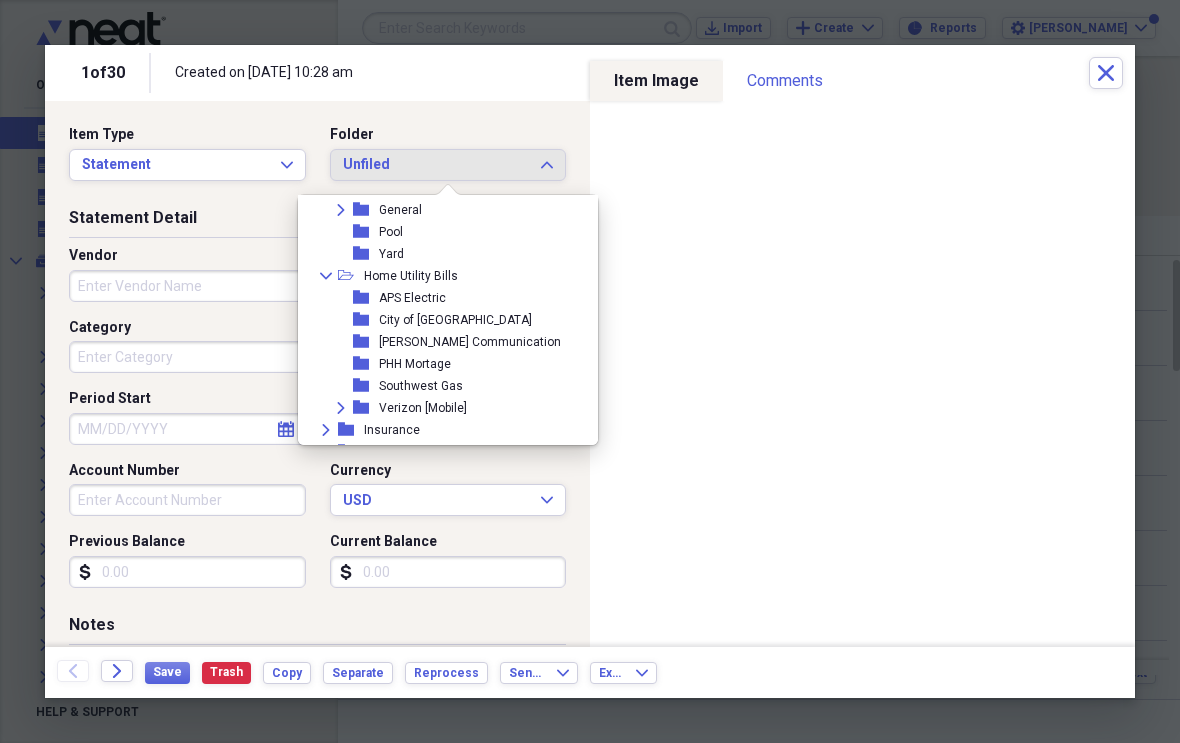 click on "[PERSON_NAME] Communication" at bounding box center (470, 342) 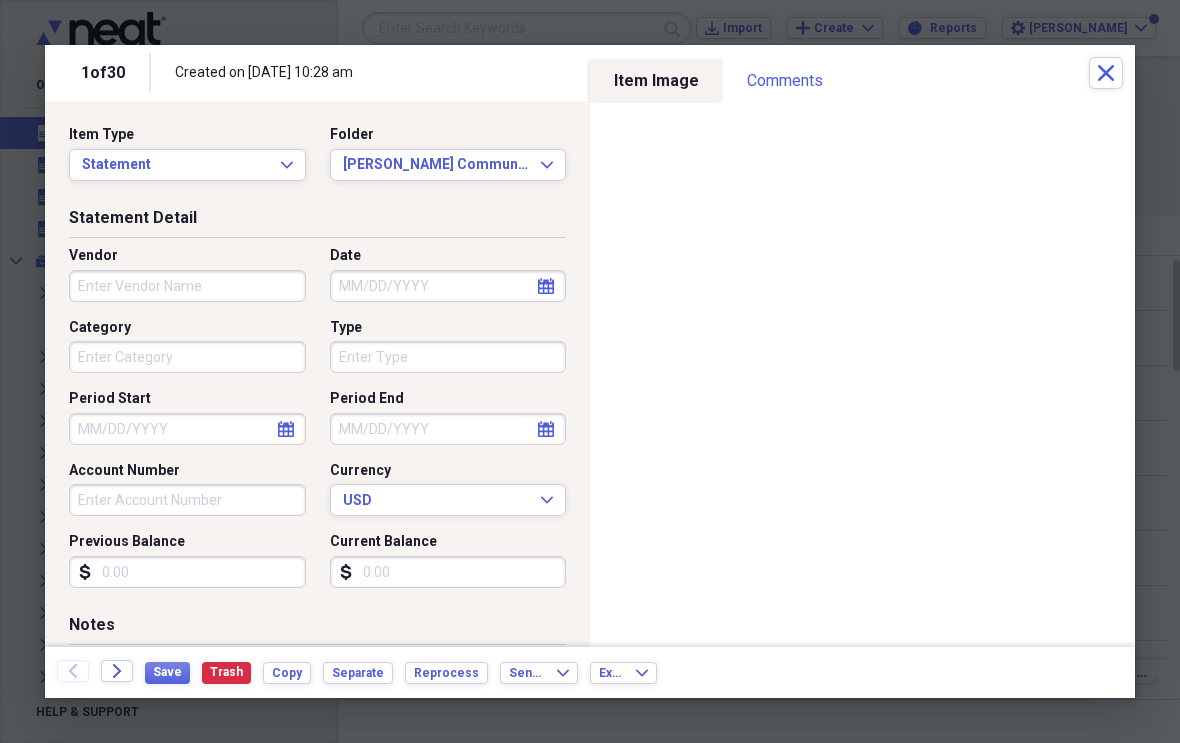 click on "Vendor" at bounding box center (187, 286) 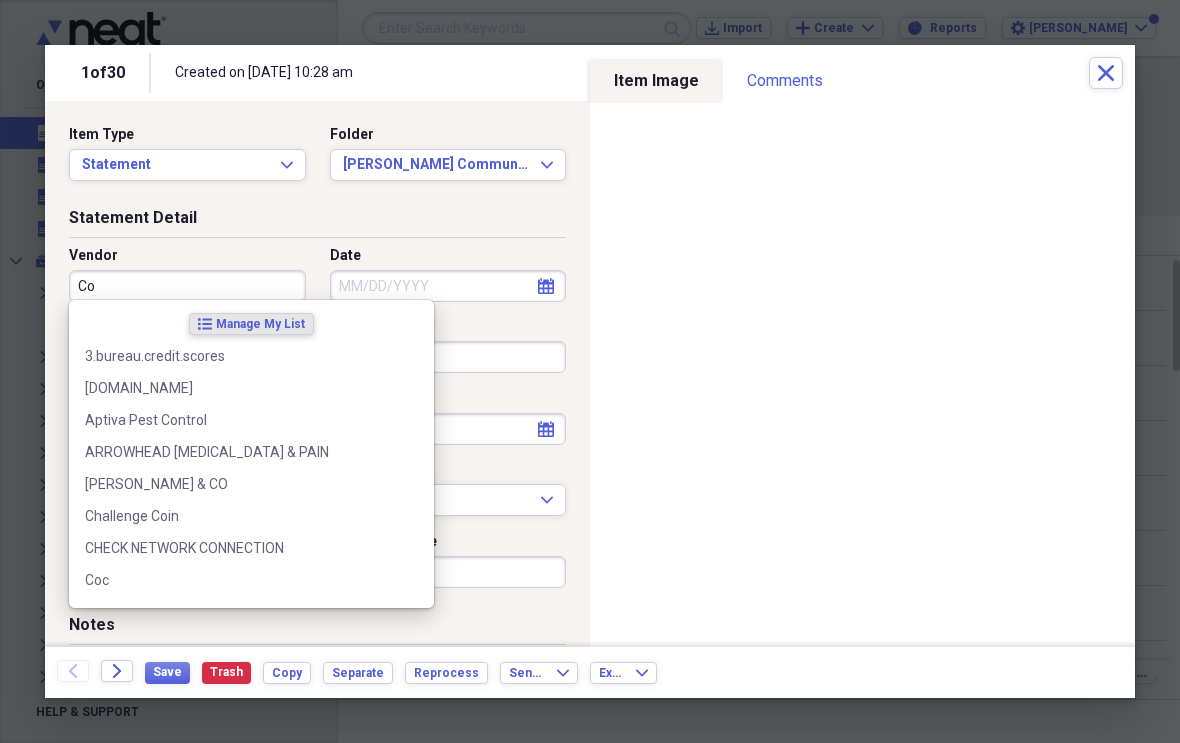 type on "[PERSON_NAME]" 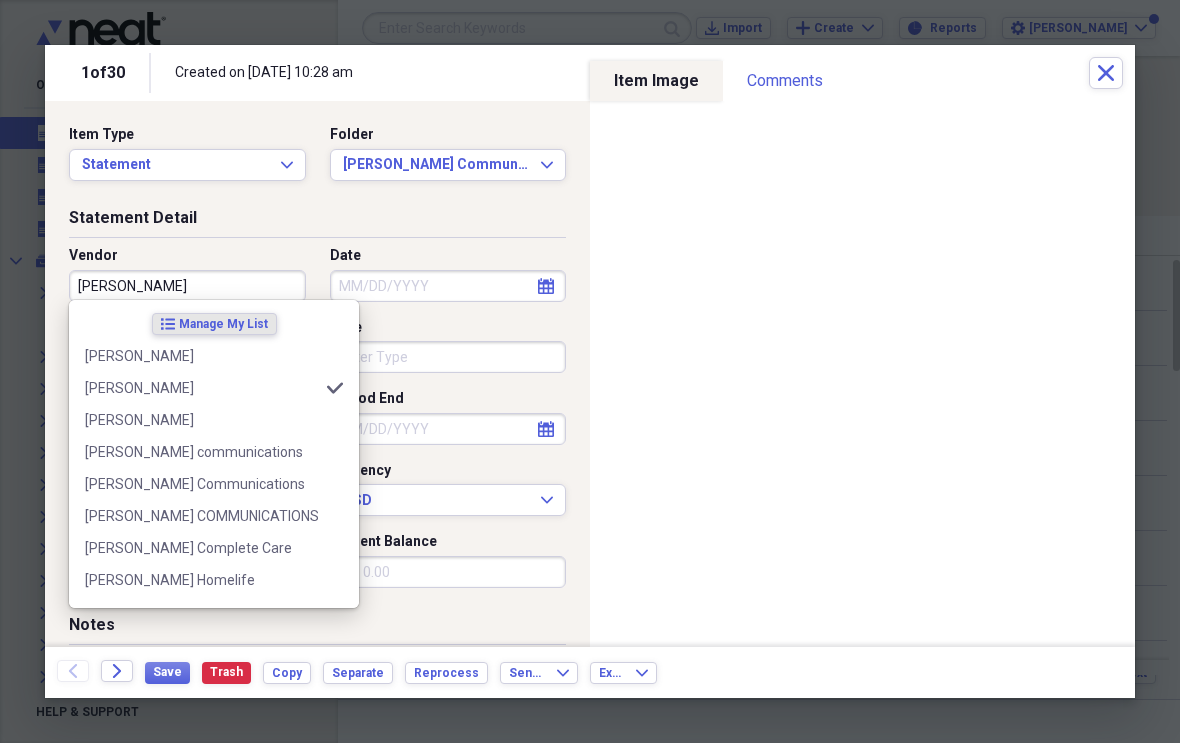 type on "Utilities" 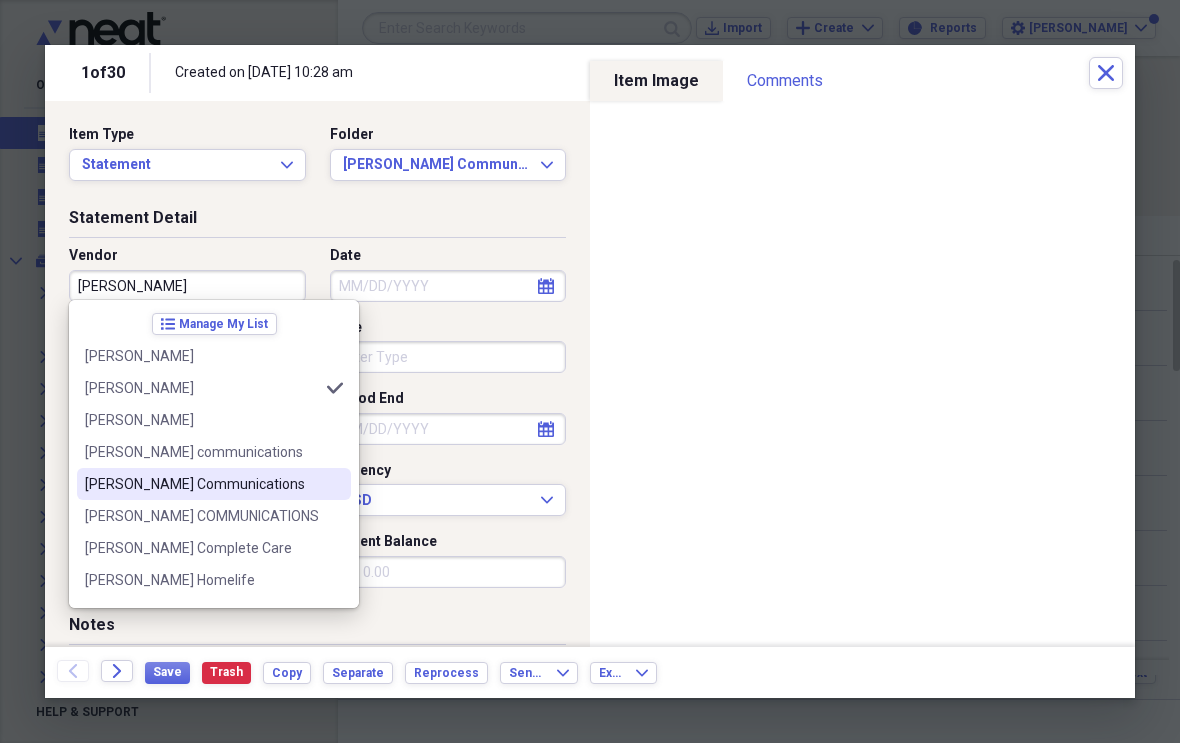 click on "[PERSON_NAME] Communications" at bounding box center (202, 484) 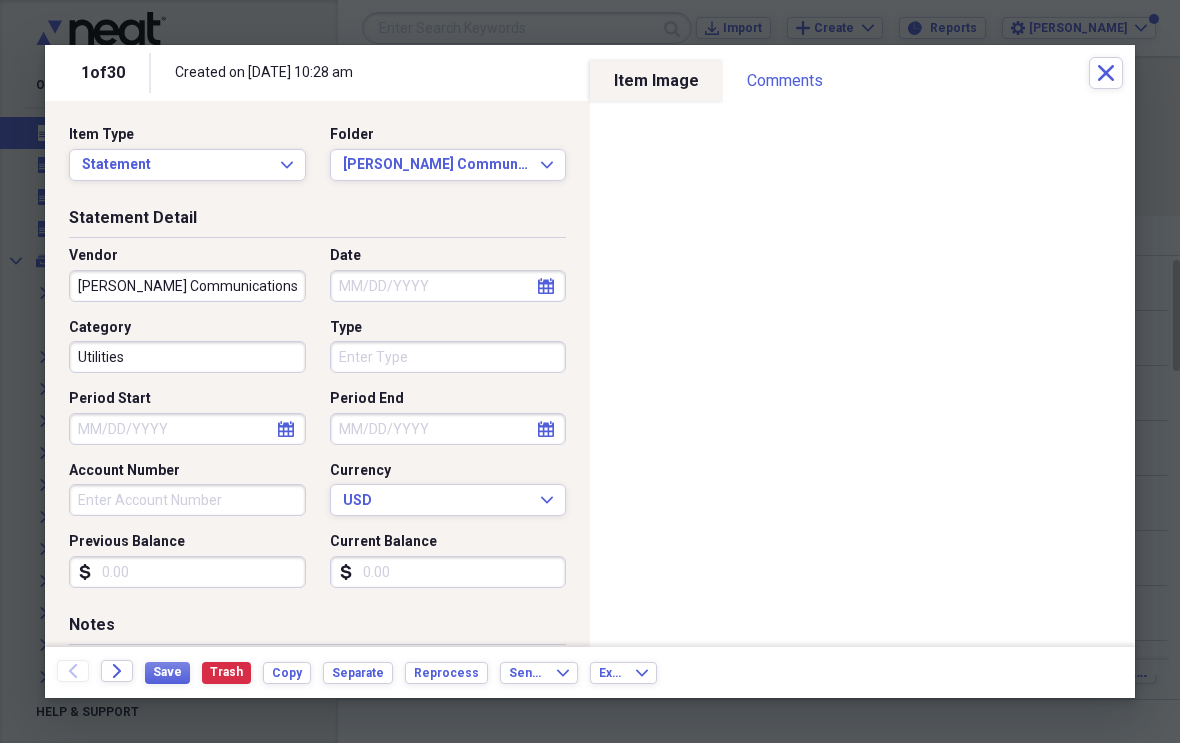 click 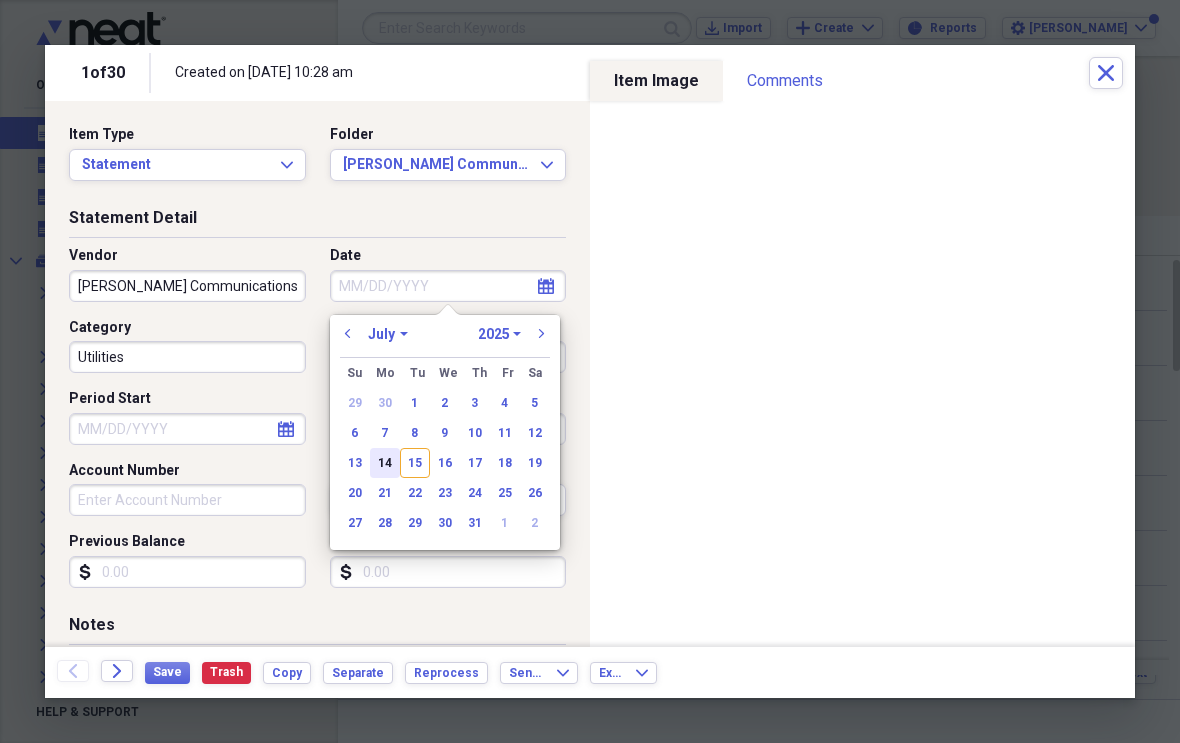 click on "14" at bounding box center [385, 463] 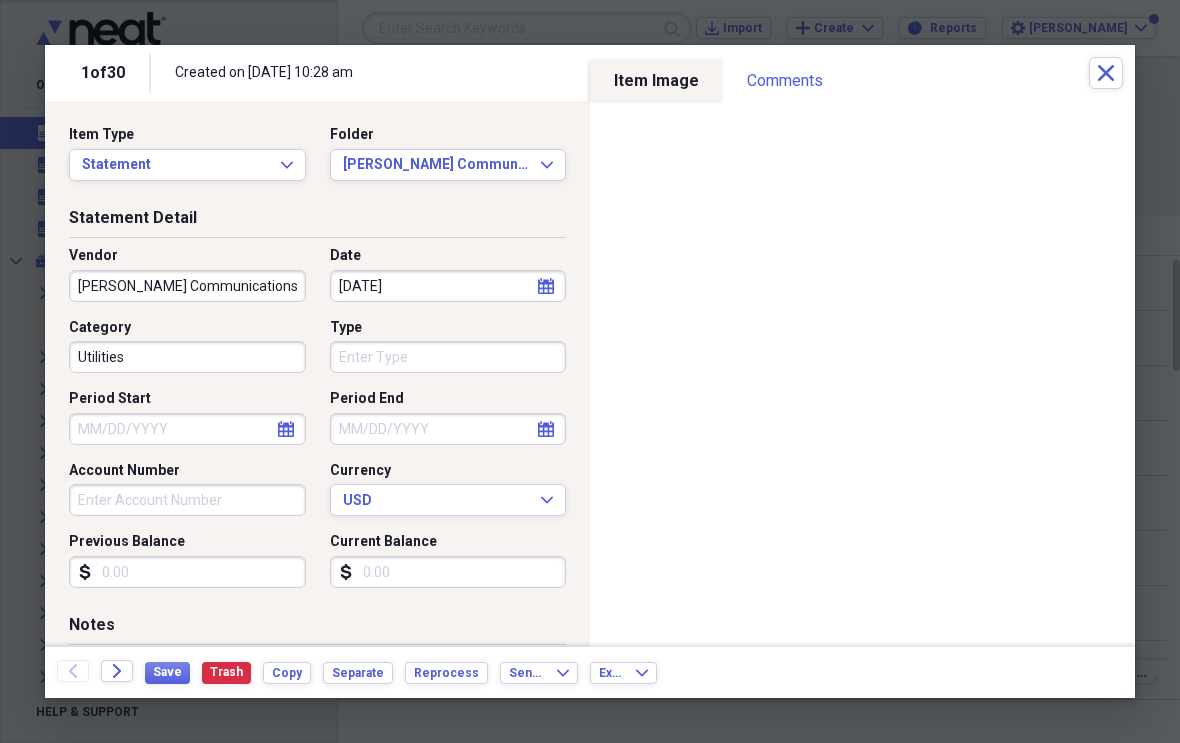 click on "Period Start" at bounding box center [187, 429] 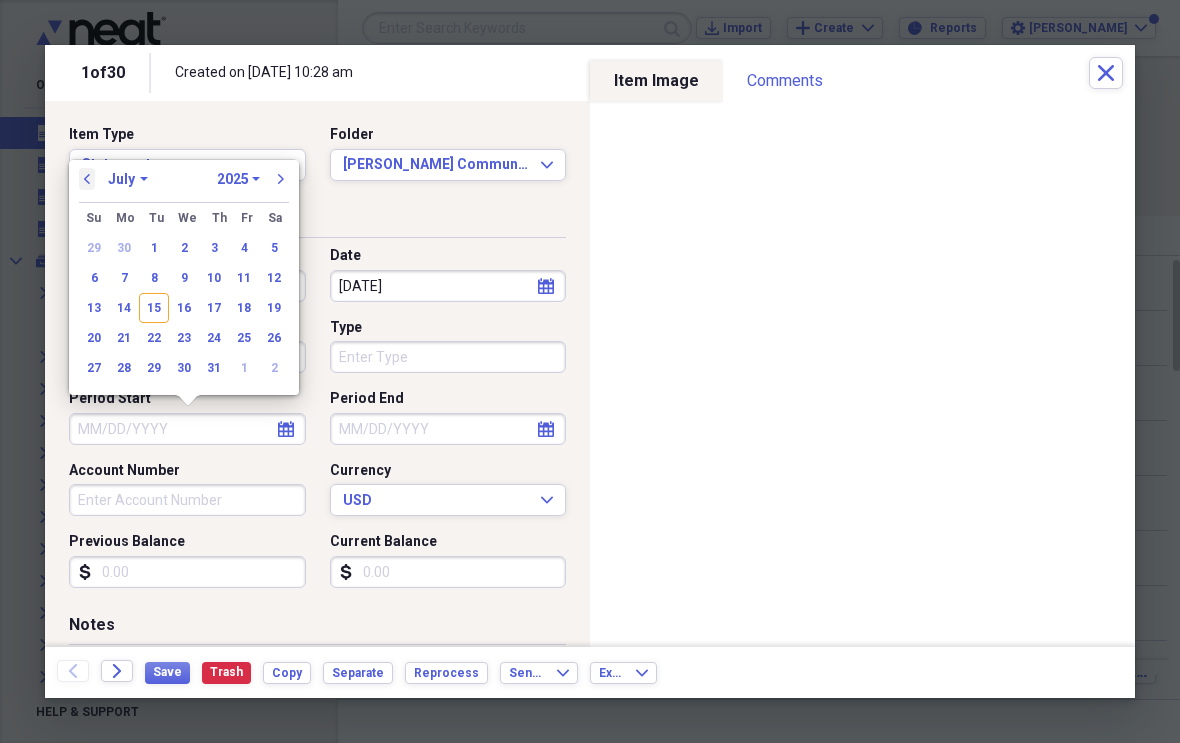 click on "previous" at bounding box center (87, 179) 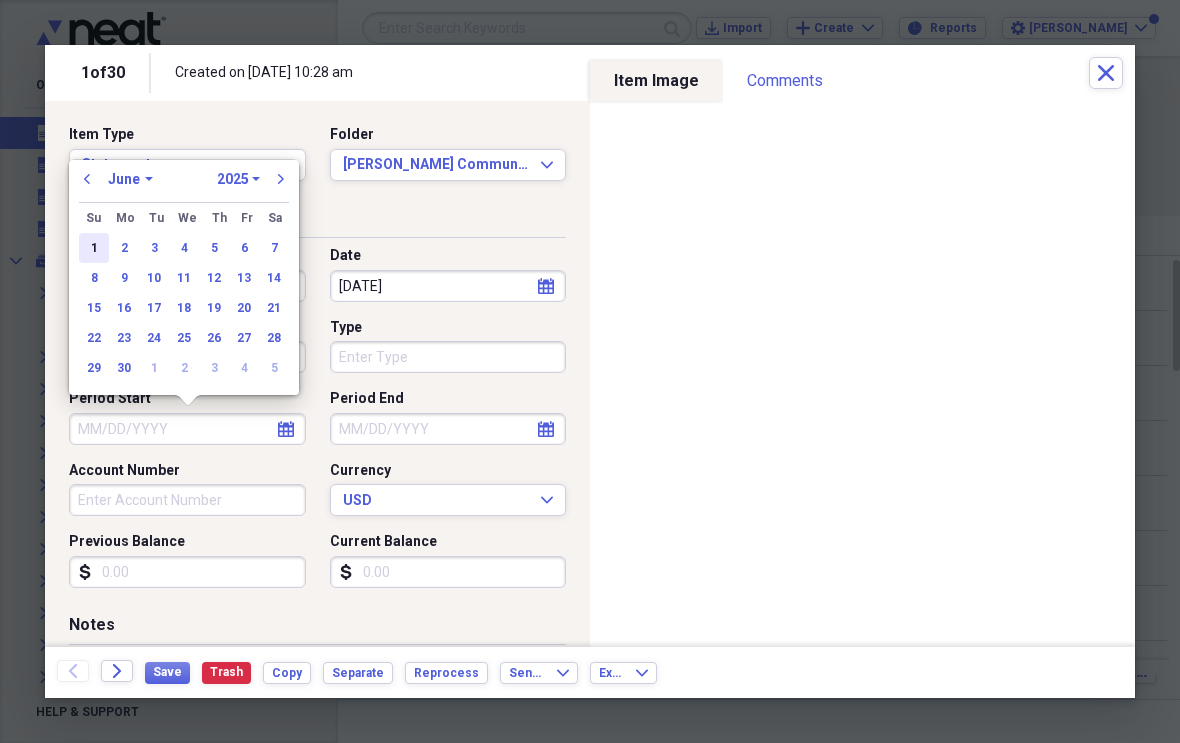 click on "1" at bounding box center [94, 248] 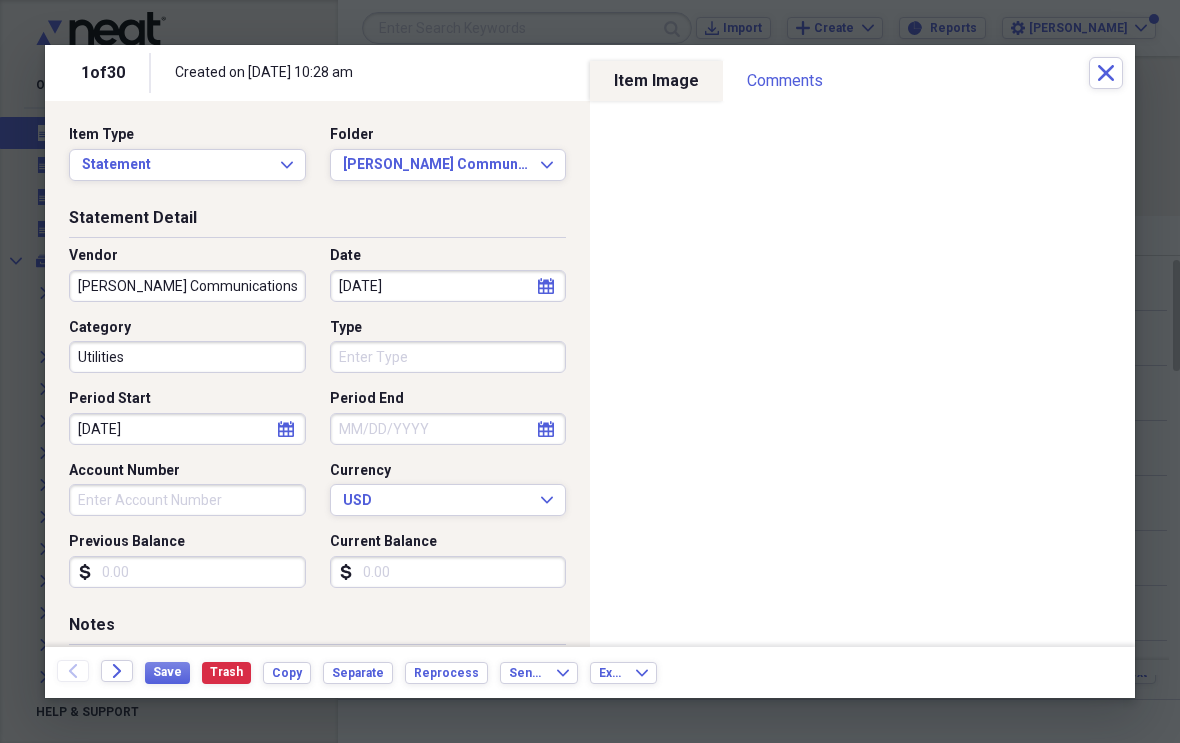 click on "Period End" at bounding box center (448, 429) 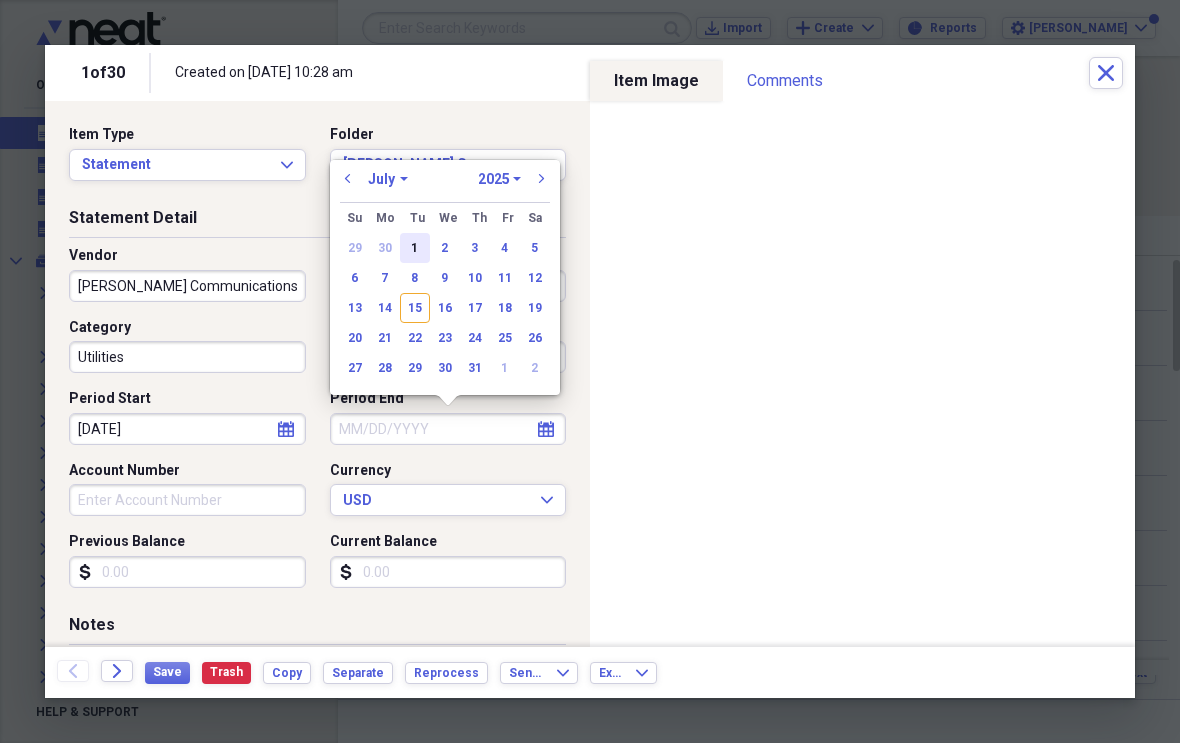 click on "1" at bounding box center (415, 248) 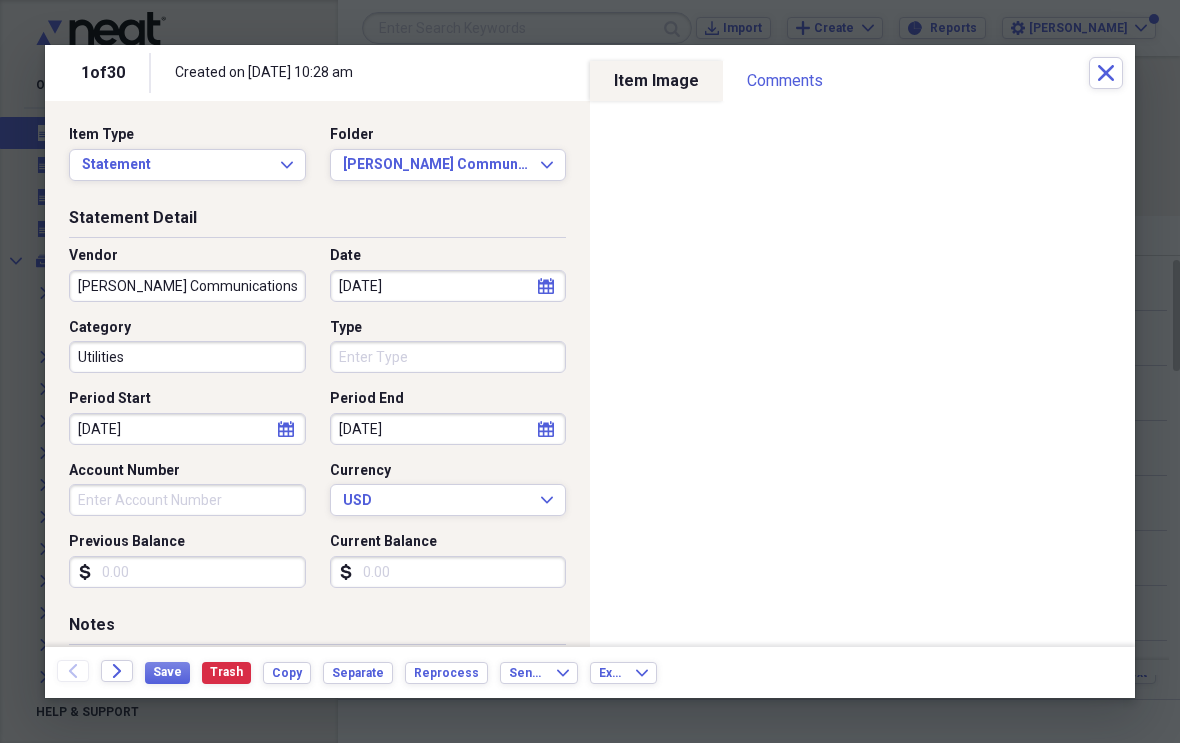 click on "[DATE]" at bounding box center [448, 429] 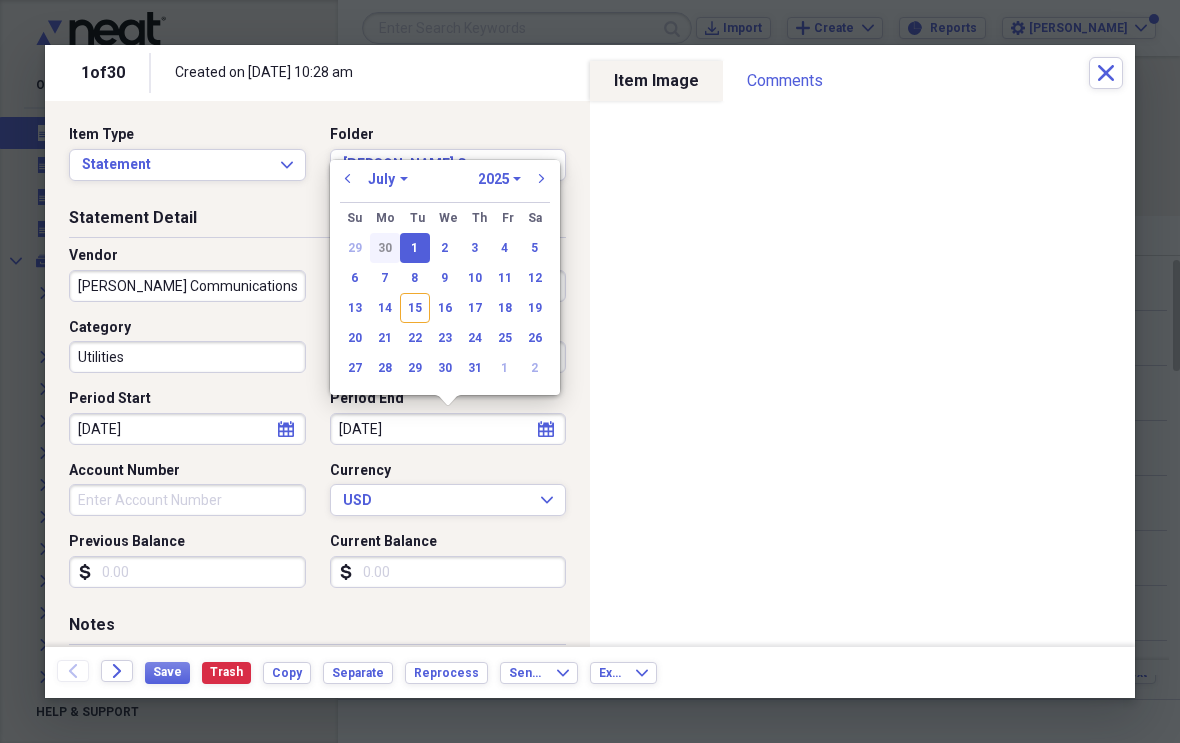 click on "30" at bounding box center [385, 248] 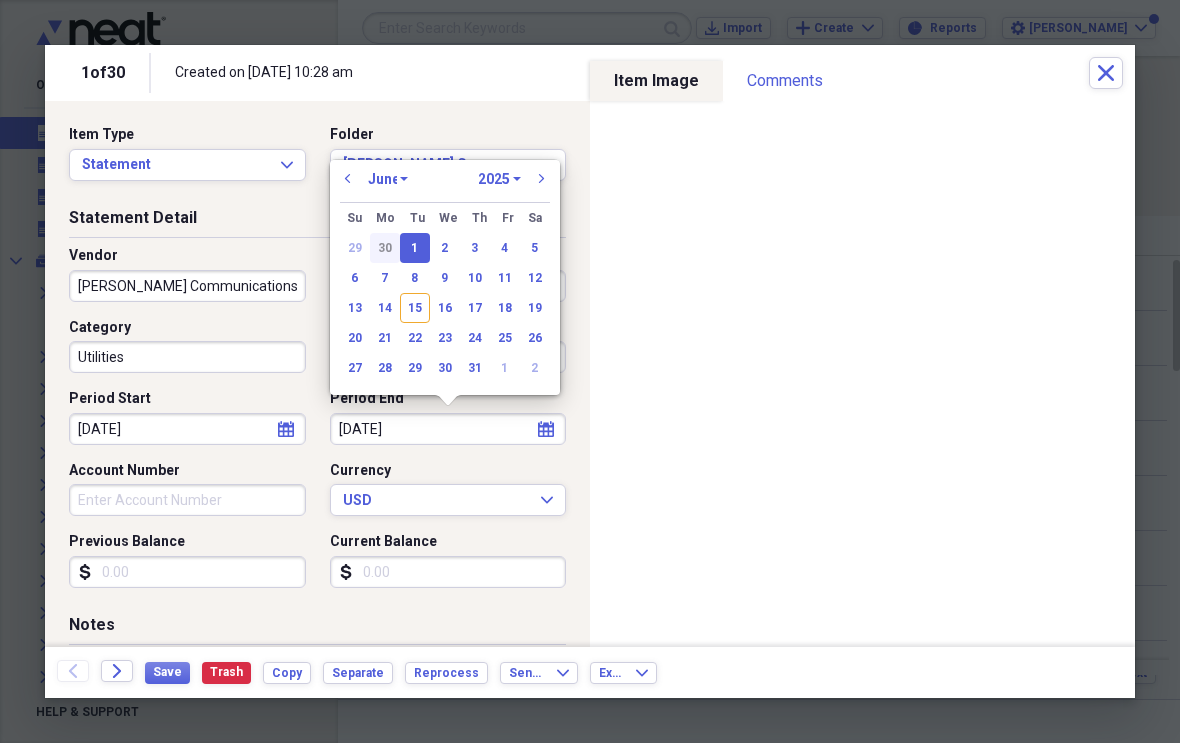 type on "[DATE]" 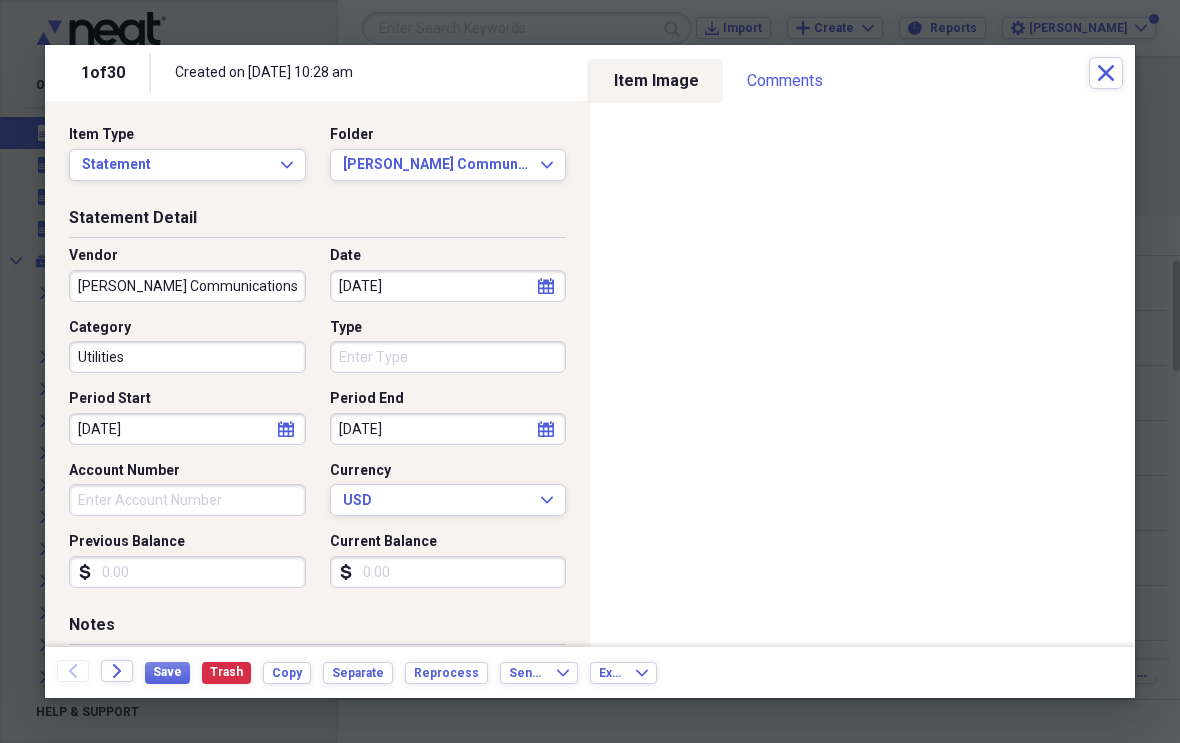 click on "Current Balance" at bounding box center [448, 572] 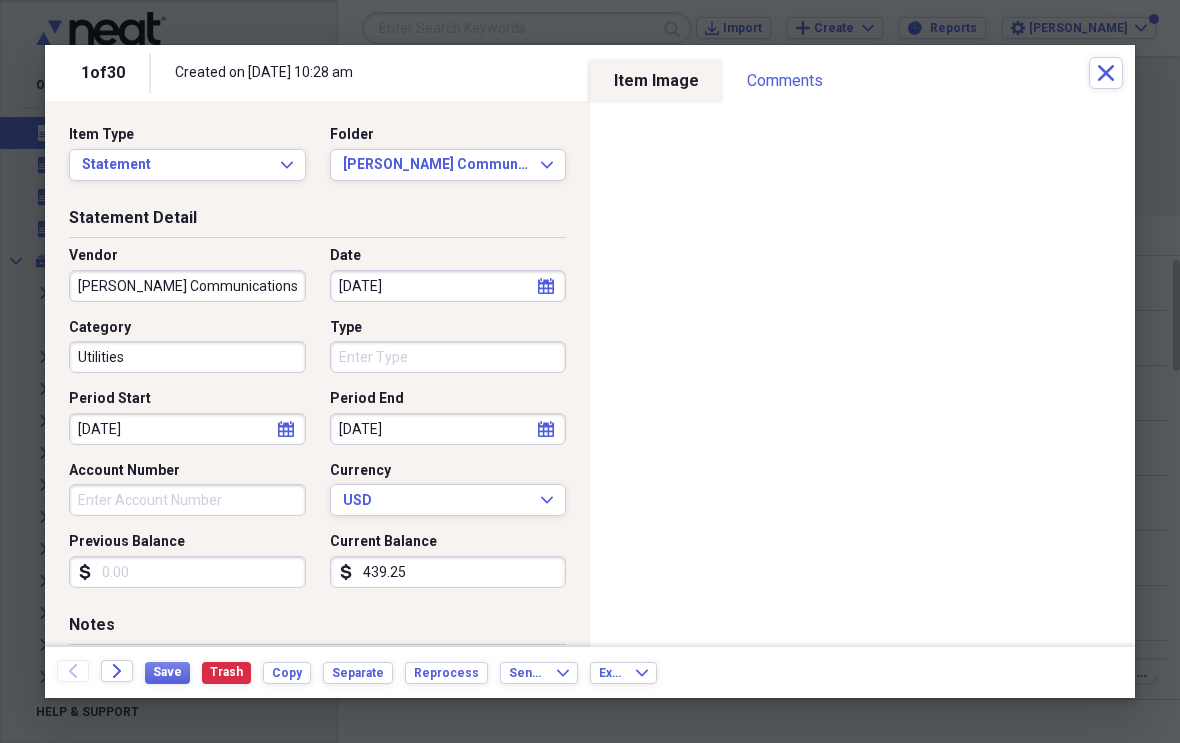 type on "439.25" 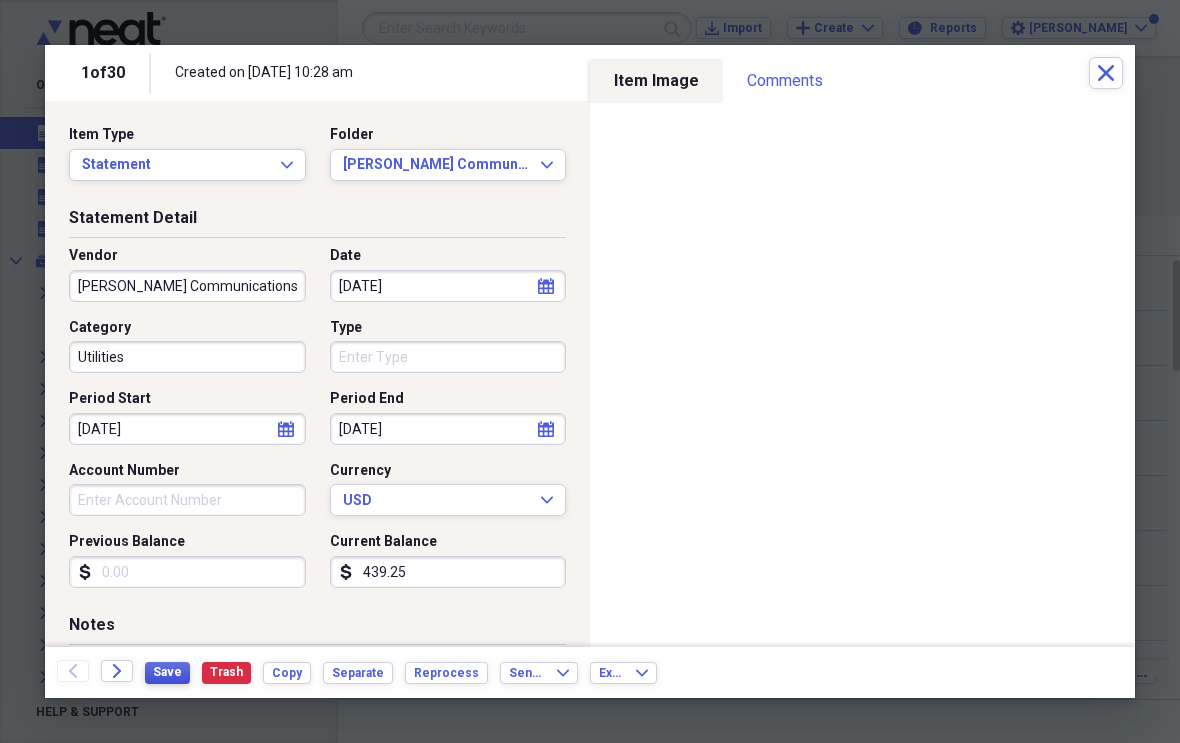 click on "Save" at bounding box center (167, 672) 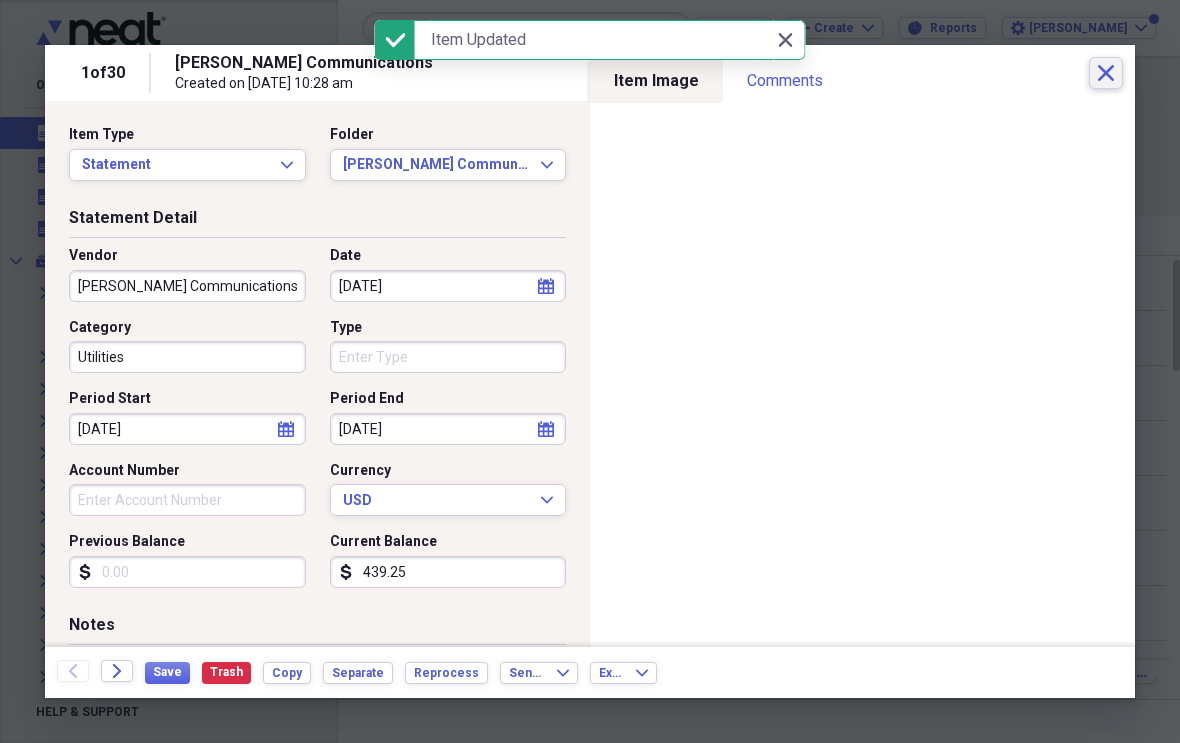 click on "Close" at bounding box center [1106, 73] 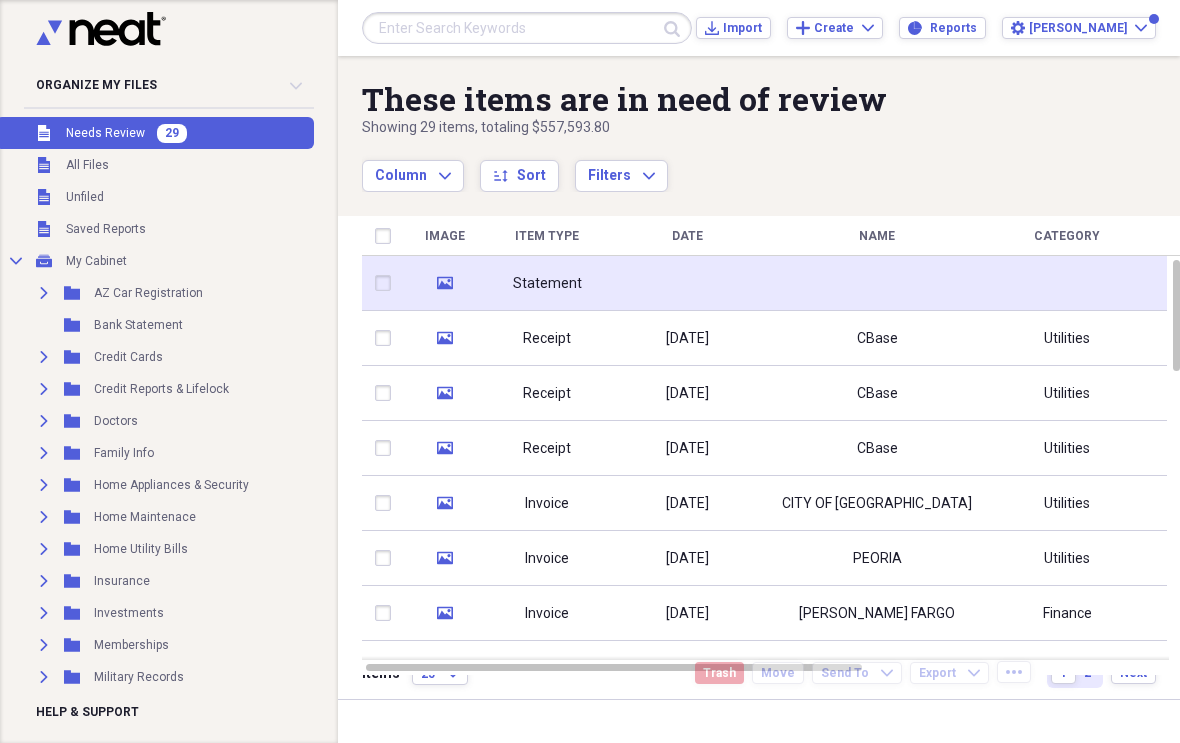 click at bounding box center (687, 283) 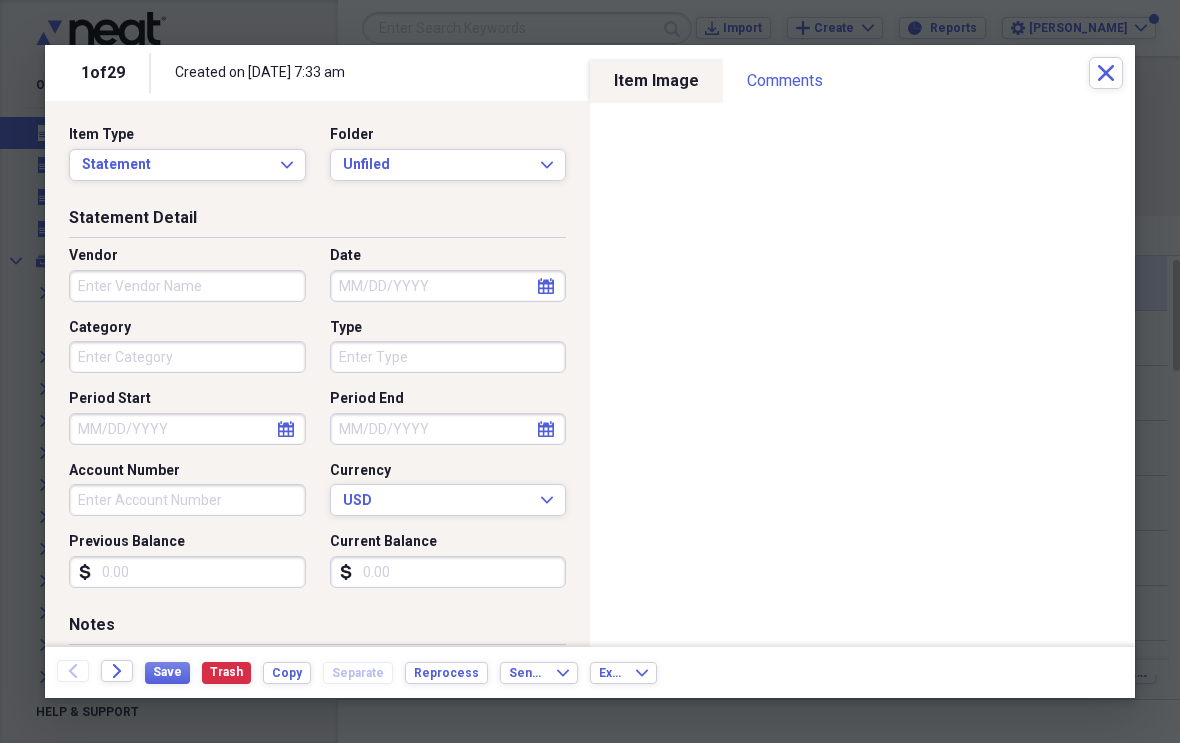 click on "Comments" at bounding box center (785, 81) 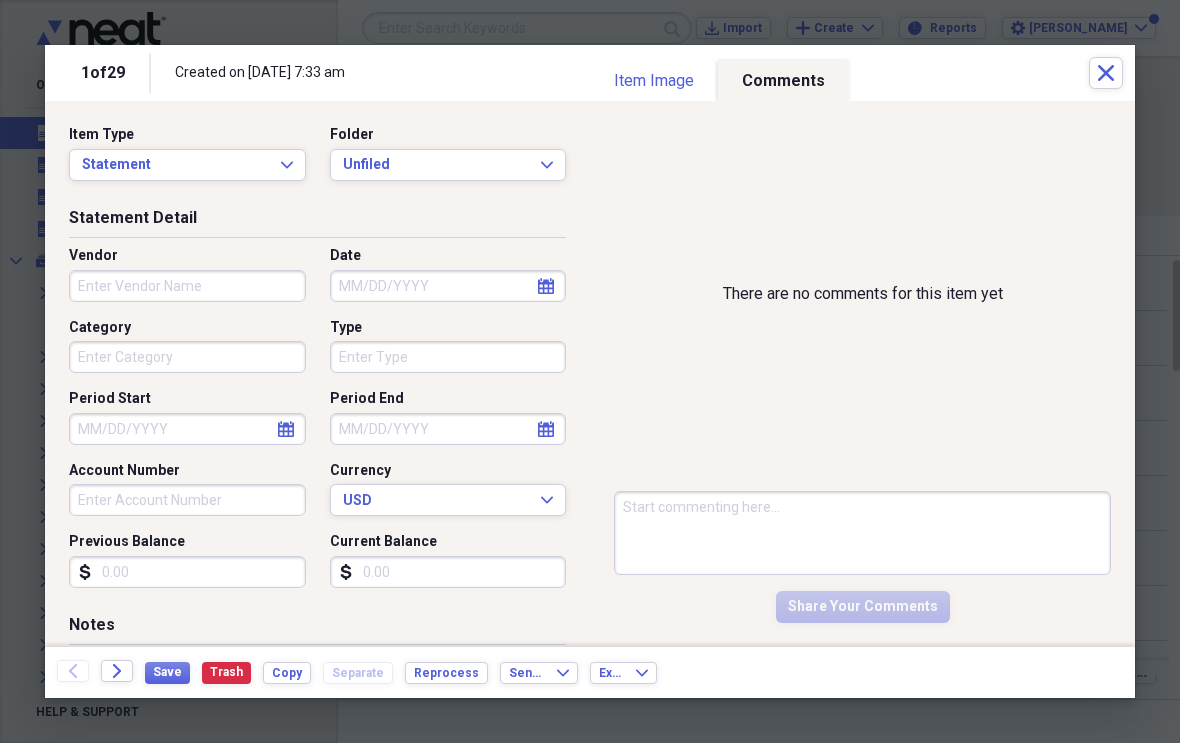 click on "Comments" at bounding box center [783, 81] 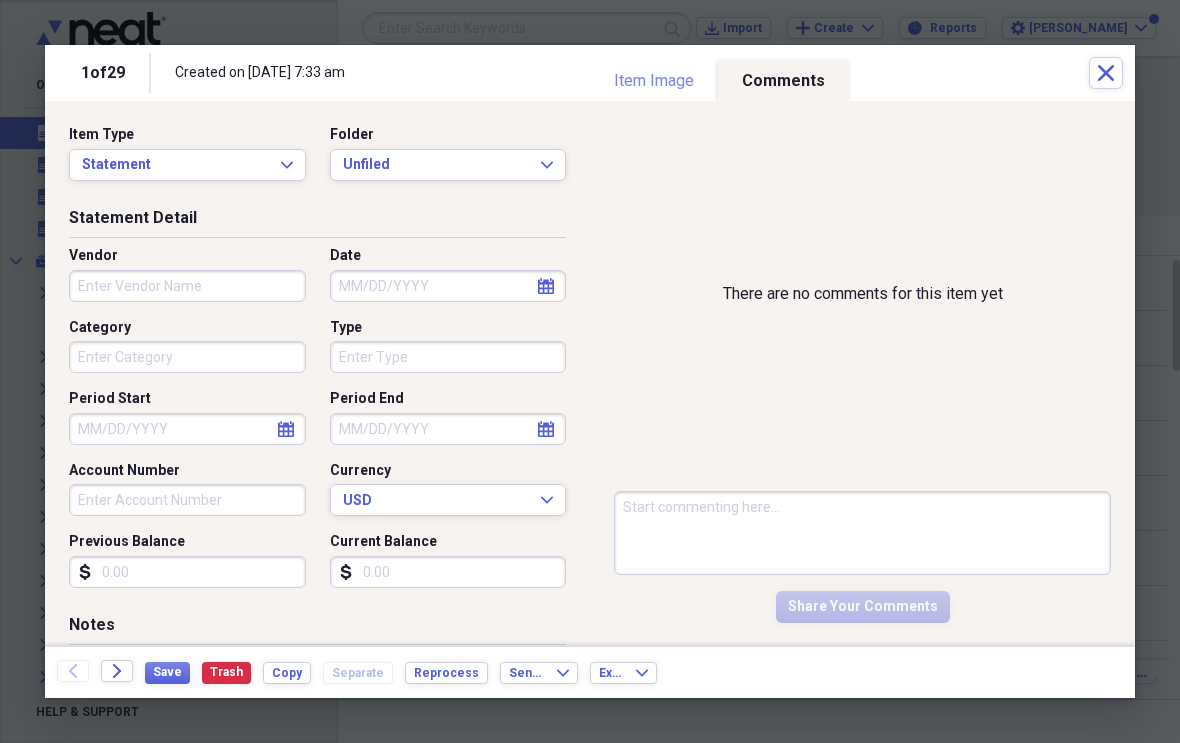 click on "Item Image" at bounding box center [654, 81] 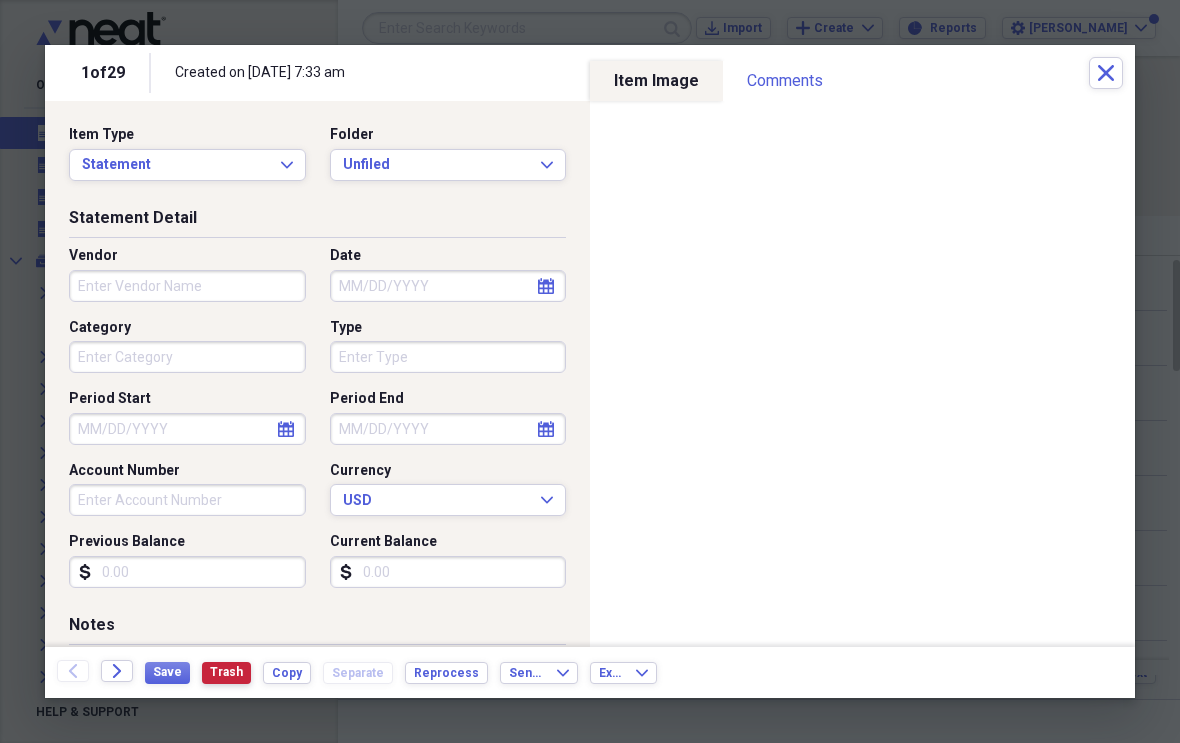 click on "Trash" at bounding box center (226, 673) 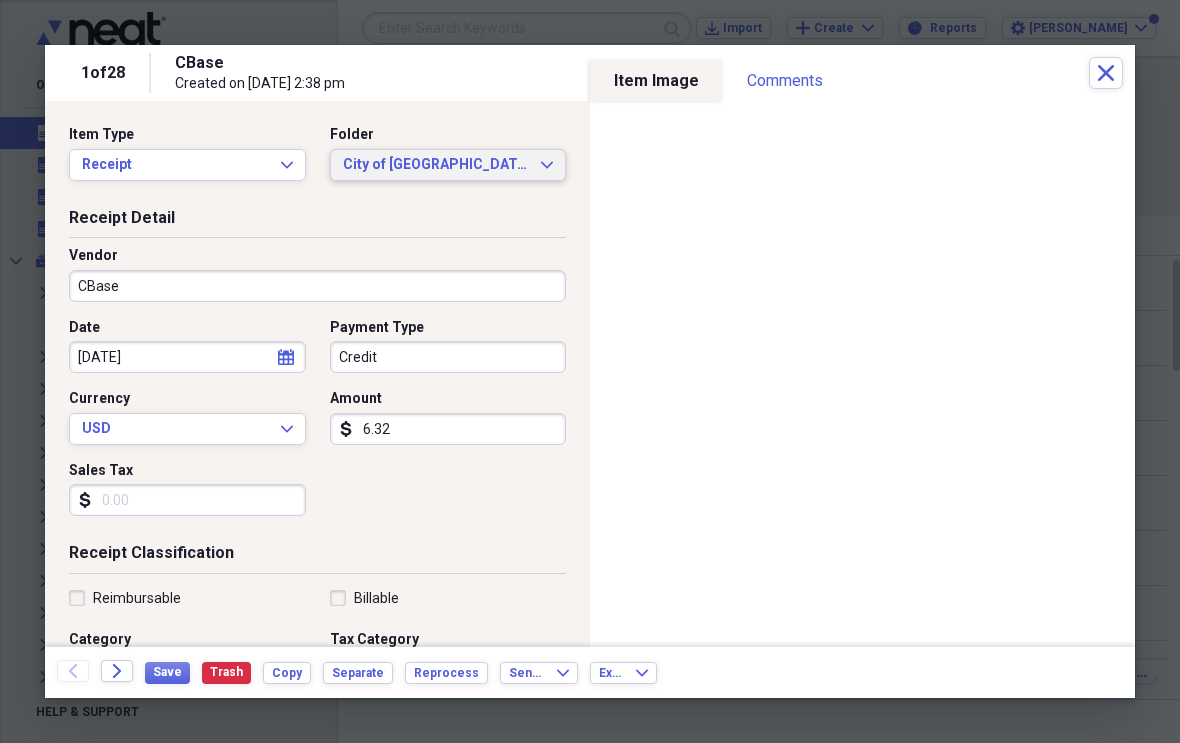 click on "City of Peoria Expand" at bounding box center (448, 165) 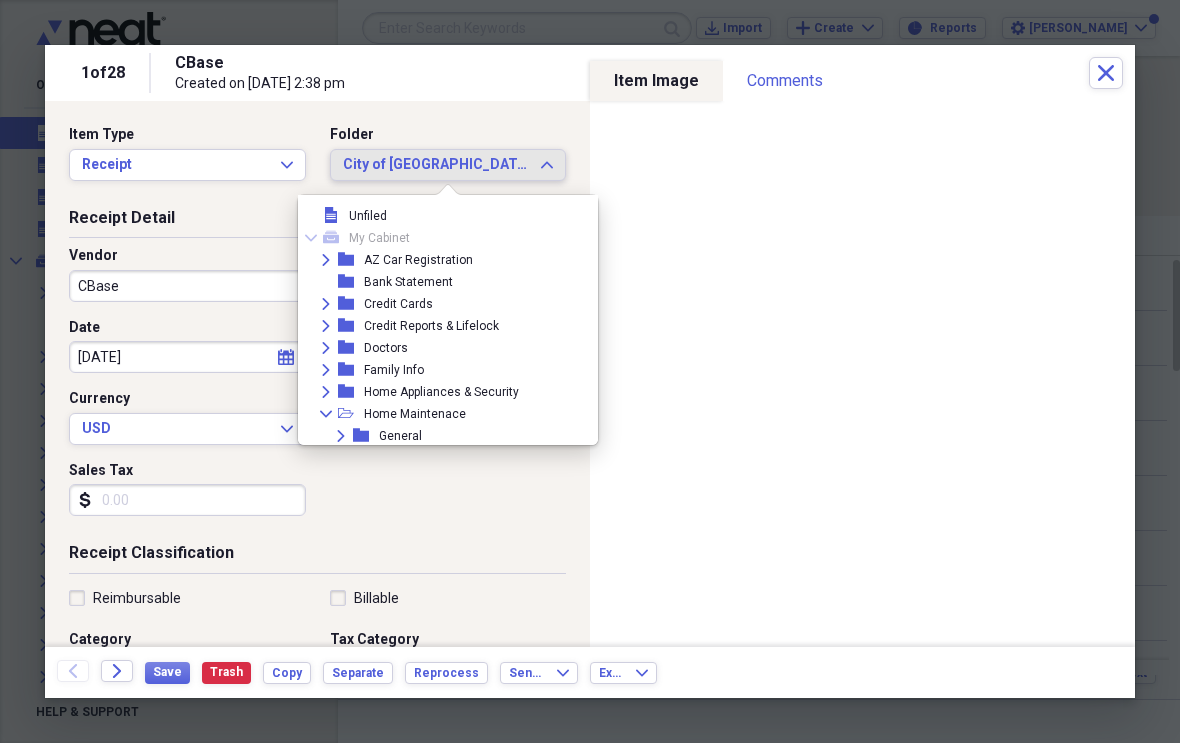 scroll, scrollTop: 4, scrollLeft: 0, axis: vertical 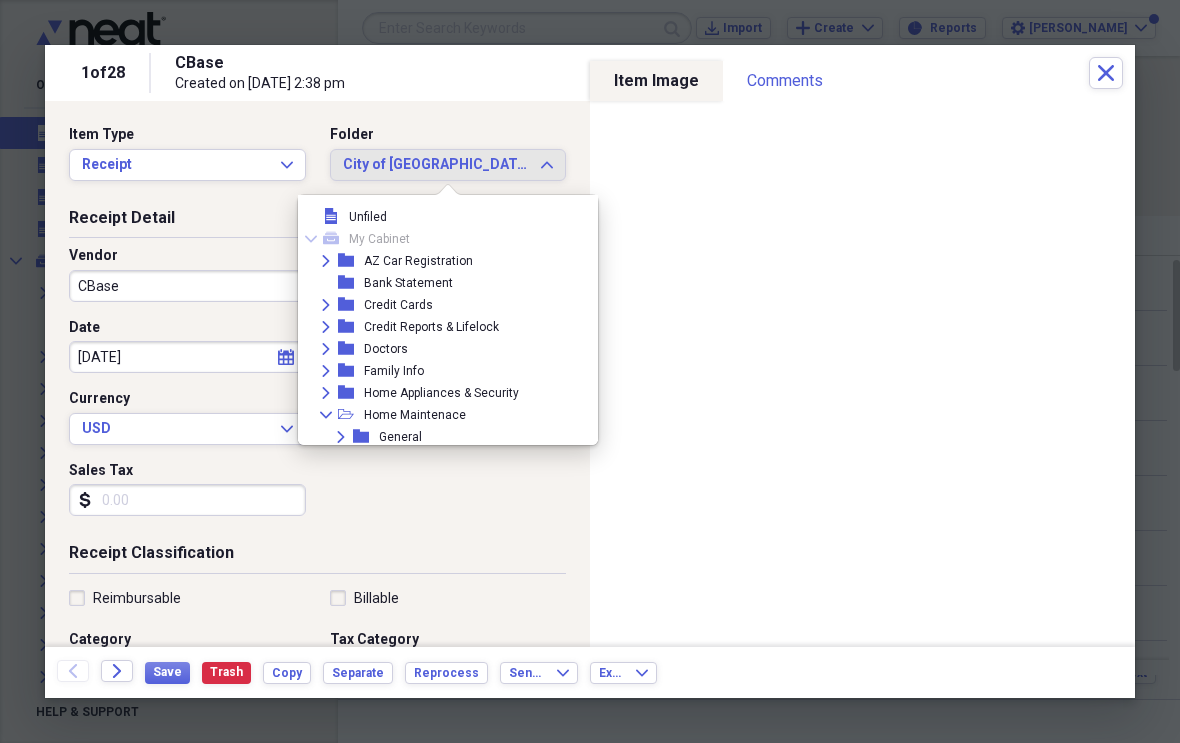 click on "Expand" at bounding box center (326, 327) 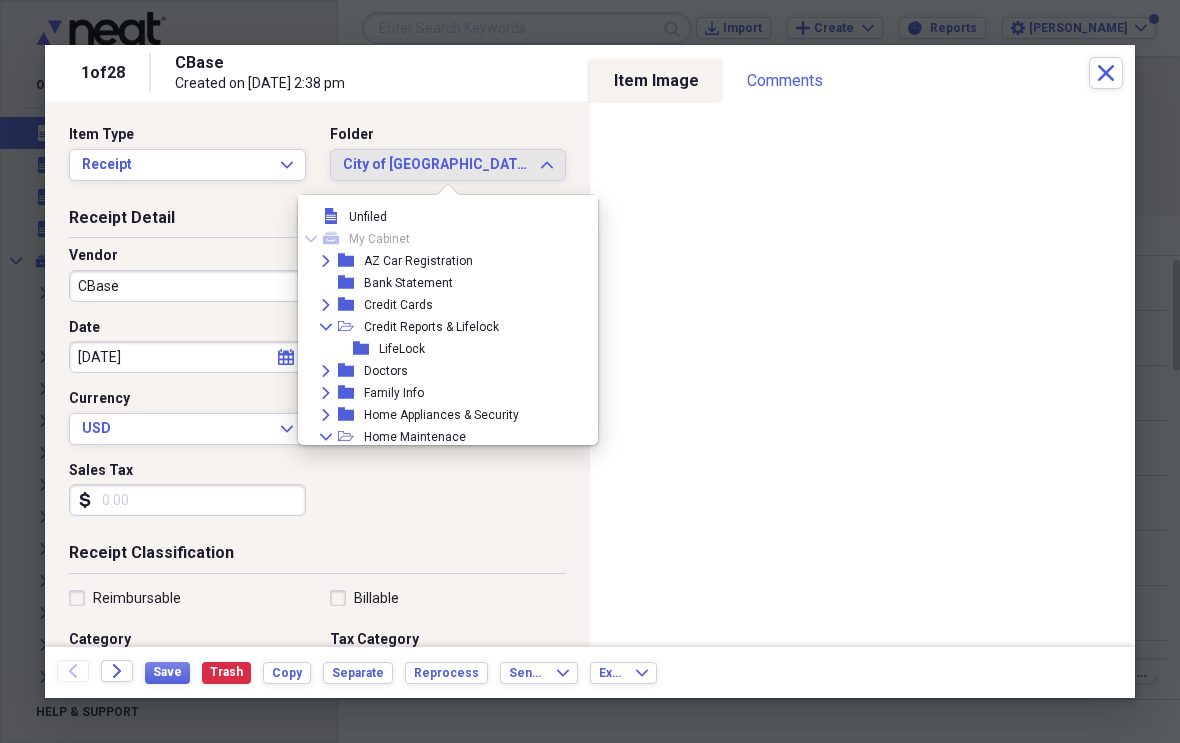 click on "Expand" at bounding box center [326, 305] 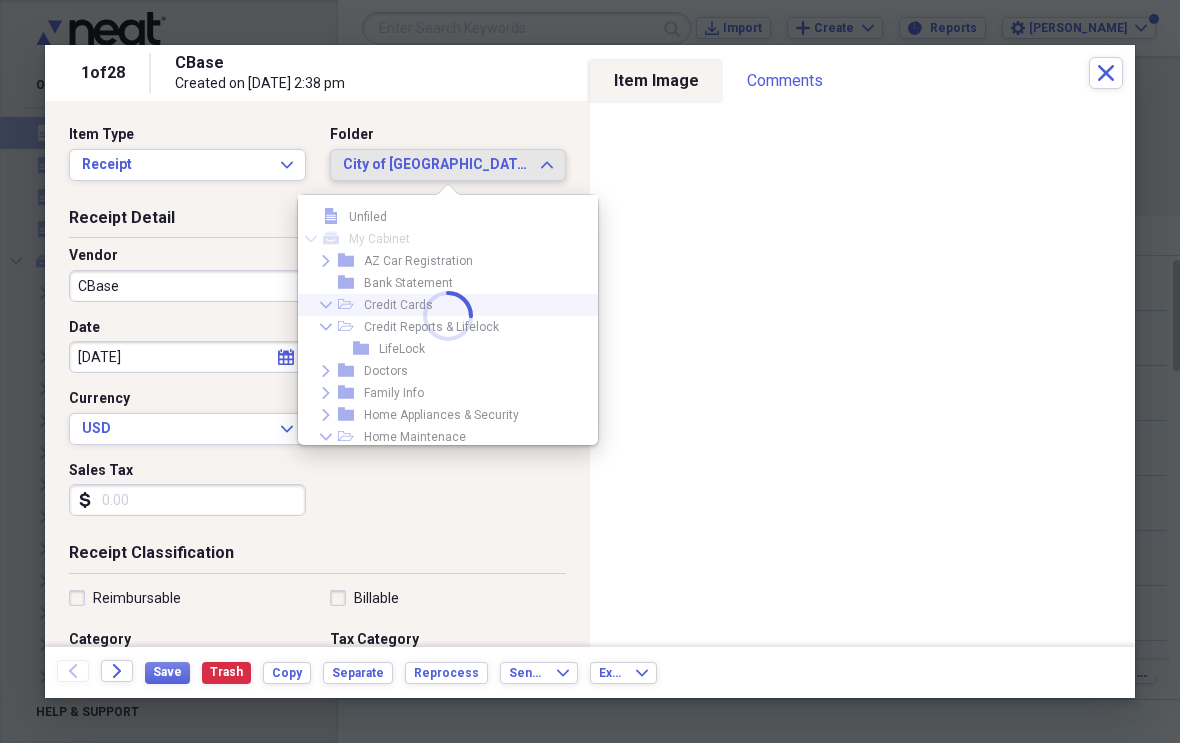 scroll, scrollTop: 0, scrollLeft: 0, axis: both 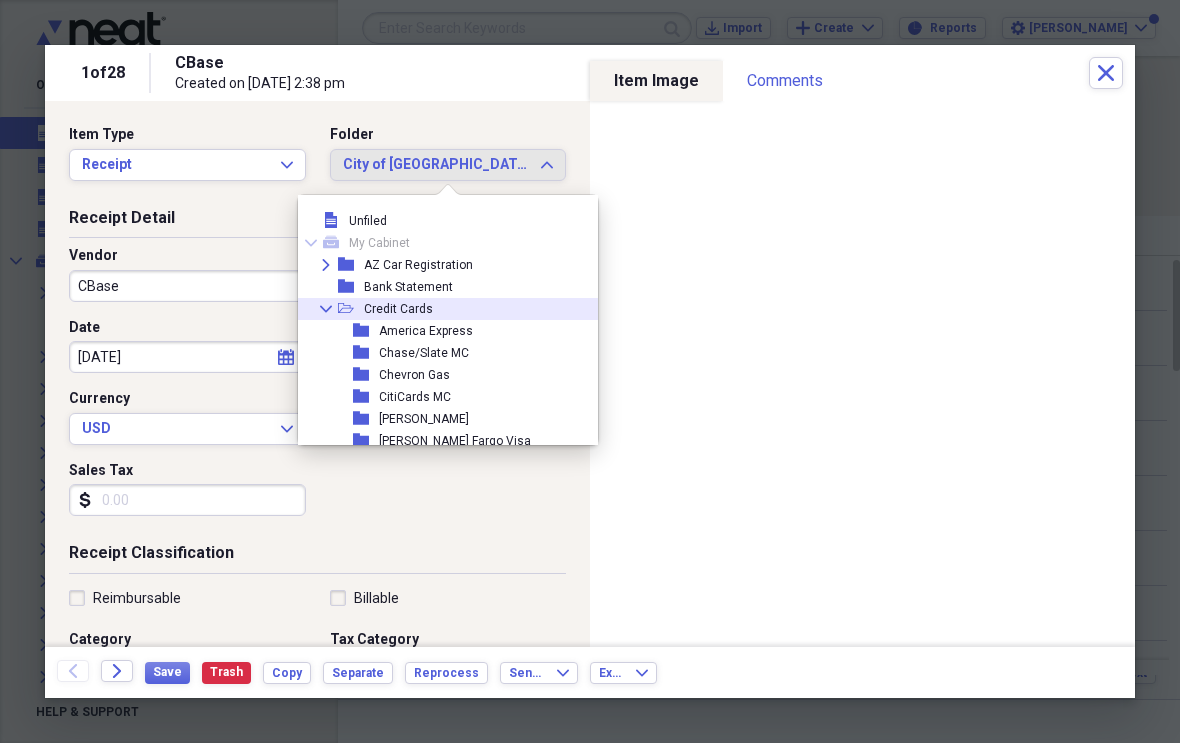 click on "folder Chase/Slate MC" at bounding box center [440, 353] 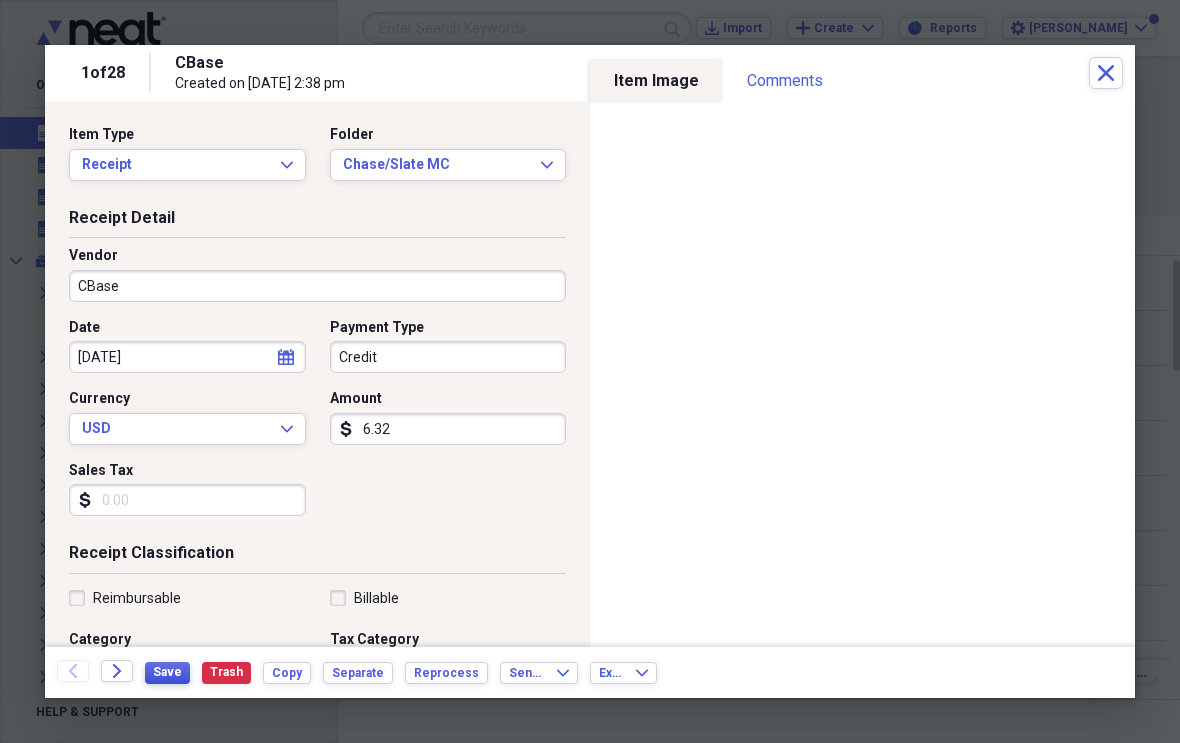 click on "Save" at bounding box center (167, 673) 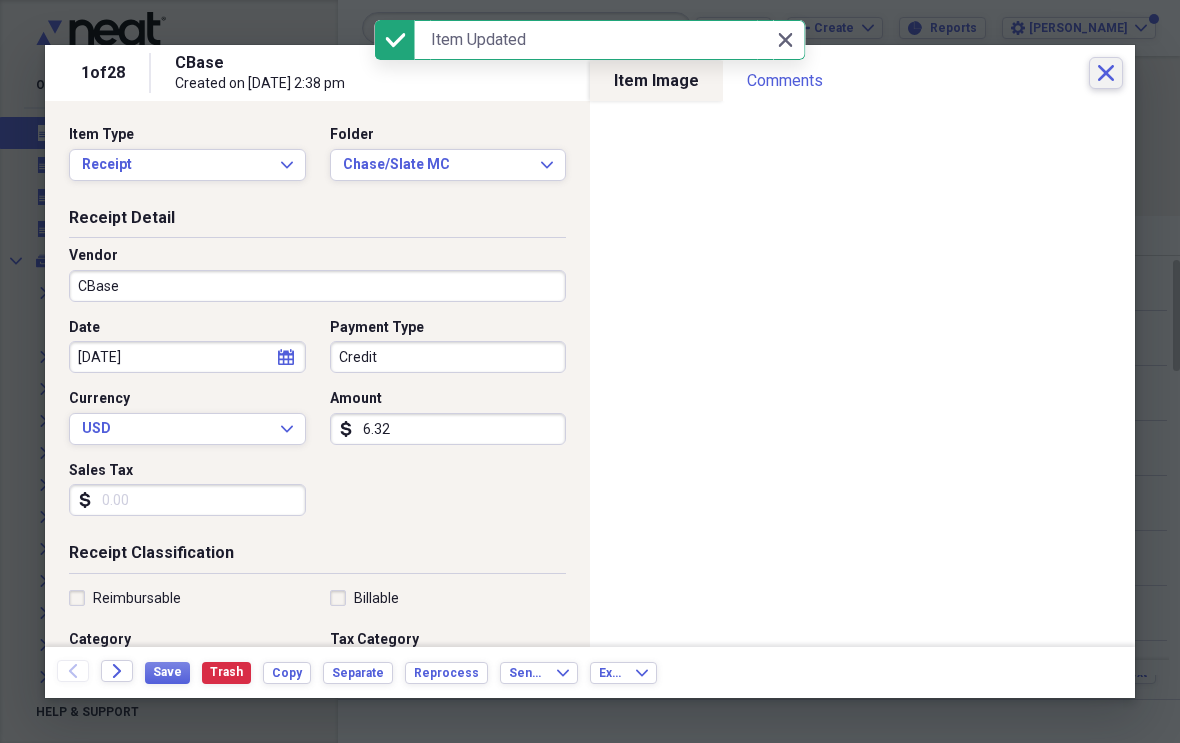 click on "Close" at bounding box center (1106, 73) 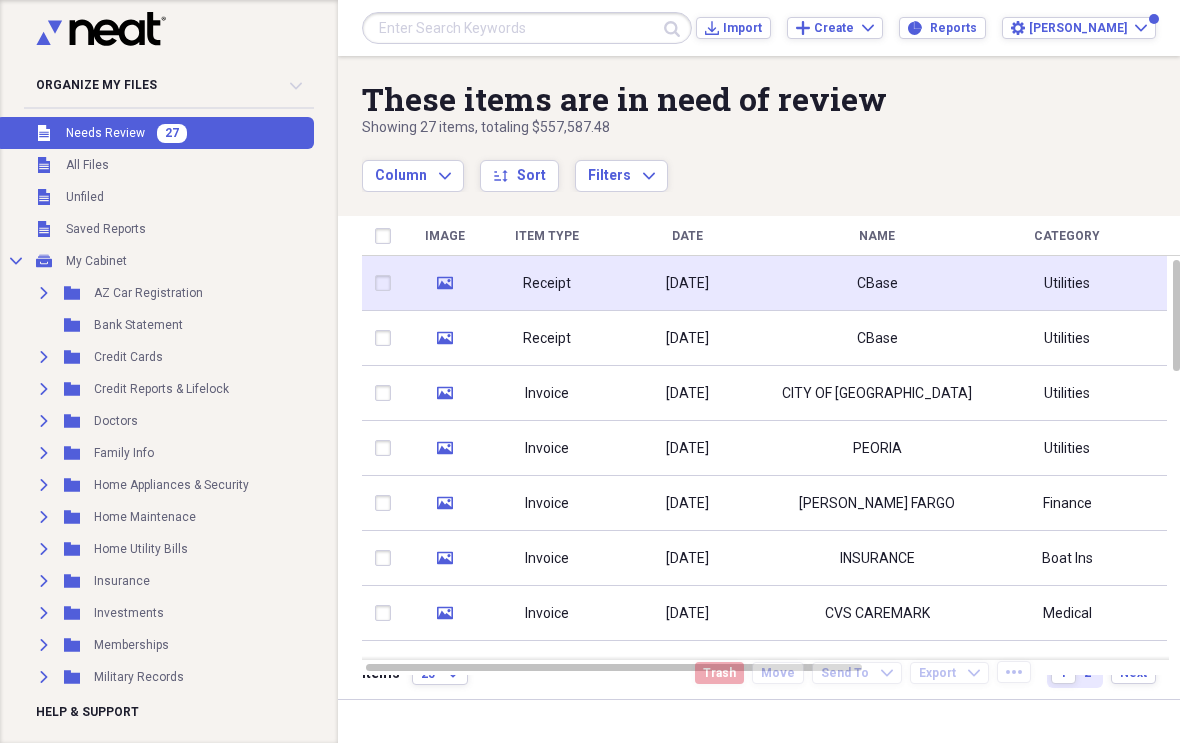 click on "[DATE]" at bounding box center [687, 283] 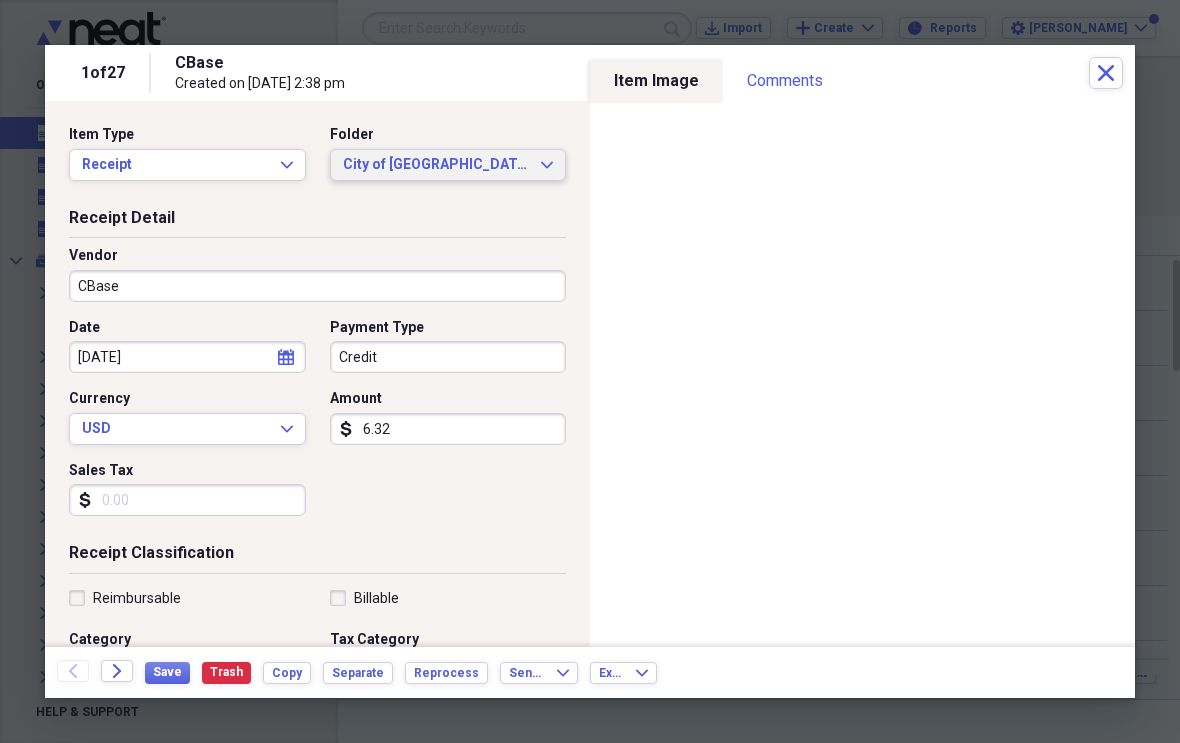 click on "City of Peoria Expand" at bounding box center (448, 165) 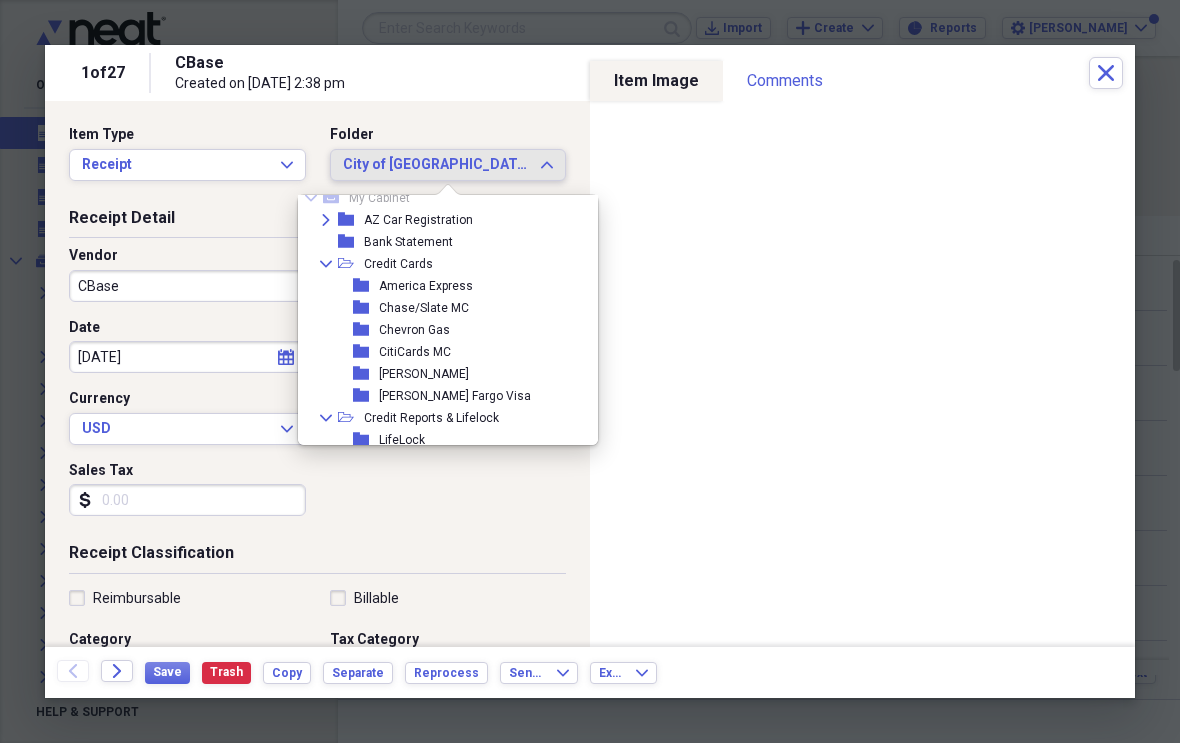 scroll, scrollTop: 44, scrollLeft: 0, axis: vertical 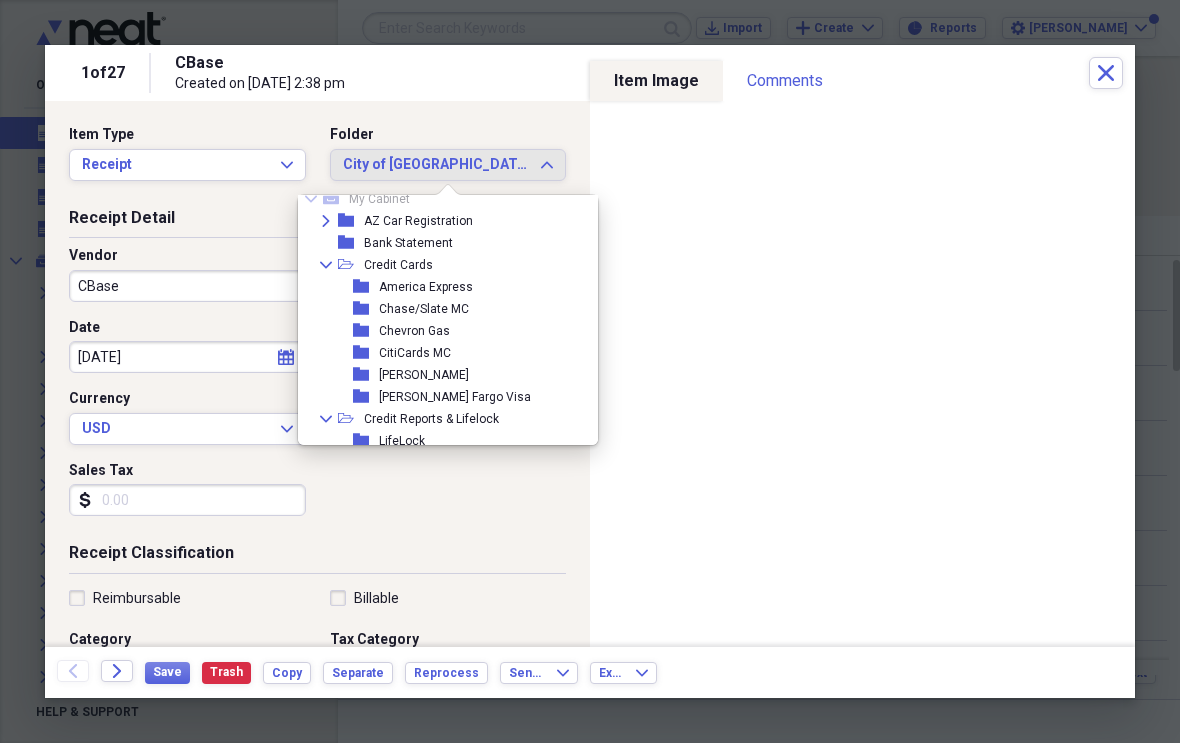 click on "Chase/Slate MC" at bounding box center [424, 309] 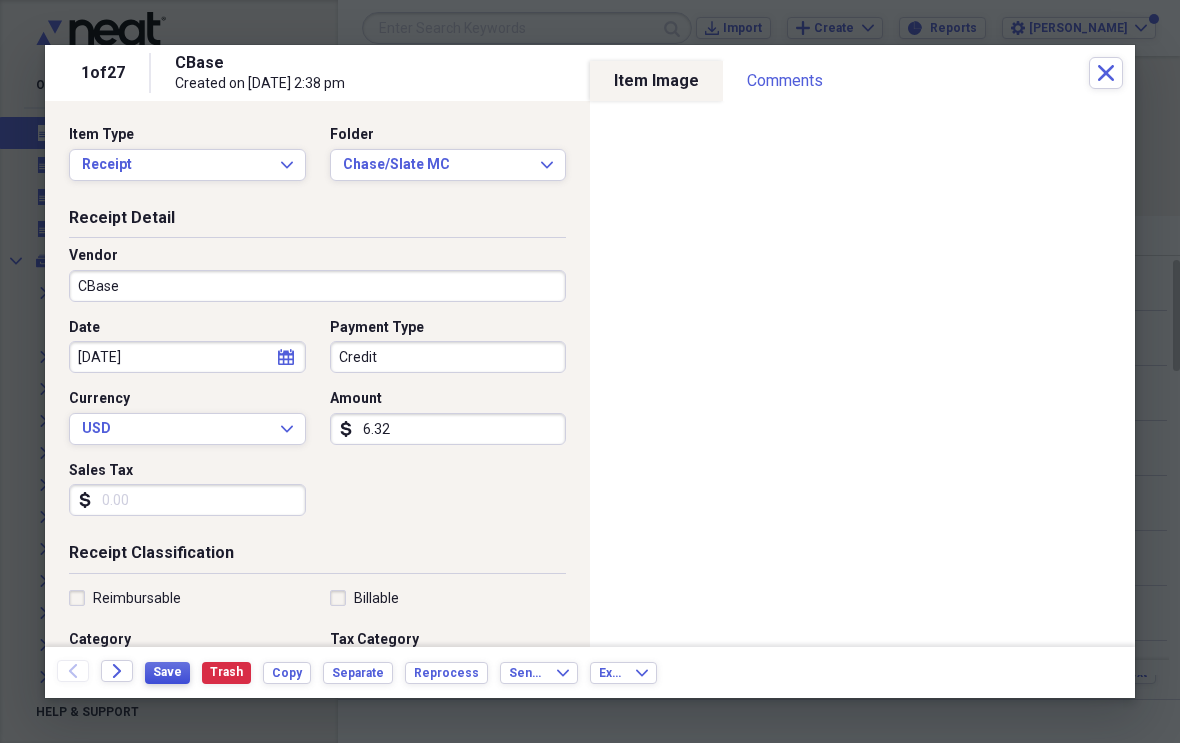 click on "Save" at bounding box center (167, 673) 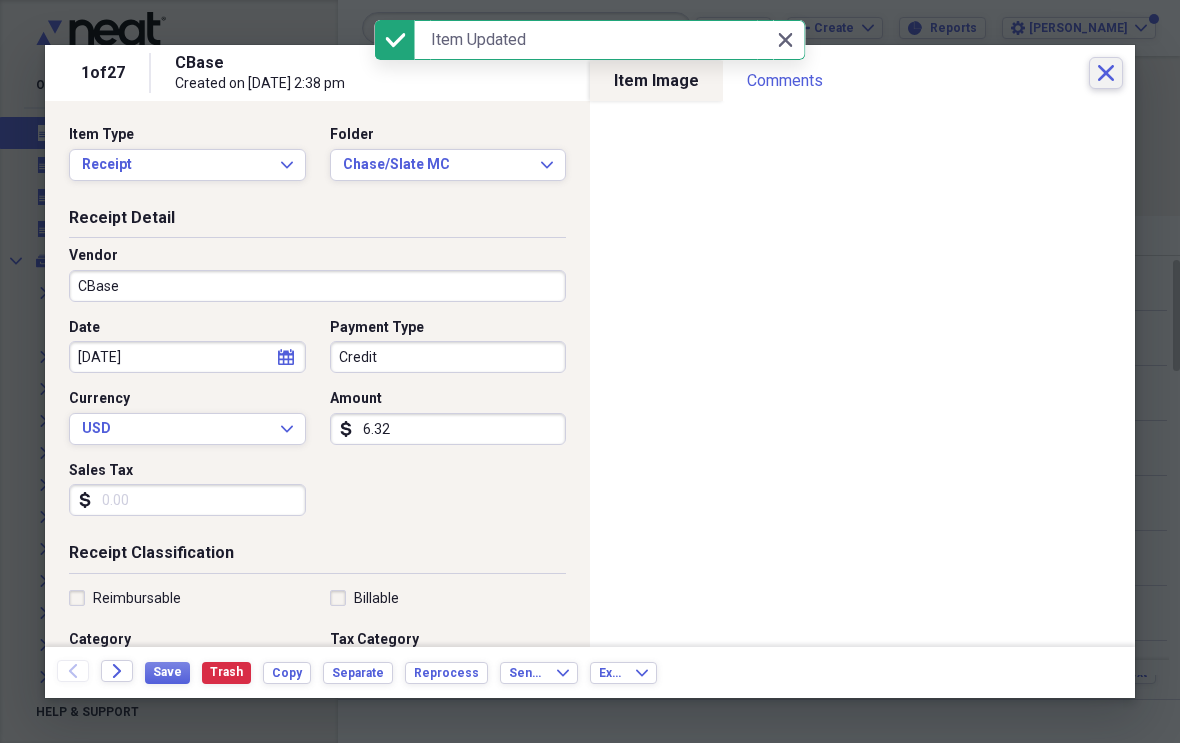 click 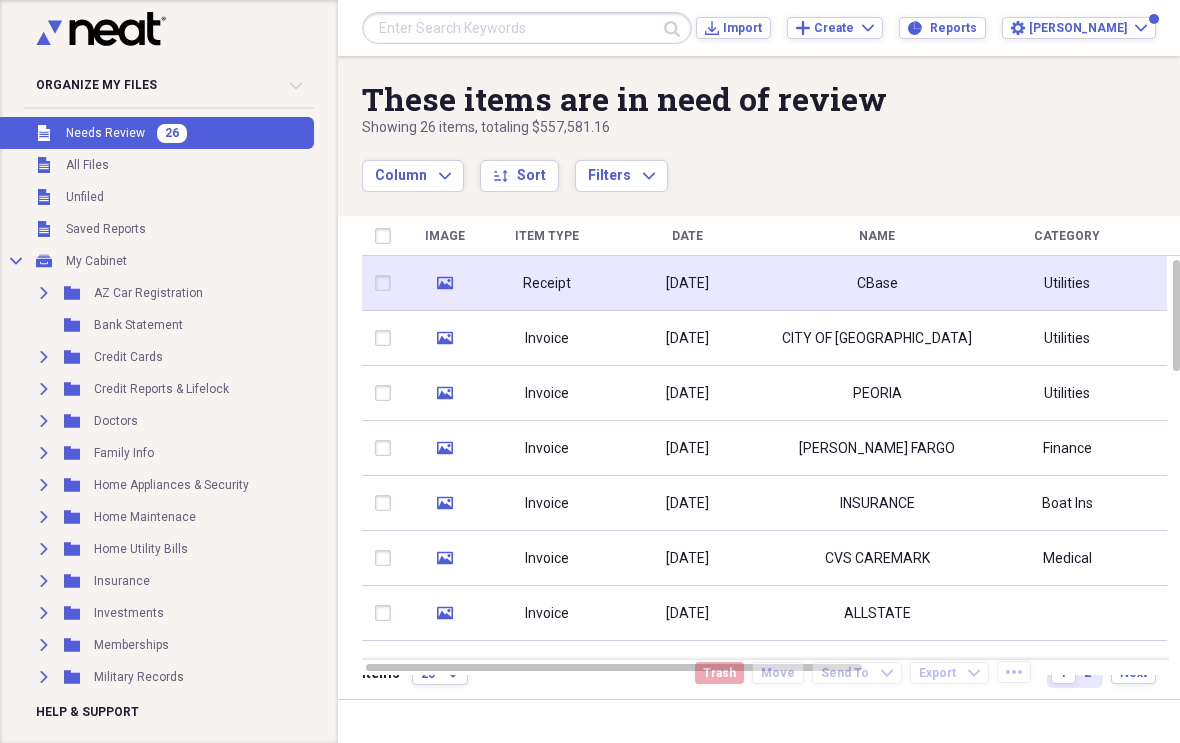 click on "[DATE]" at bounding box center (687, 283) 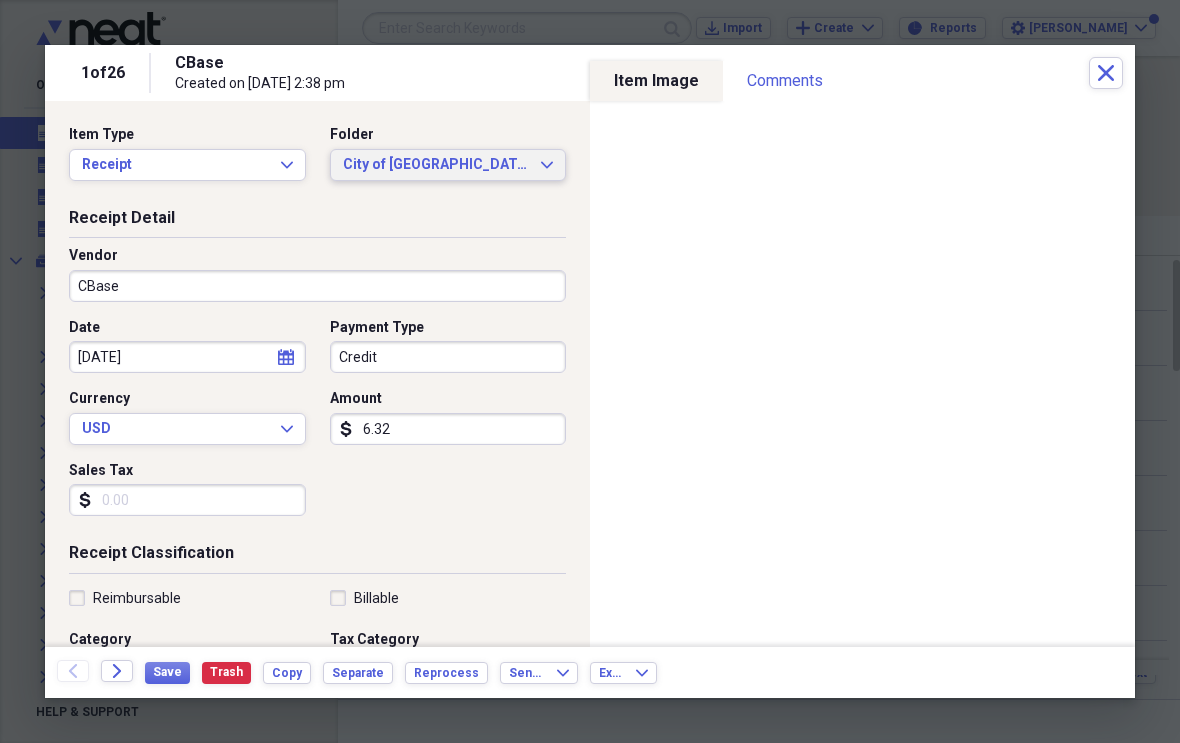 click on "City of Peoria Expand" at bounding box center (448, 165) 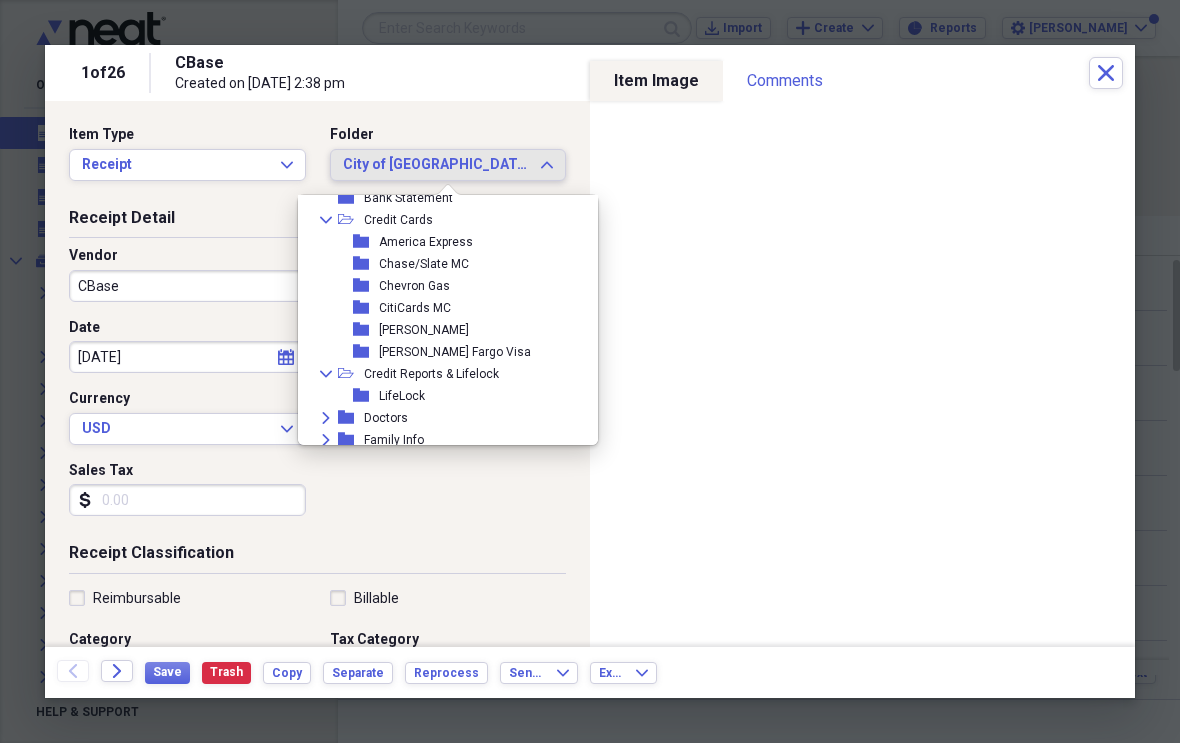 scroll, scrollTop: 88, scrollLeft: 0, axis: vertical 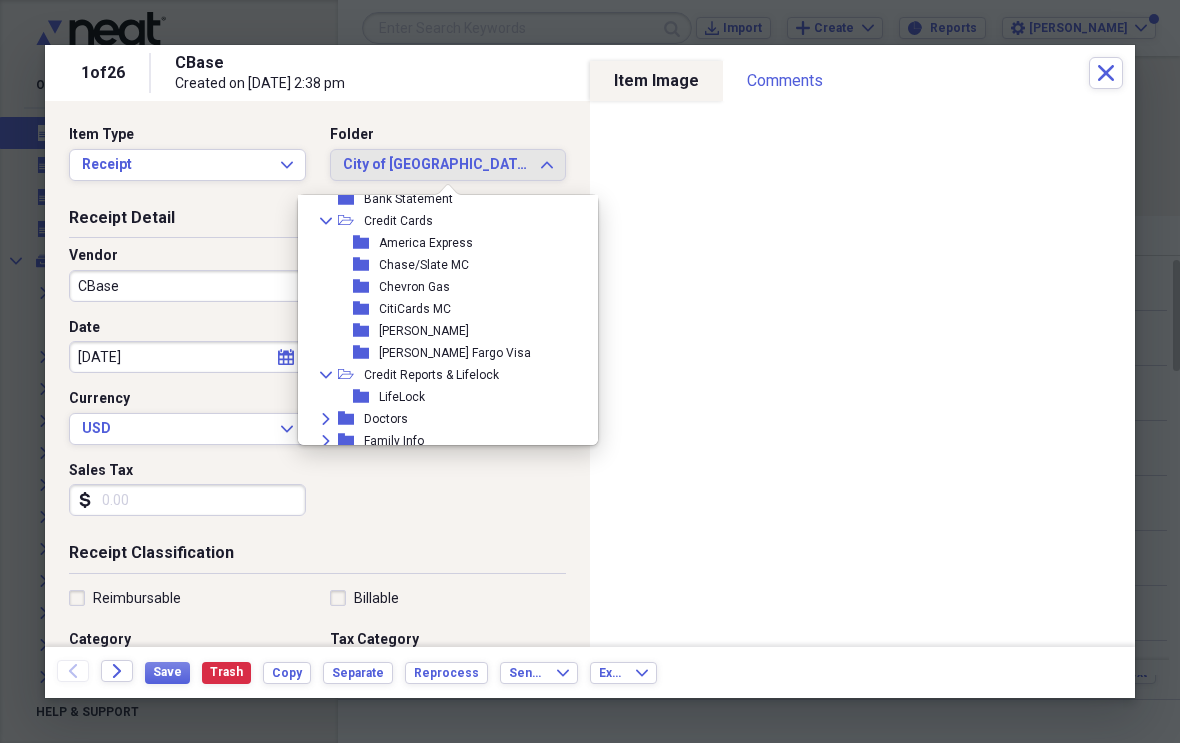 click on "Chase/Slate MC" at bounding box center [424, 265] 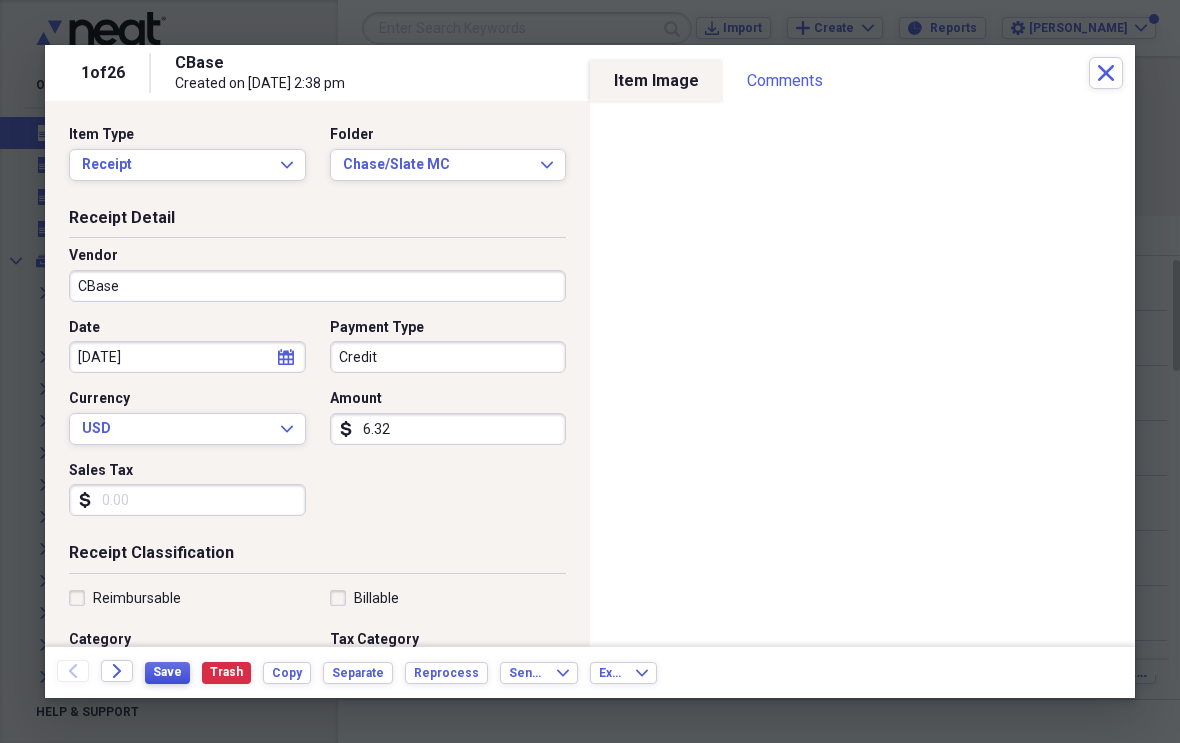 click on "Save" at bounding box center [167, 672] 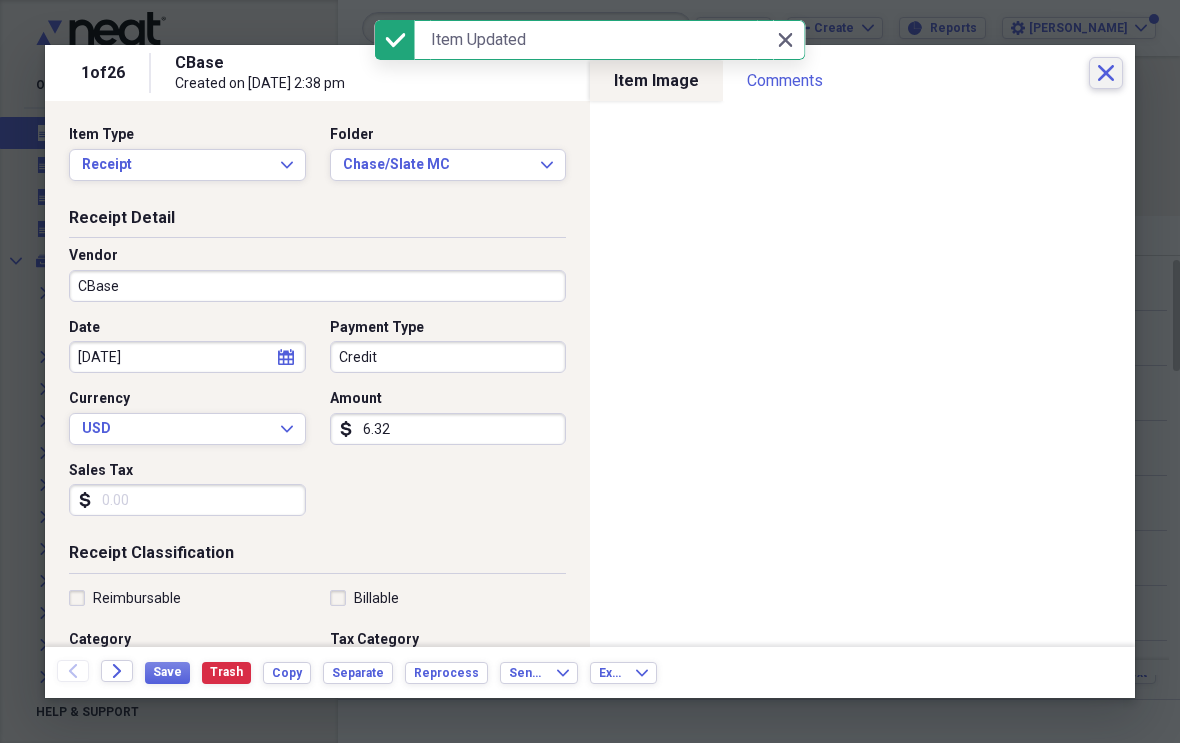 click 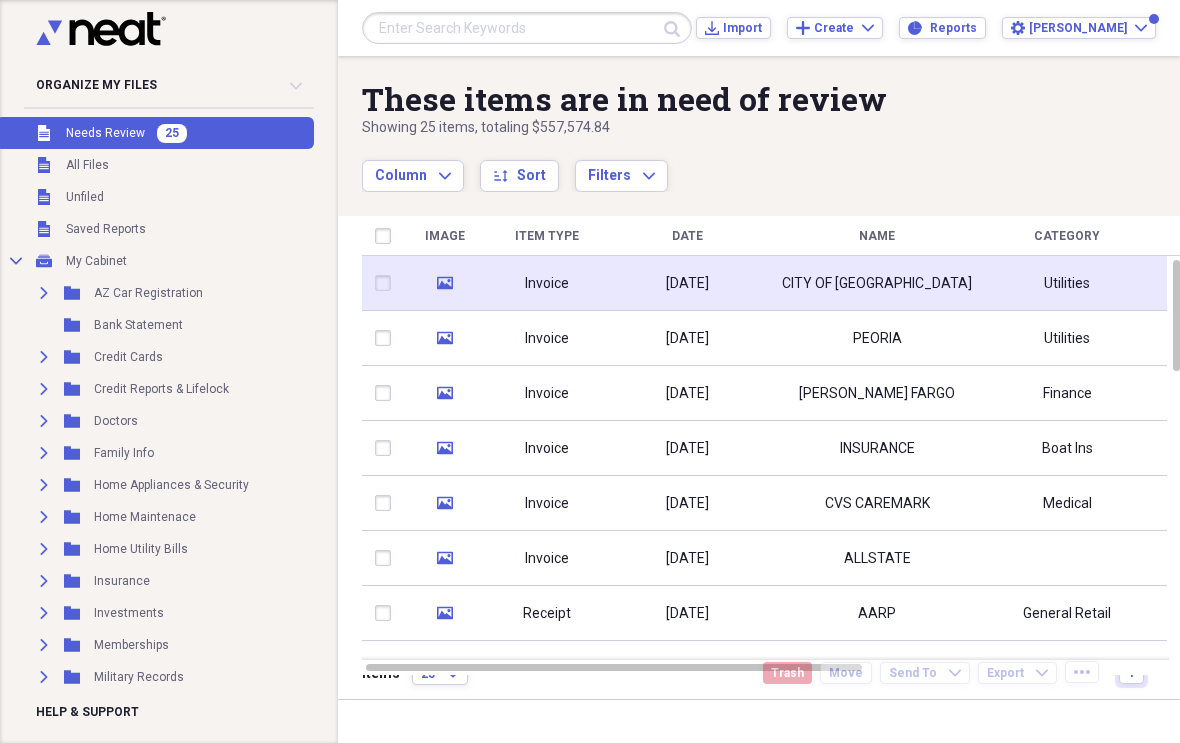 click on "[DATE]" at bounding box center (687, 283) 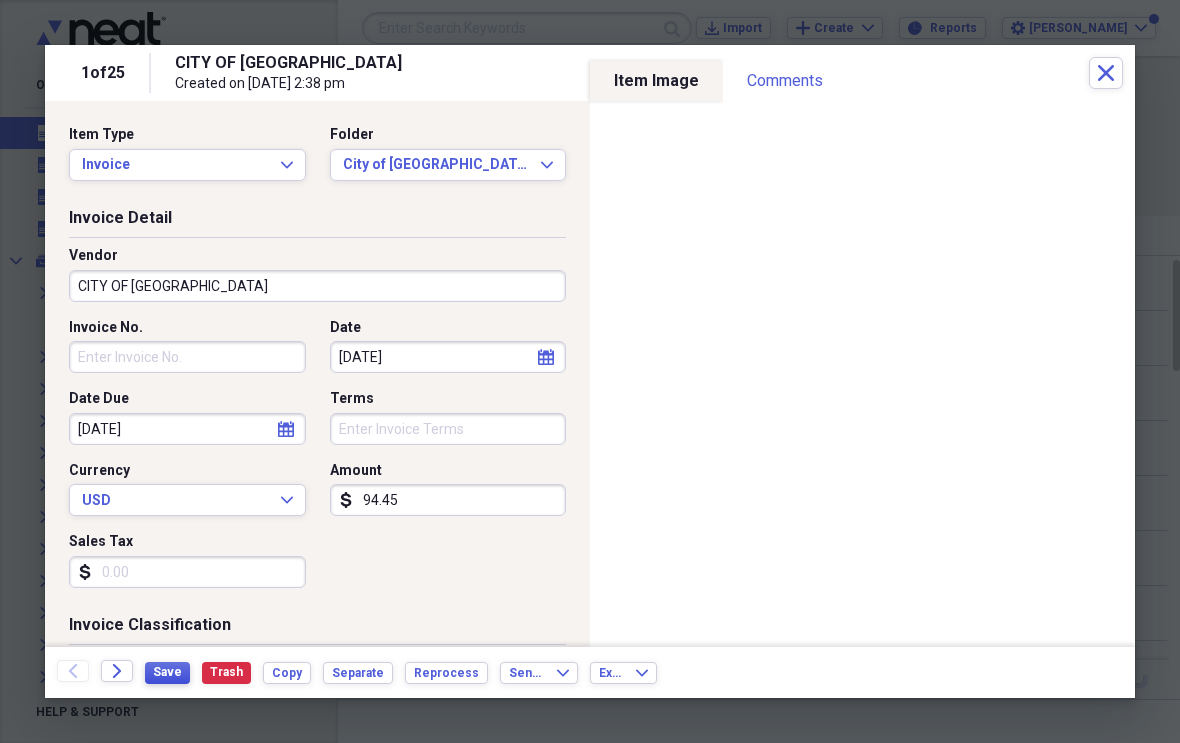 click on "Save" at bounding box center [167, 673] 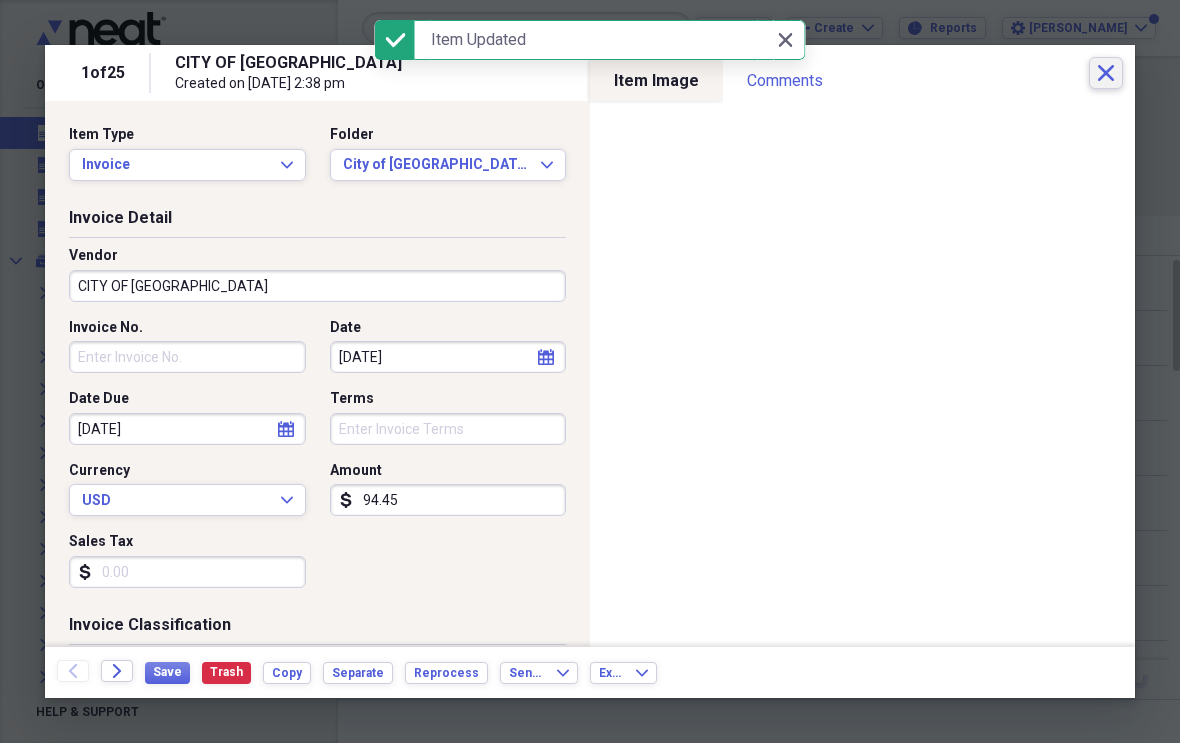 click on "Close" at bounding box center (1106, 73) 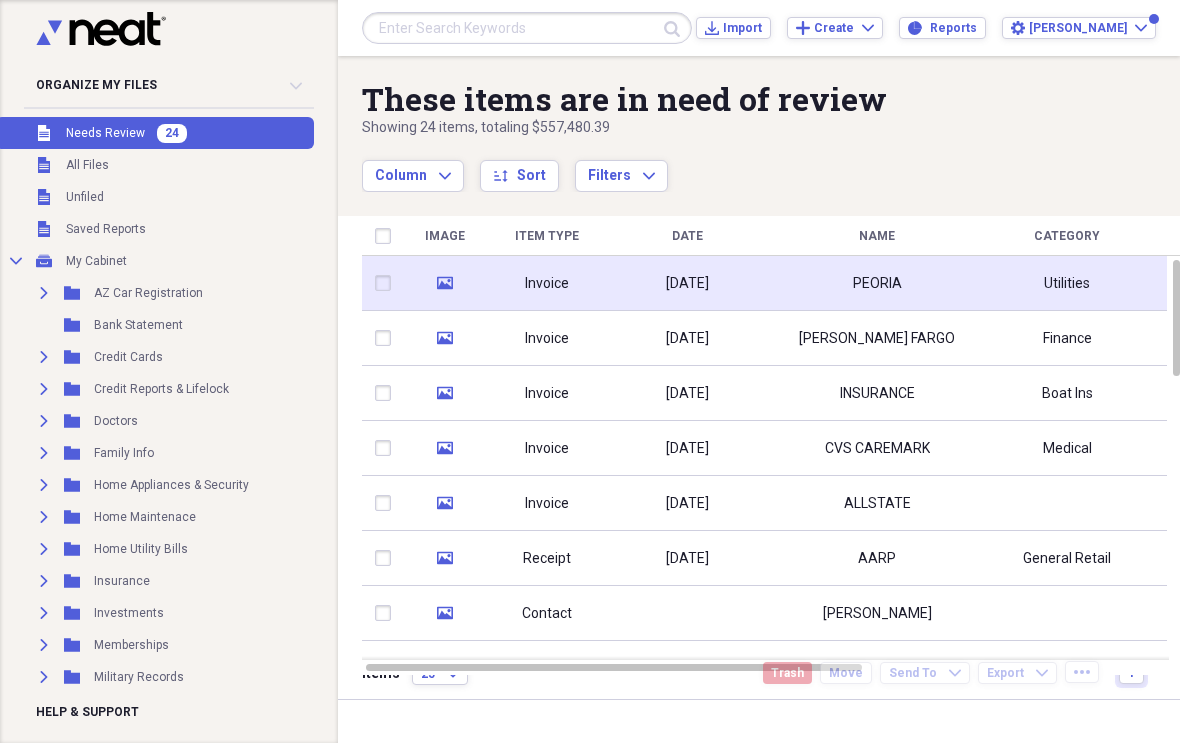 click on "[DATE]" at bounding box center [687, 283] 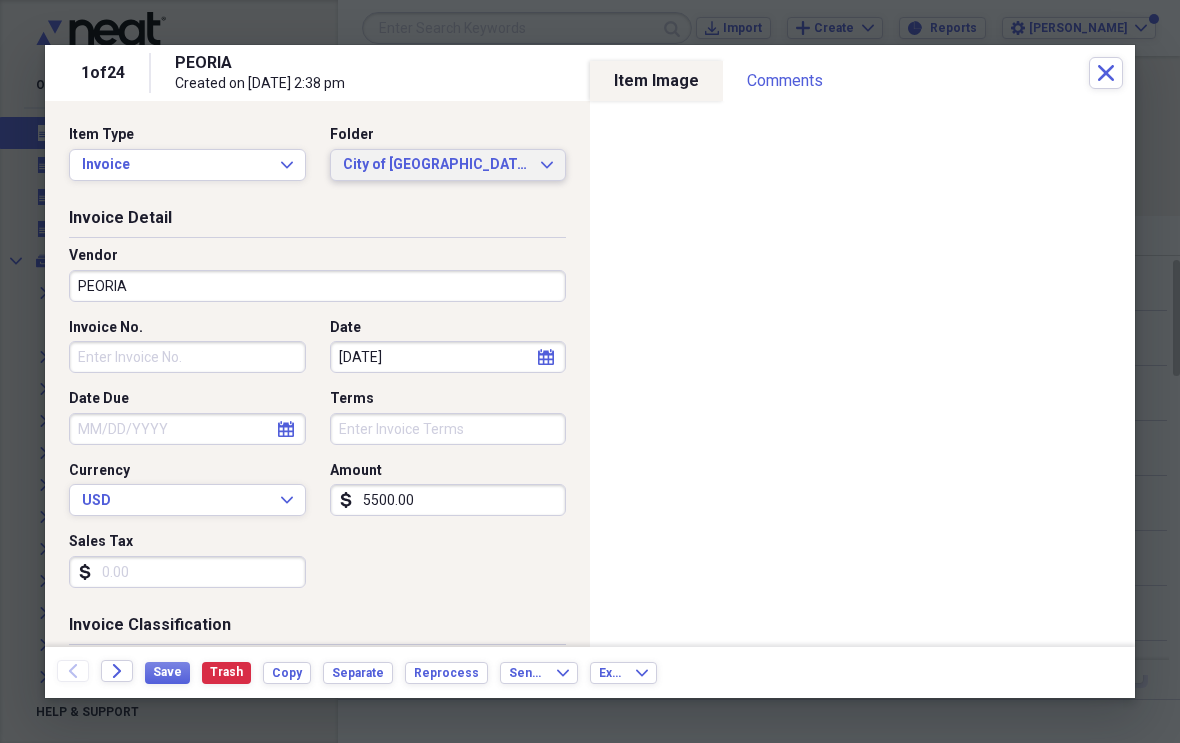 click on "City of Peoria Expand" at bounding box center [448, 165] 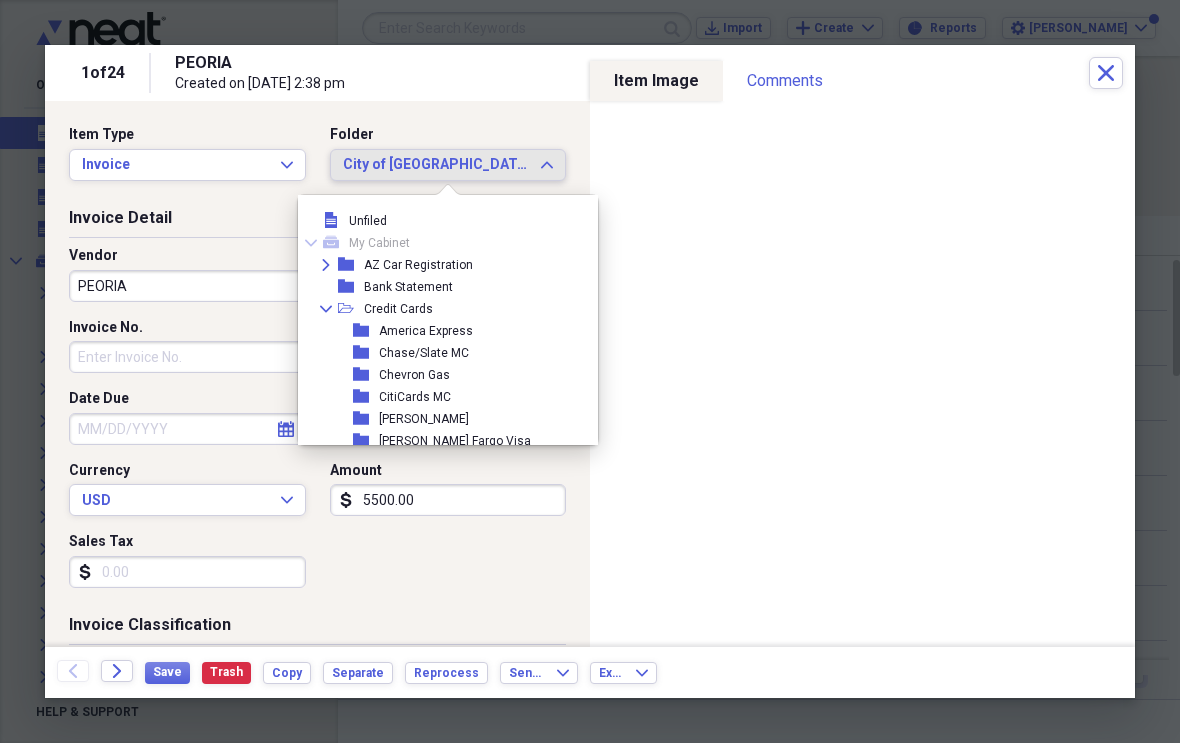 scroll, scrollTop: 0, scrollLeft: 0, axis: both 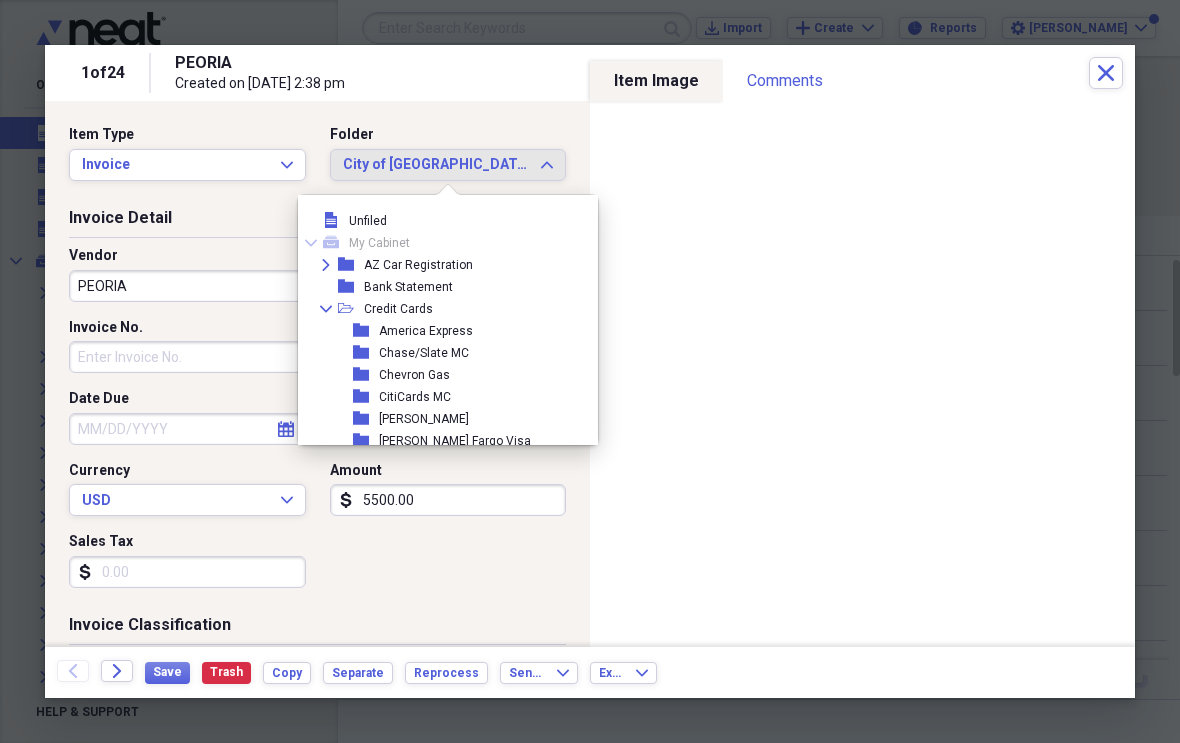 click on "Expand" at bounding box center (326, 265) 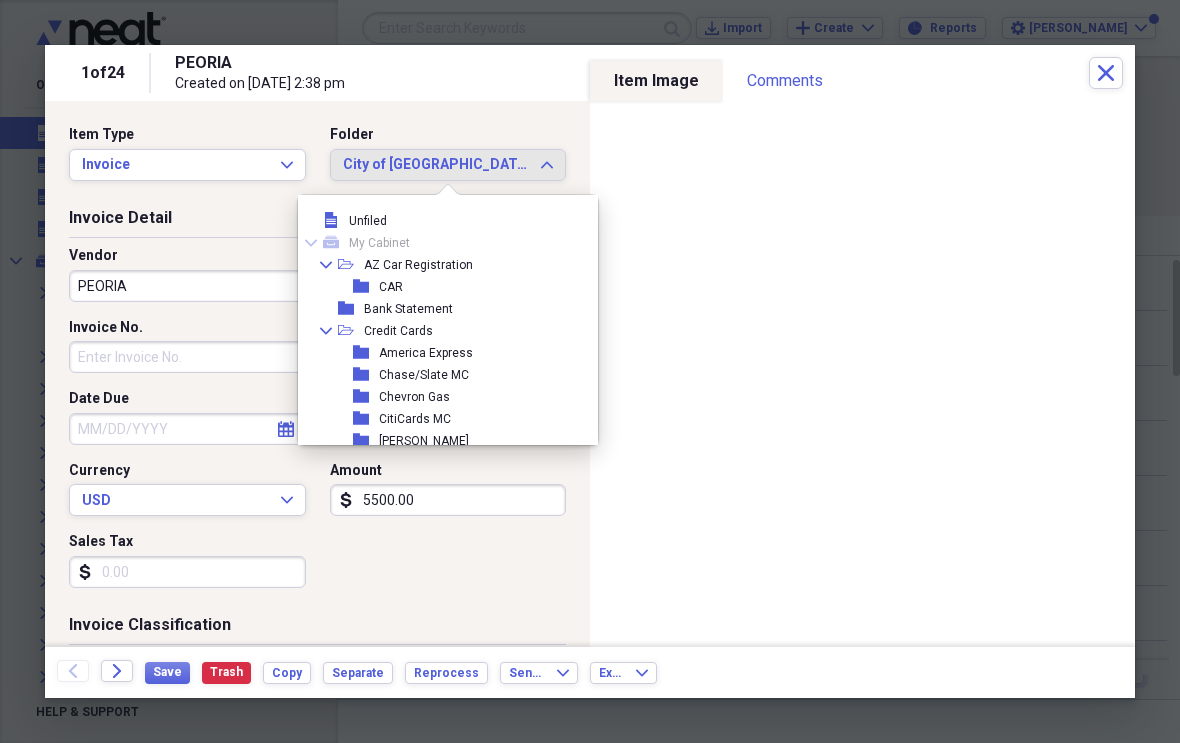 click on "AZ Car Registration" at bounding box center (418, 265) 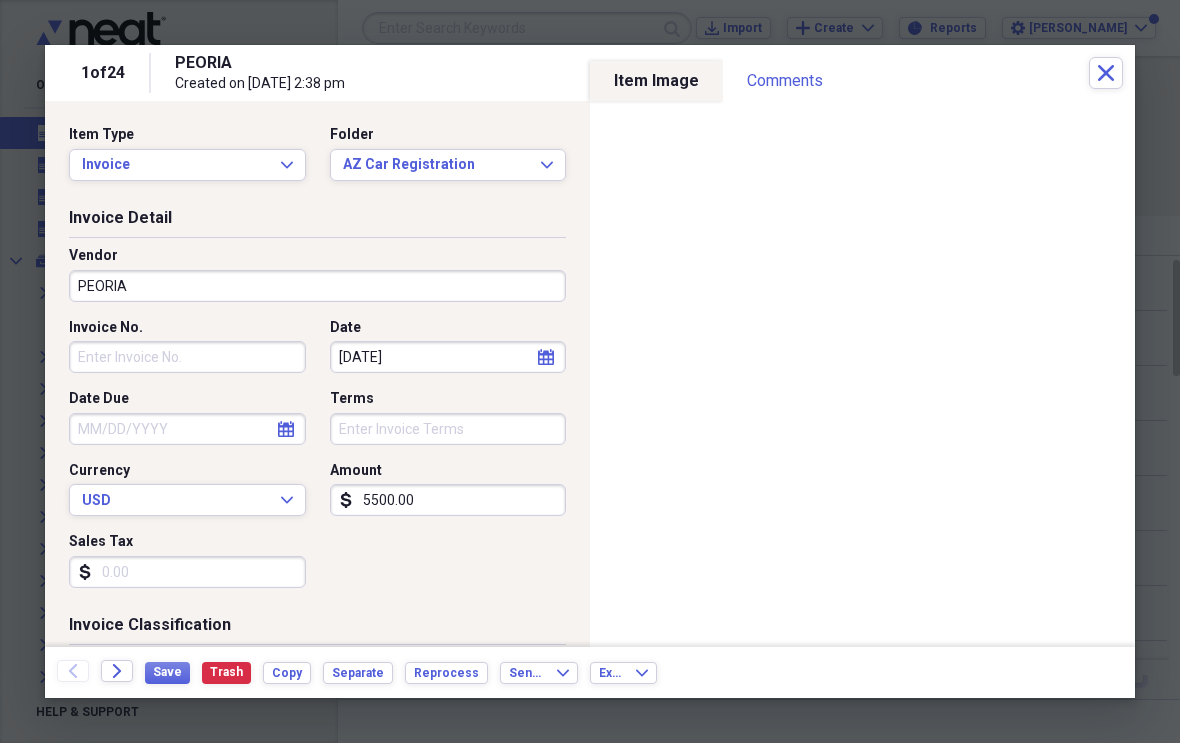 click on "PEORIA" at bounding box center [317, 286] 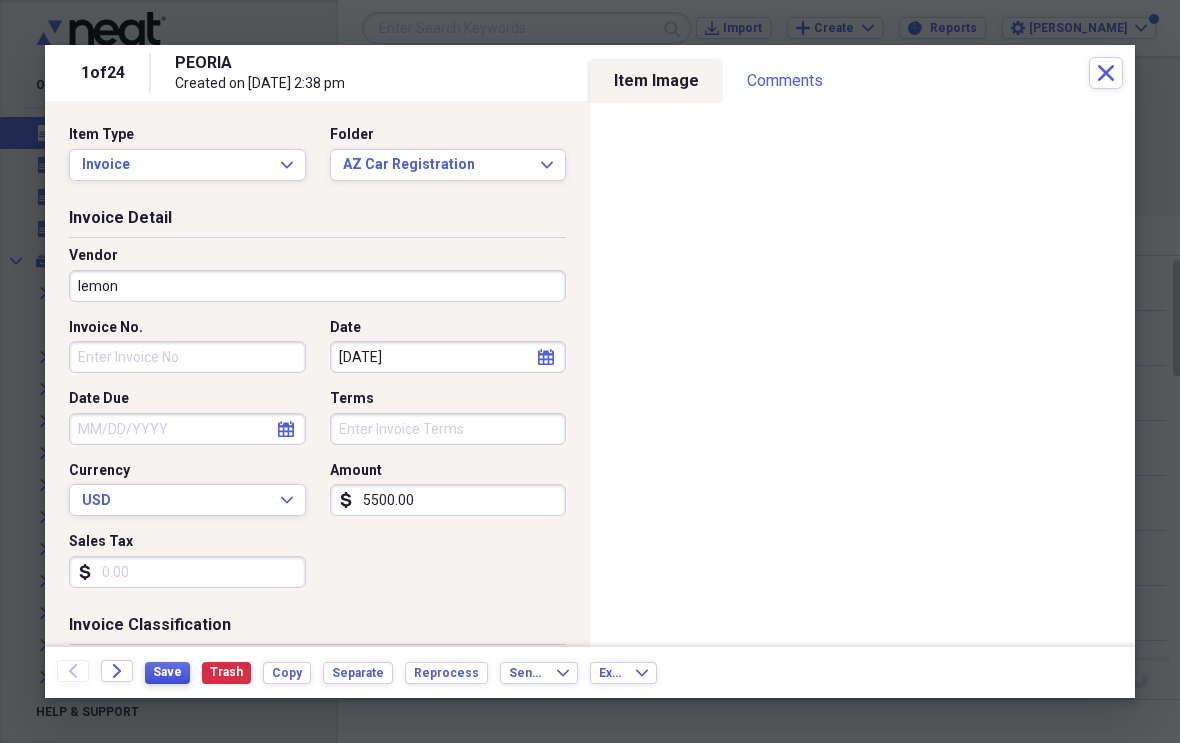 type on "lemon" 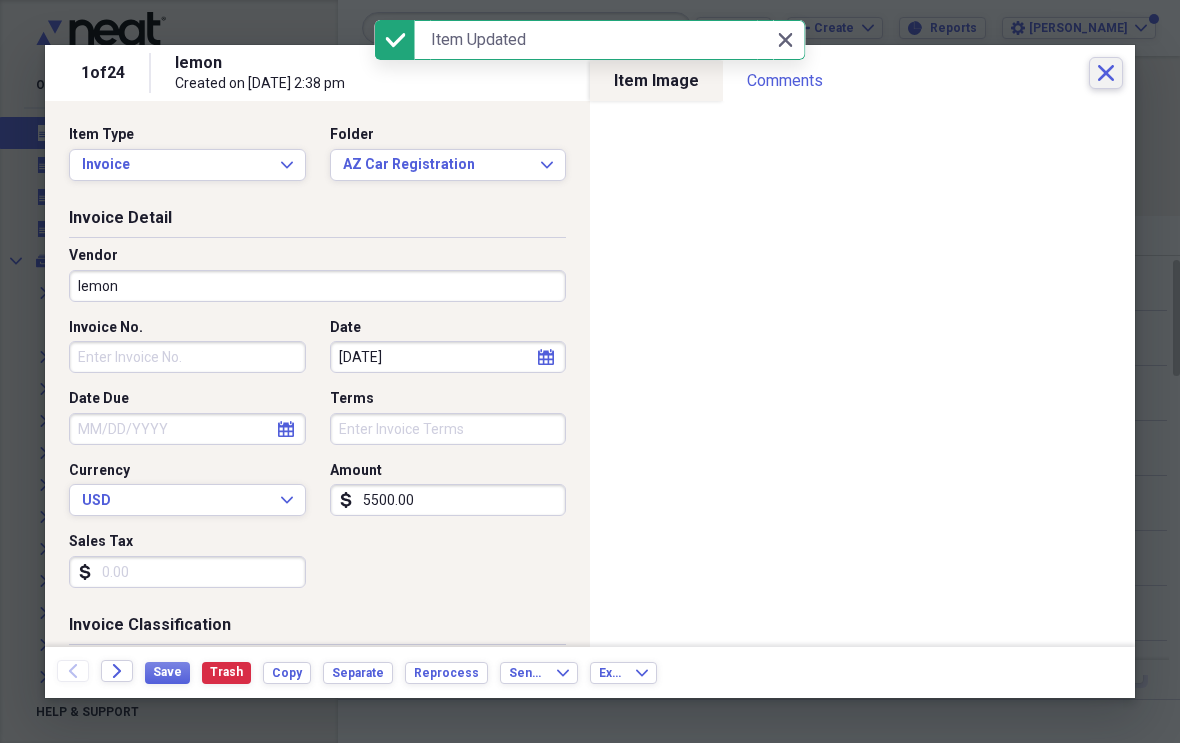 click on "Close" at bounding box center (1106, 73) 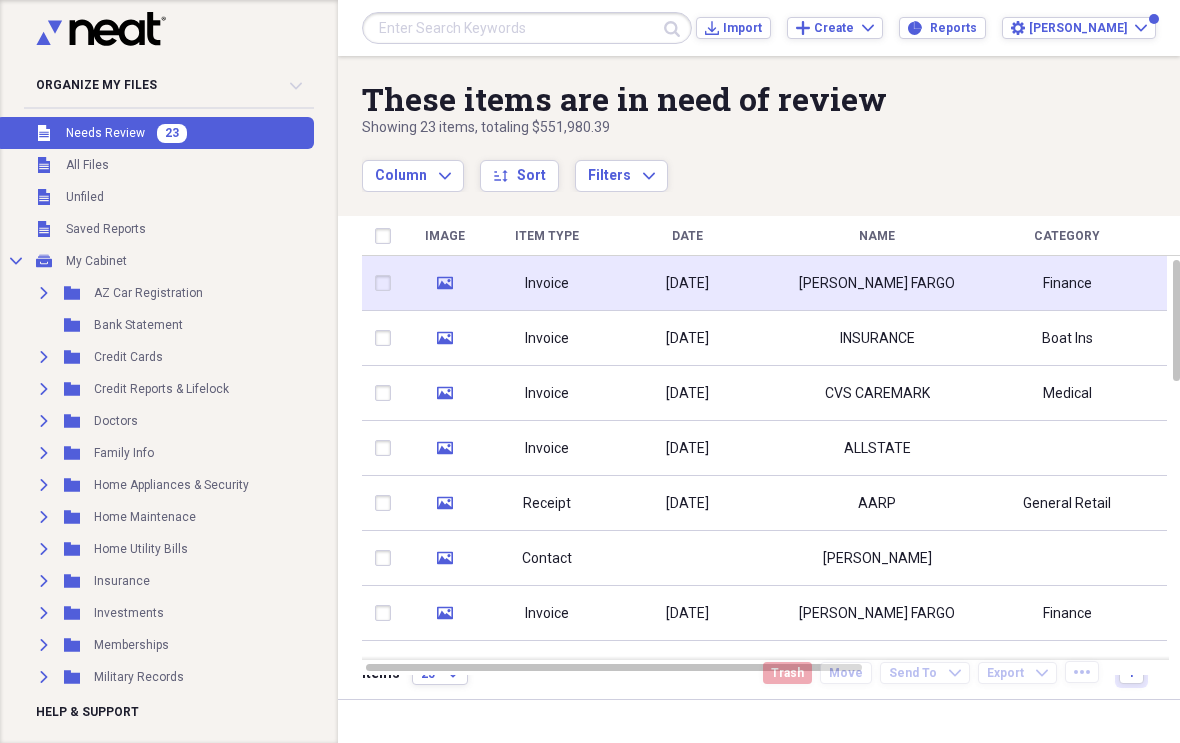 click on "Invoice" at bounding box center [547, 283] 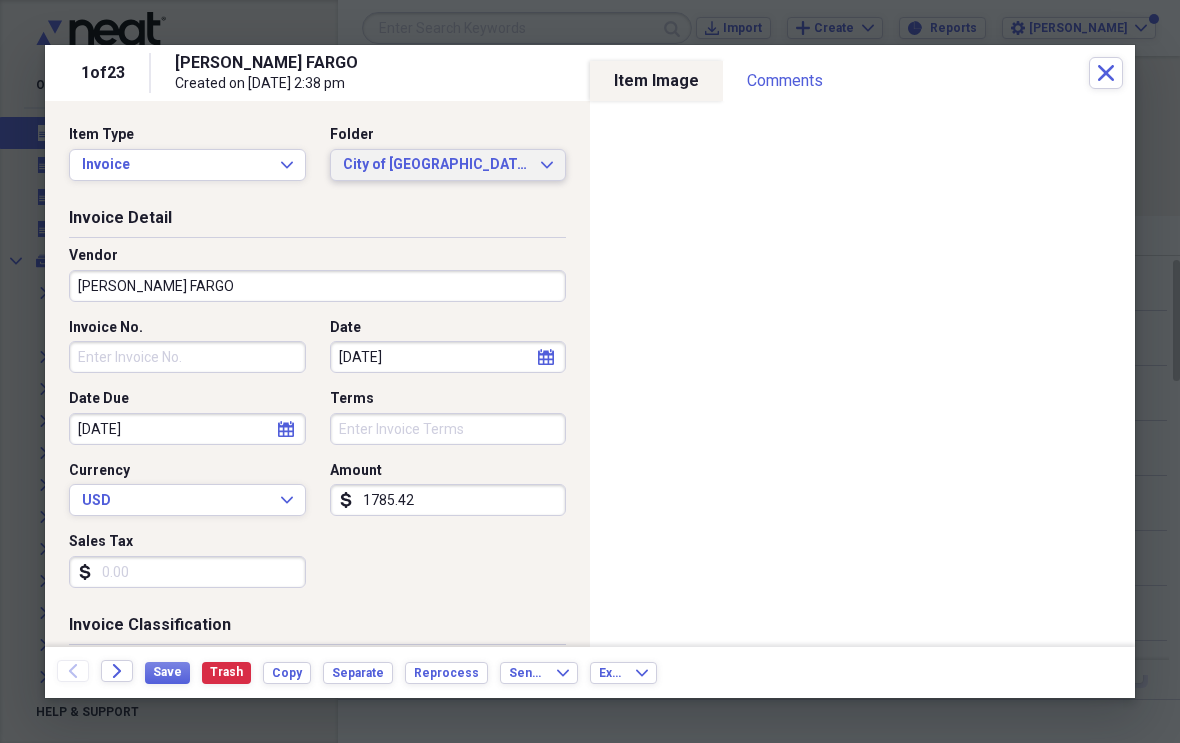 click on "City of [GEOGRAPHIC_DATA]" at bounding box center (436, 165) 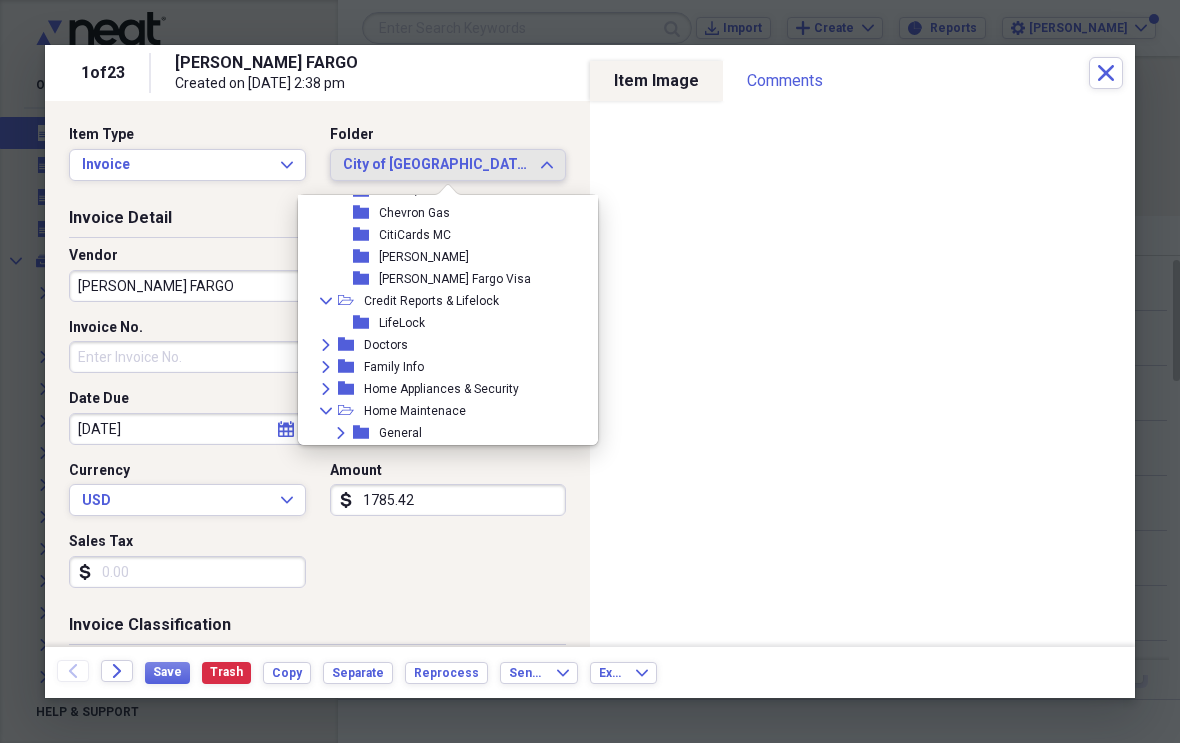 scroll, scrollTop: 187, scrollLeft: 0, axis: vertical 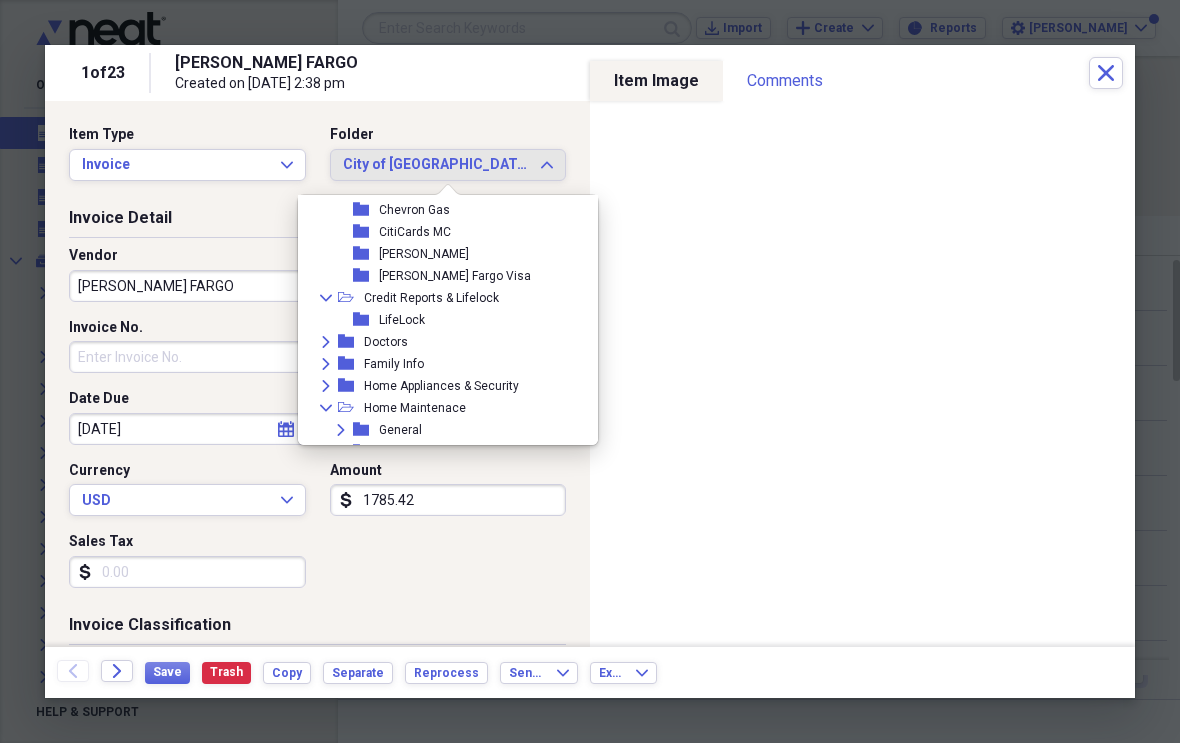 click on "[PERSON_NAME] Fargo Visa" at bounding box center (455, 276) 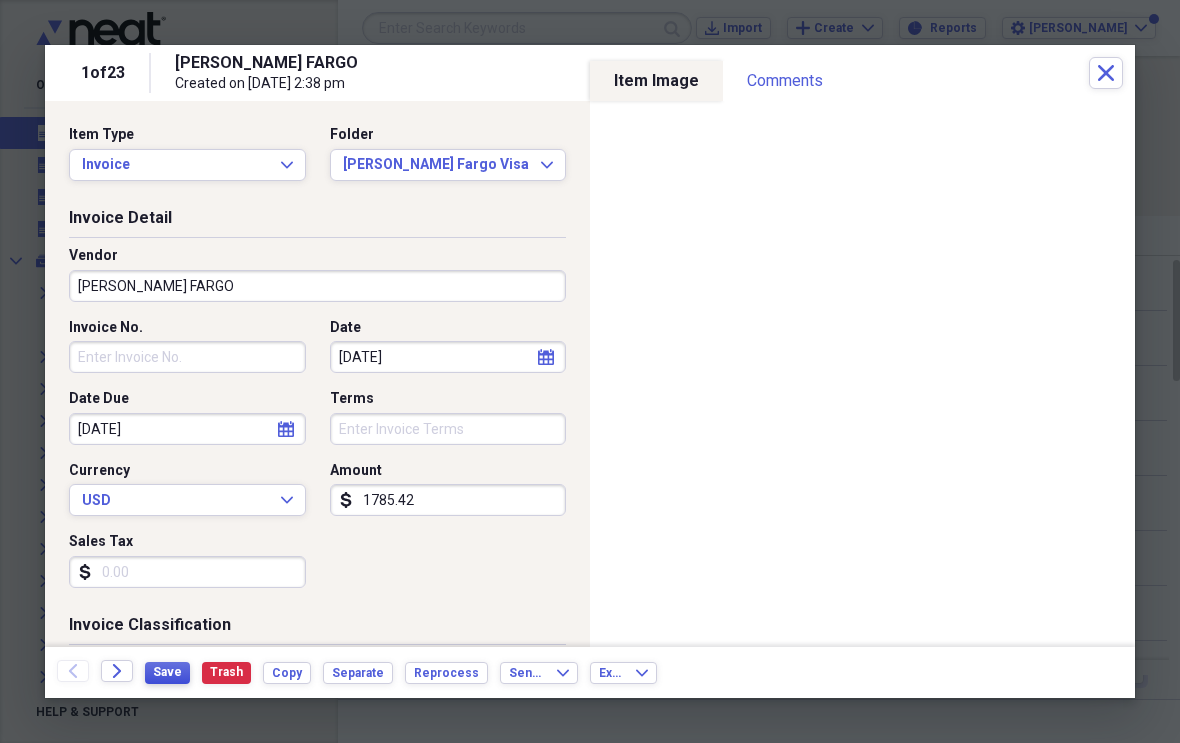 click on "Save" at bounding box center [167, 672] 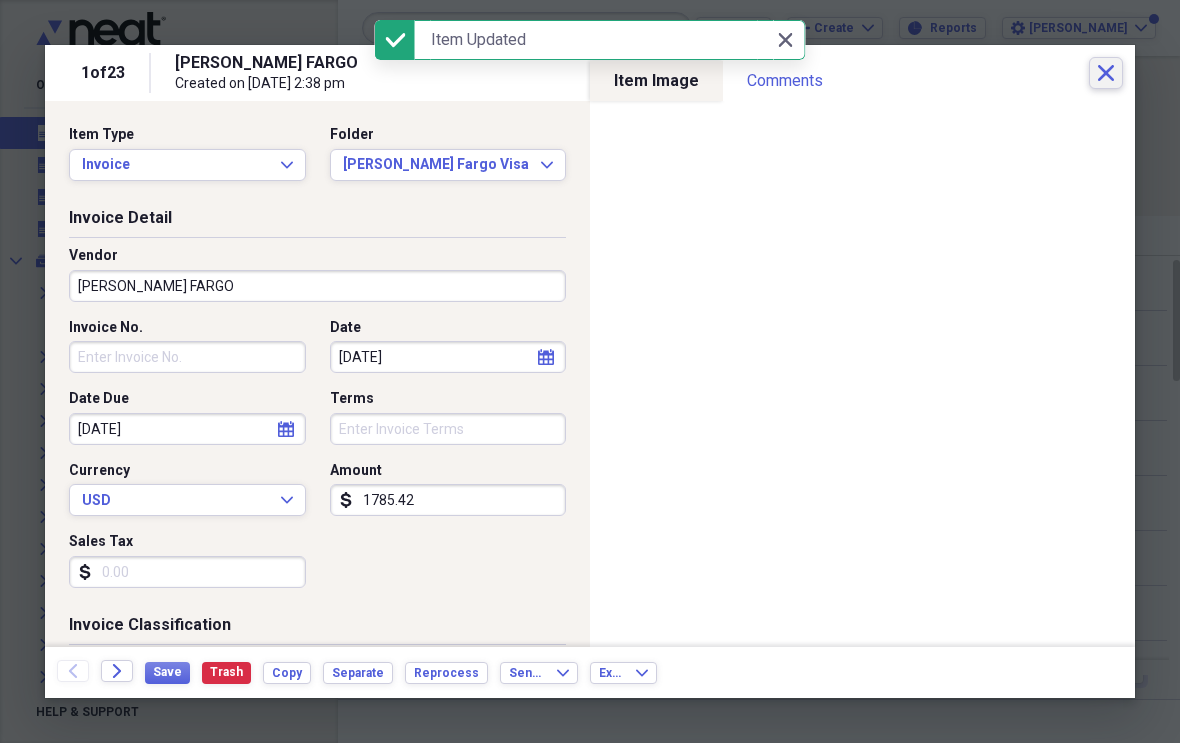 click on "Close" at bounding box center [1106, 73] 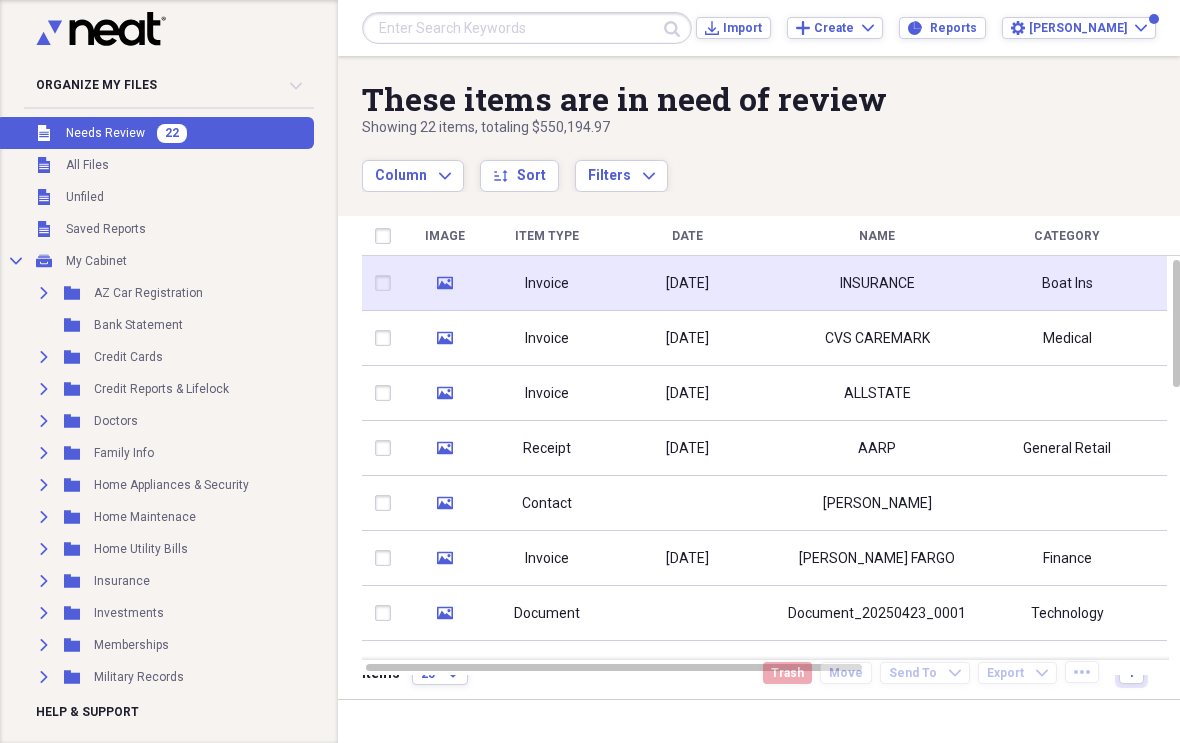 click on "Invoice" at bounding box center (547, 283) 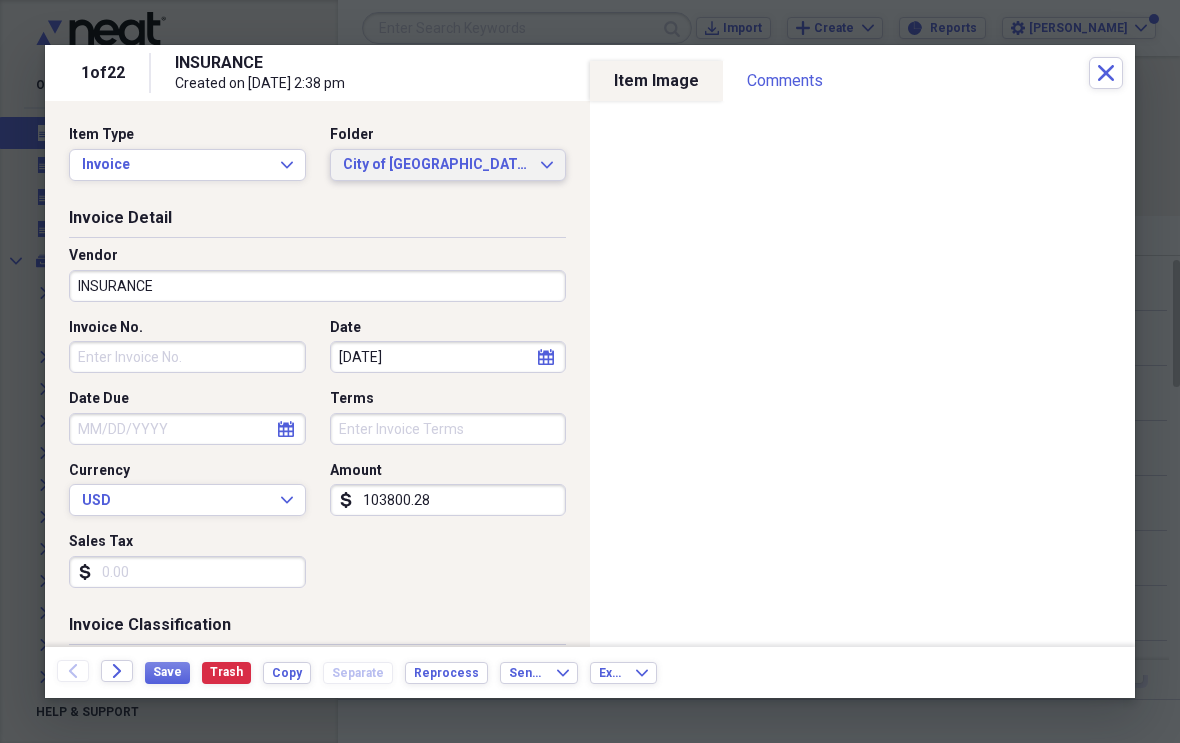 click on "City of Peoria Expand" at bounding box center (448, 165) 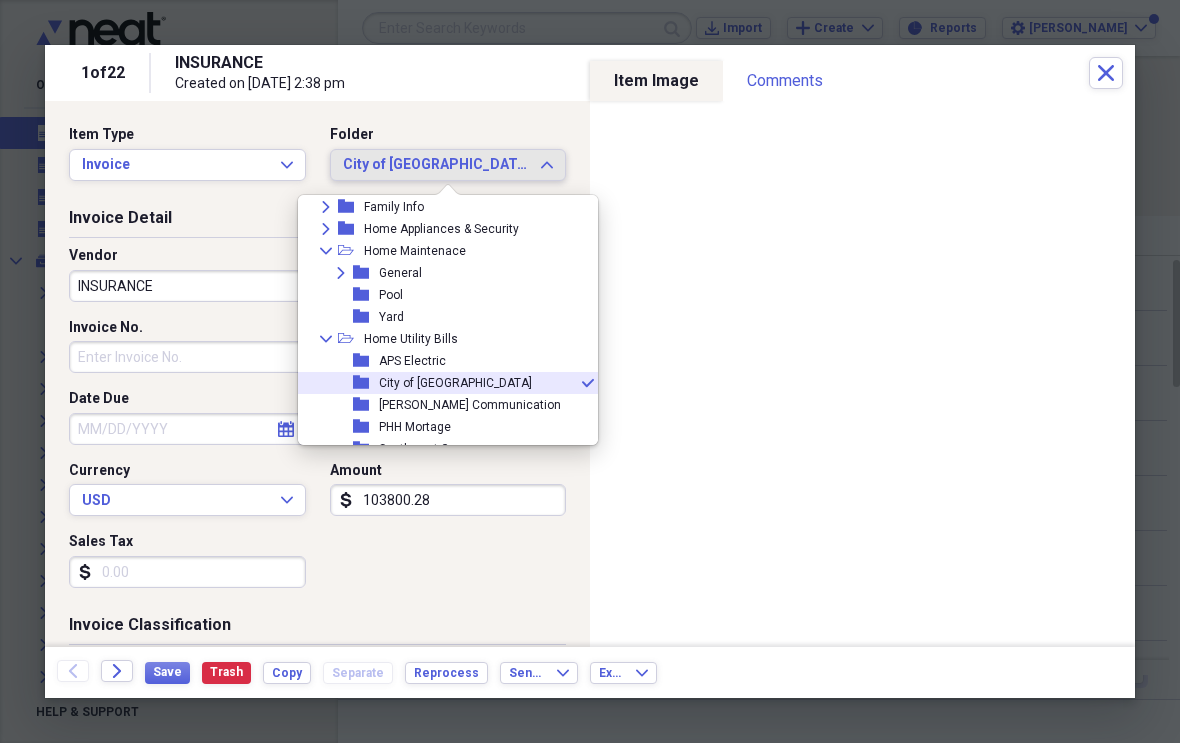 scroll, scrollTop: 345, scrollLeft: 0, axis: vertical 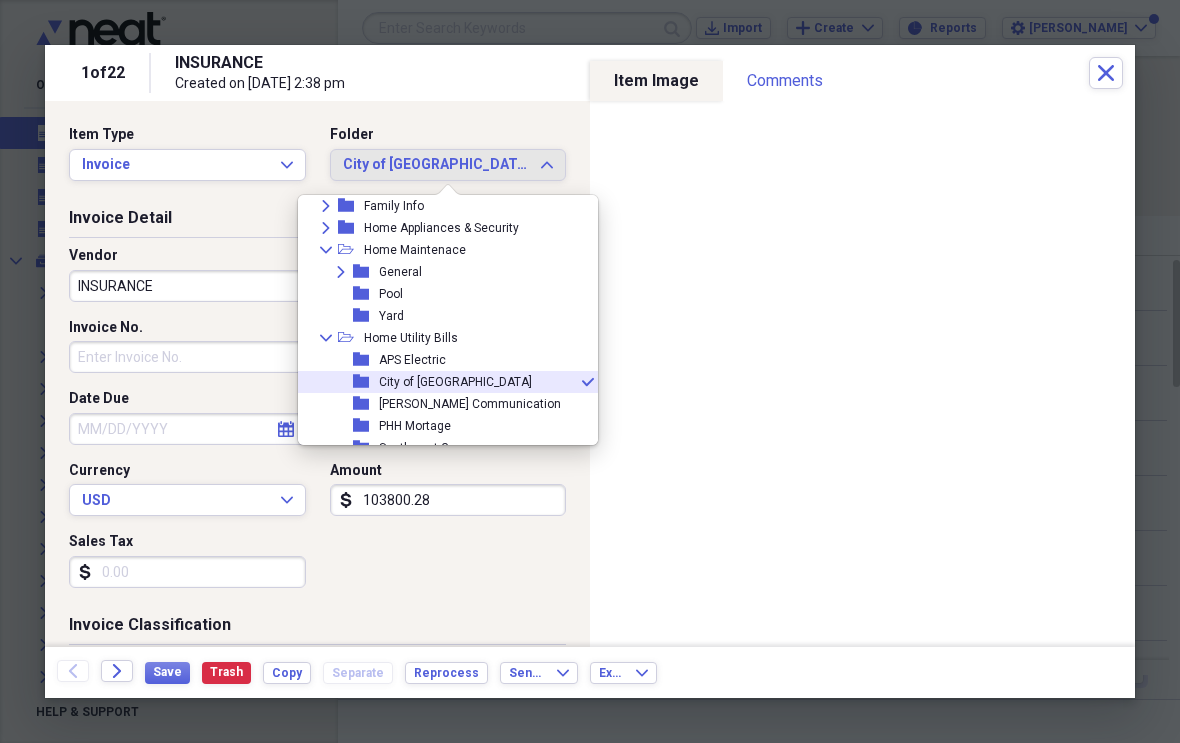 click on "General" at bounding box center (400, 272) 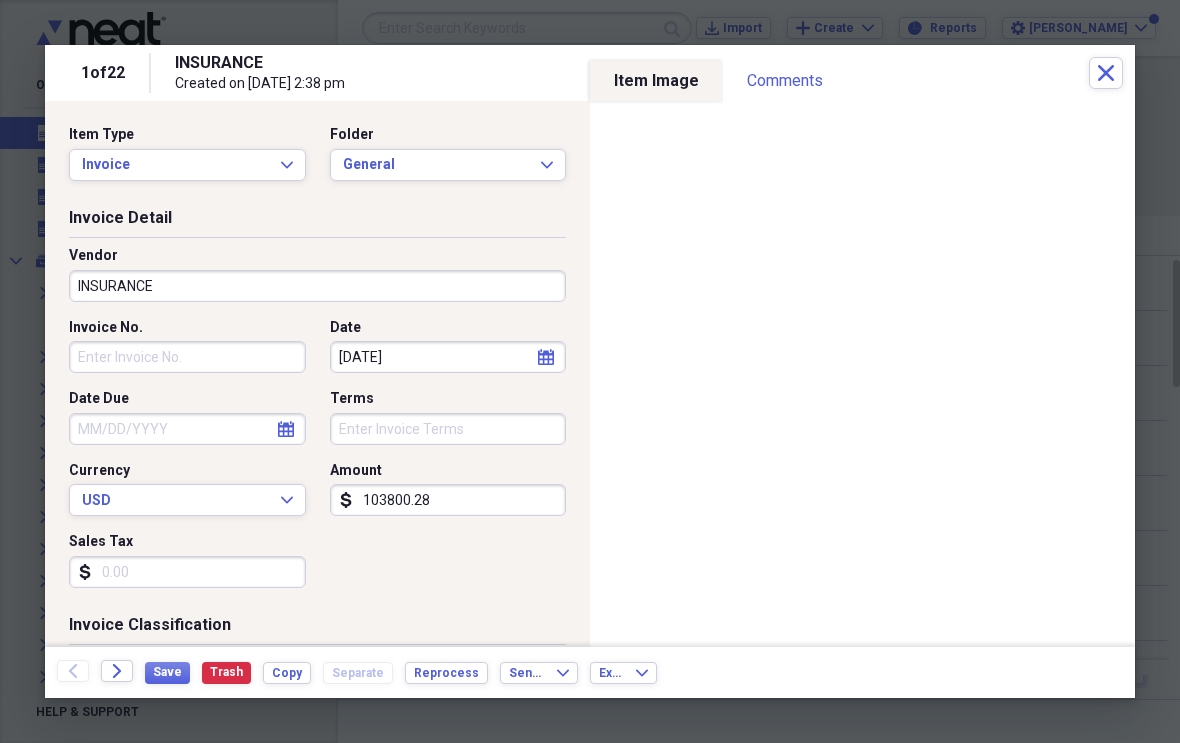 click on "INSURANCE" at bounding box center [317, 286] 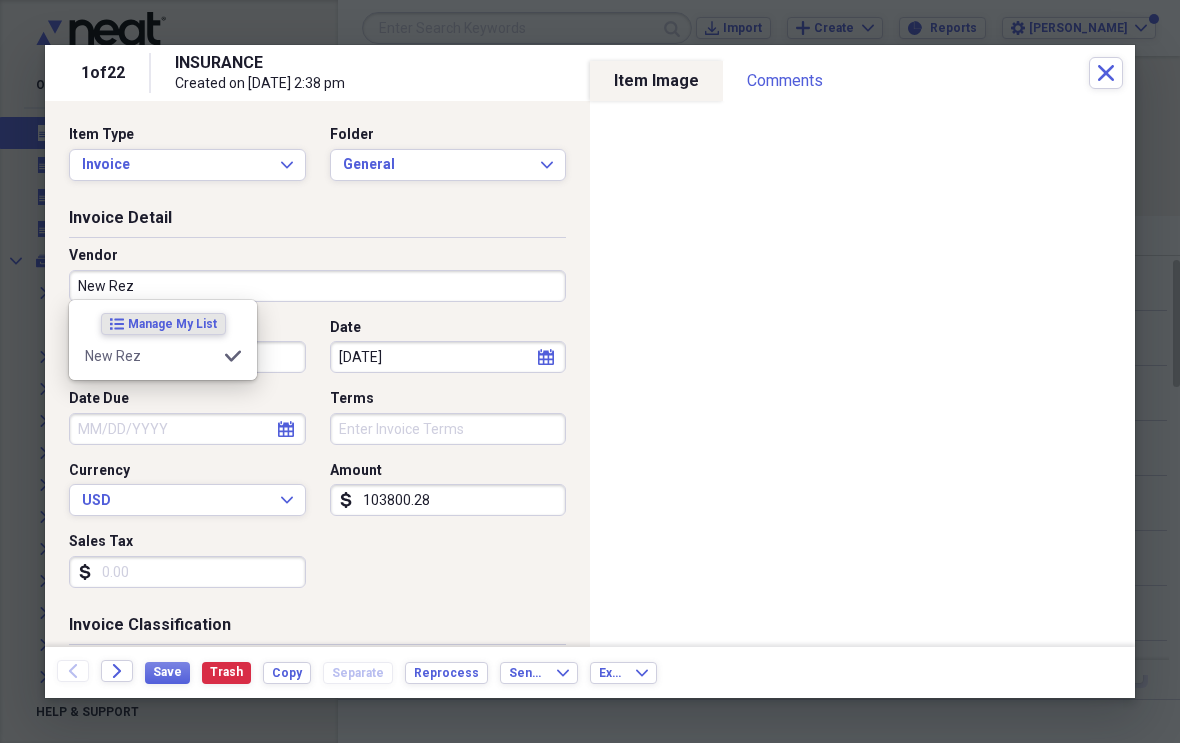 type on "New Rez" 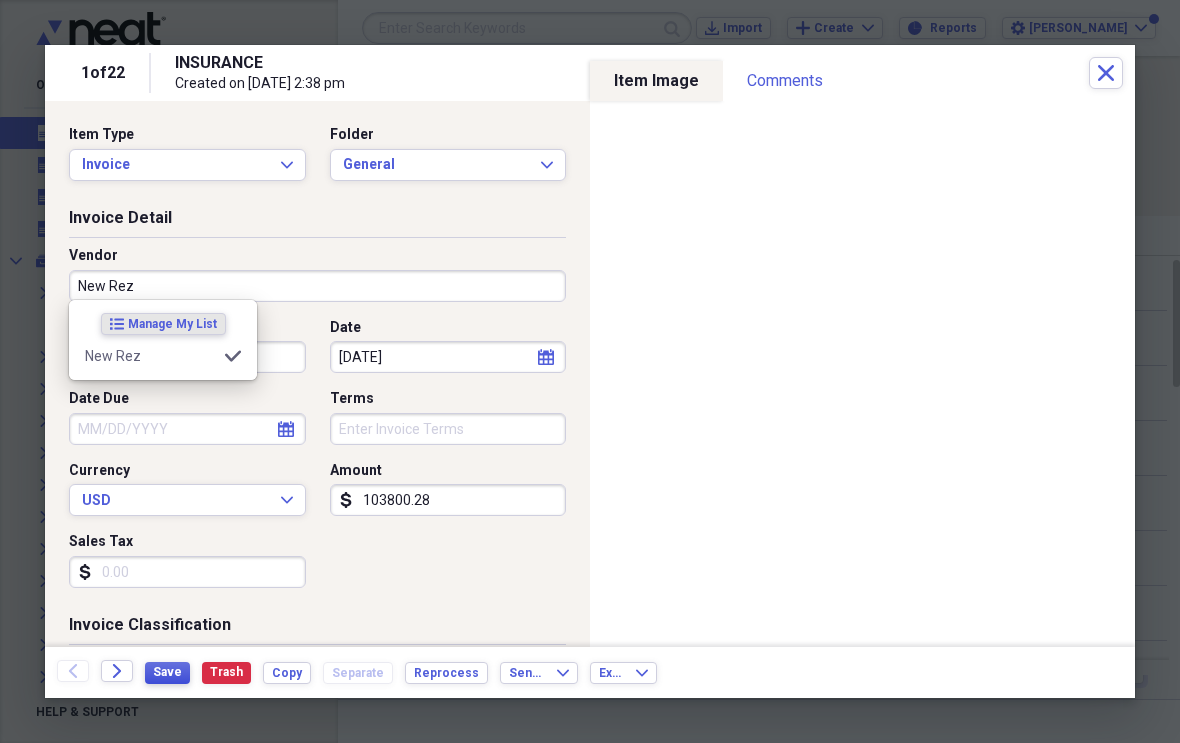click on "Save" at bounding box center [167, 672] 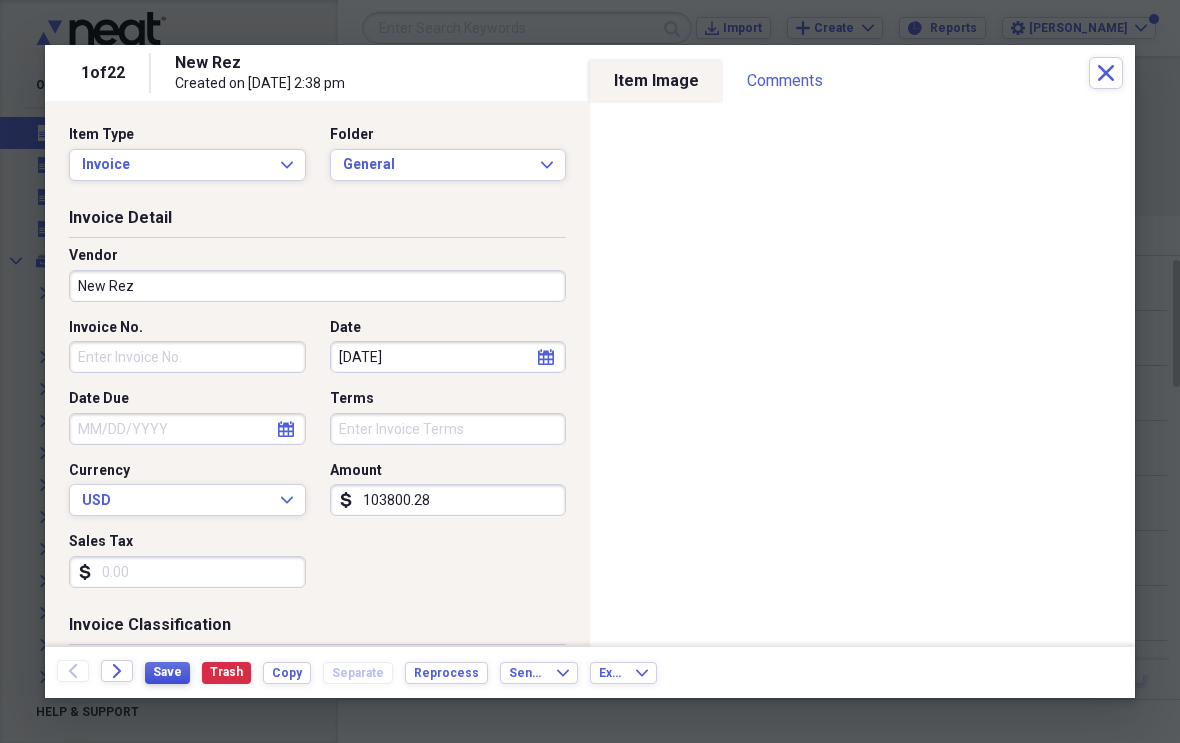 click on "Save" at bounding box center (167, 672) 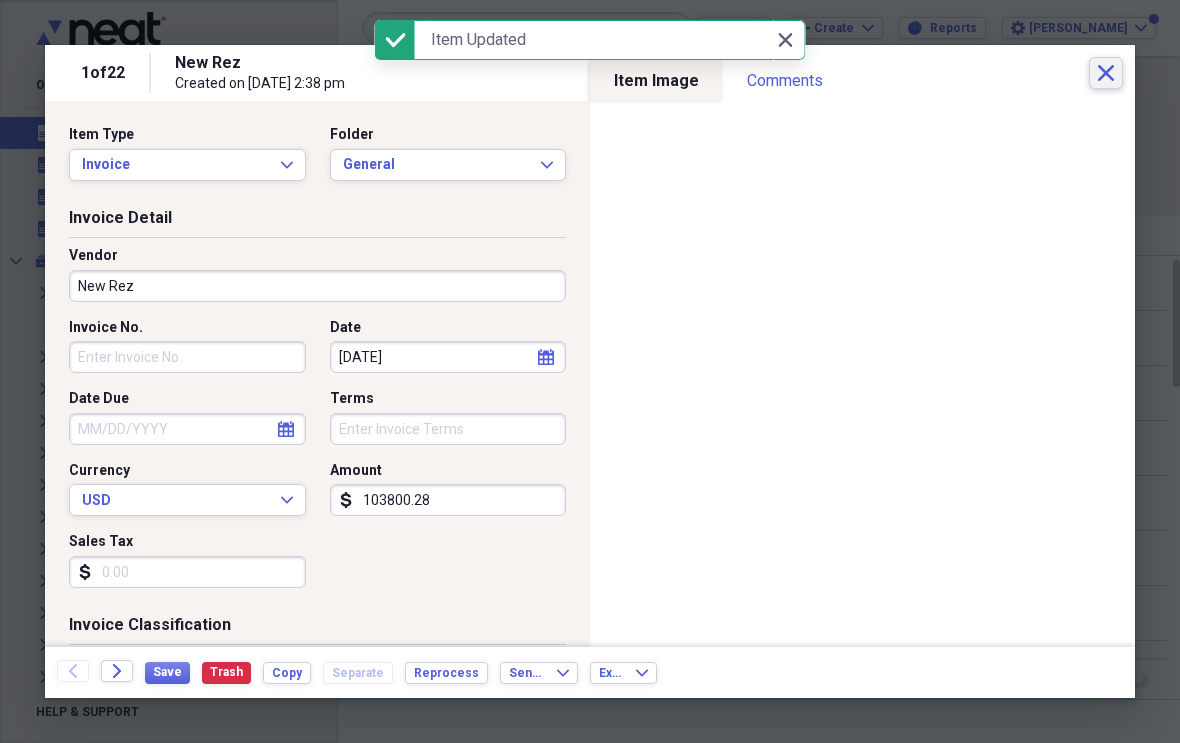 click on "Close" 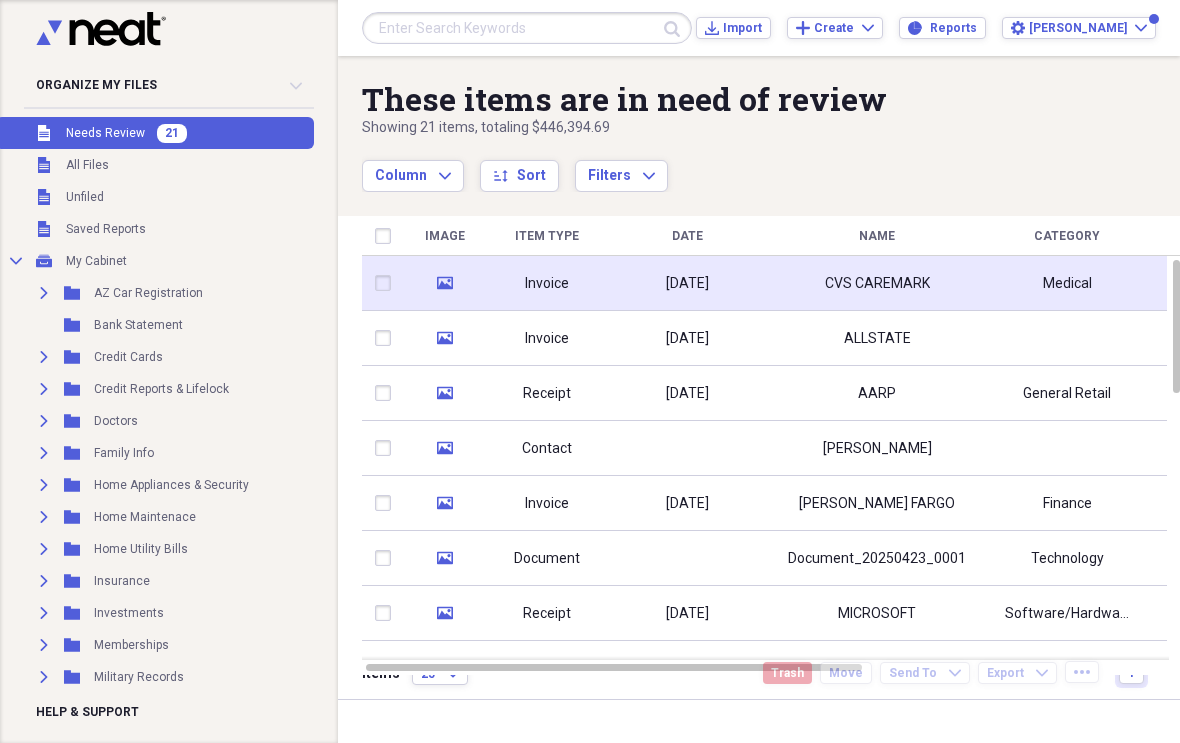 click on "[DATE]" at bounding box center [687, 283] 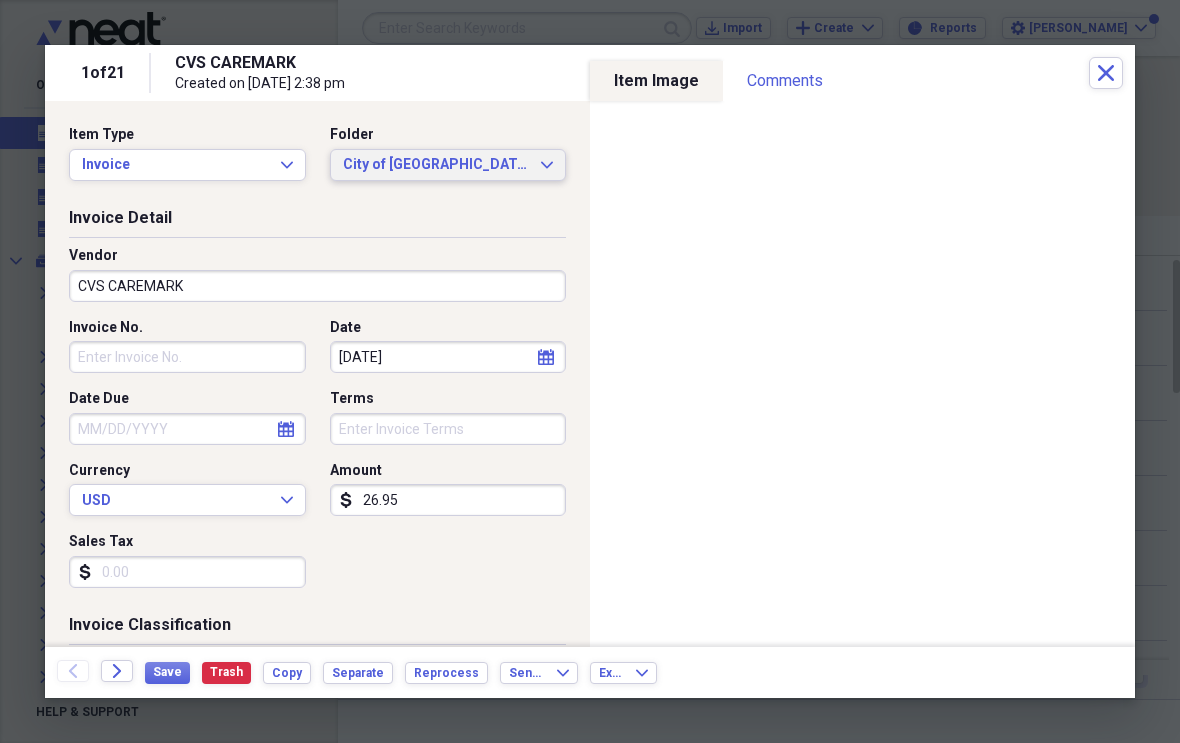 click on "City of Peoria Expand" at bounding box center (448, 165) 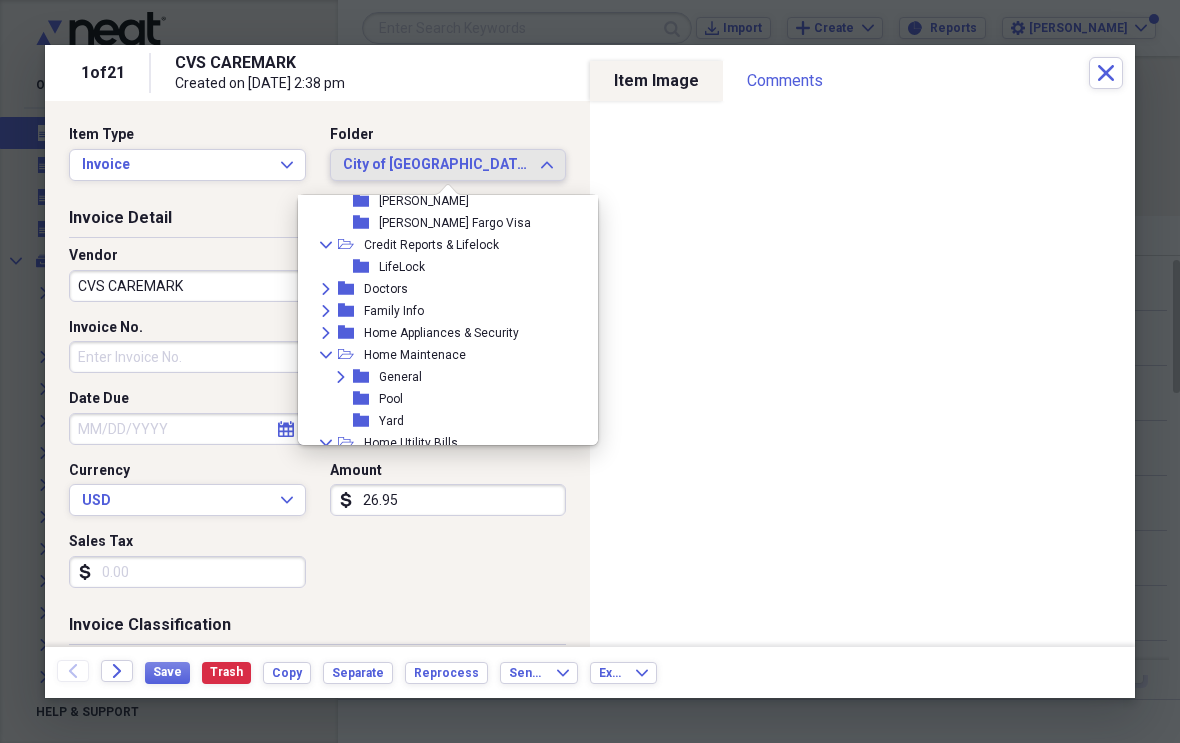 scroll, scrollTop: 241, scrollLeft: 0, axis: vertical 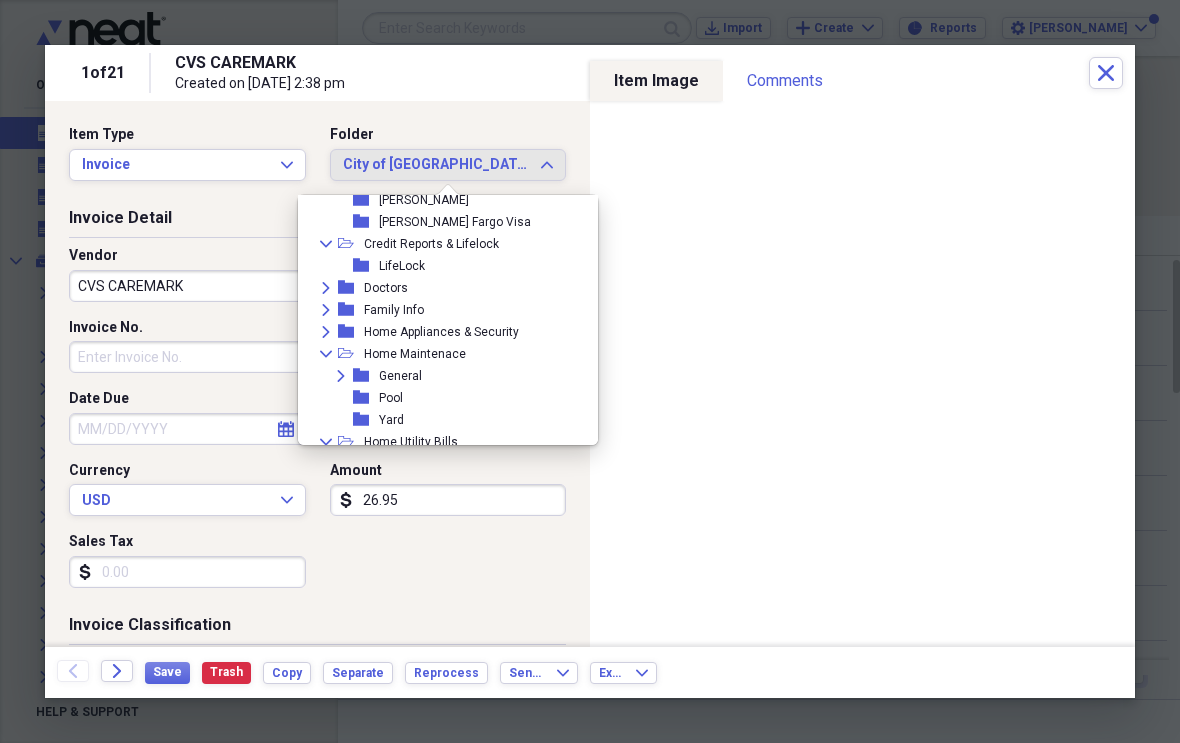 click on "Expand" at bounding box center [326, 310] 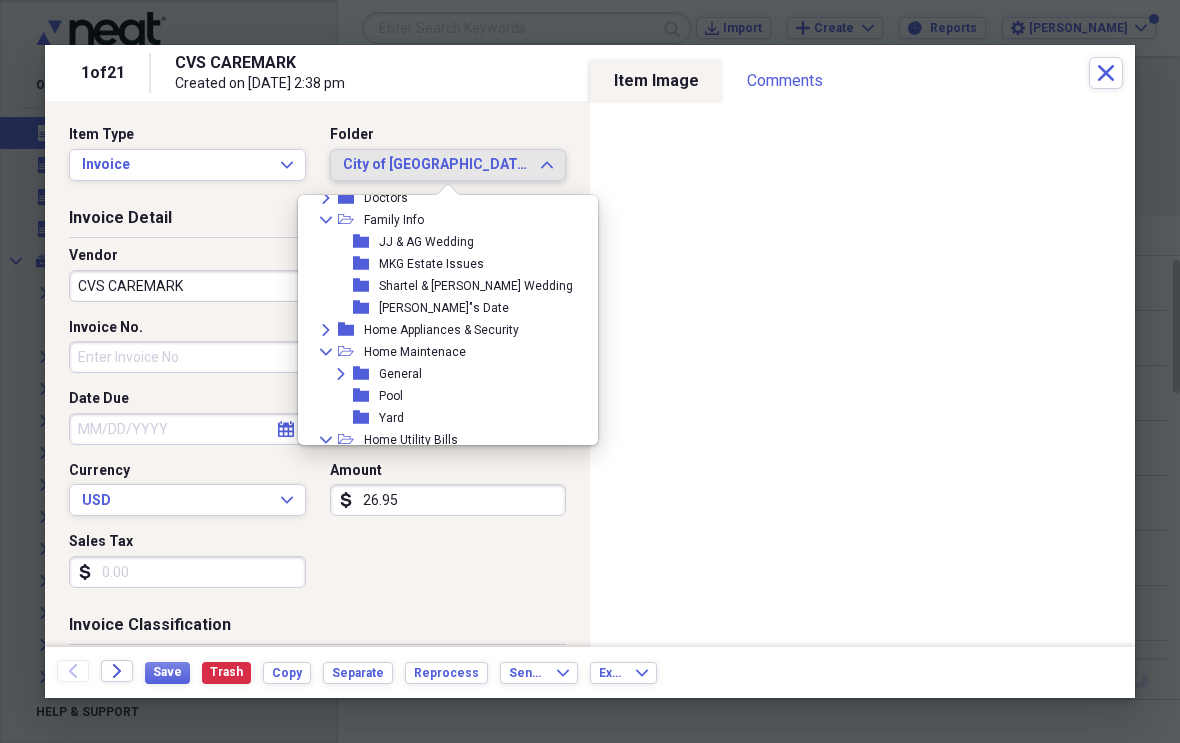 scroll, scrollTop: 329, scrollLeft: 0, axis: vertical 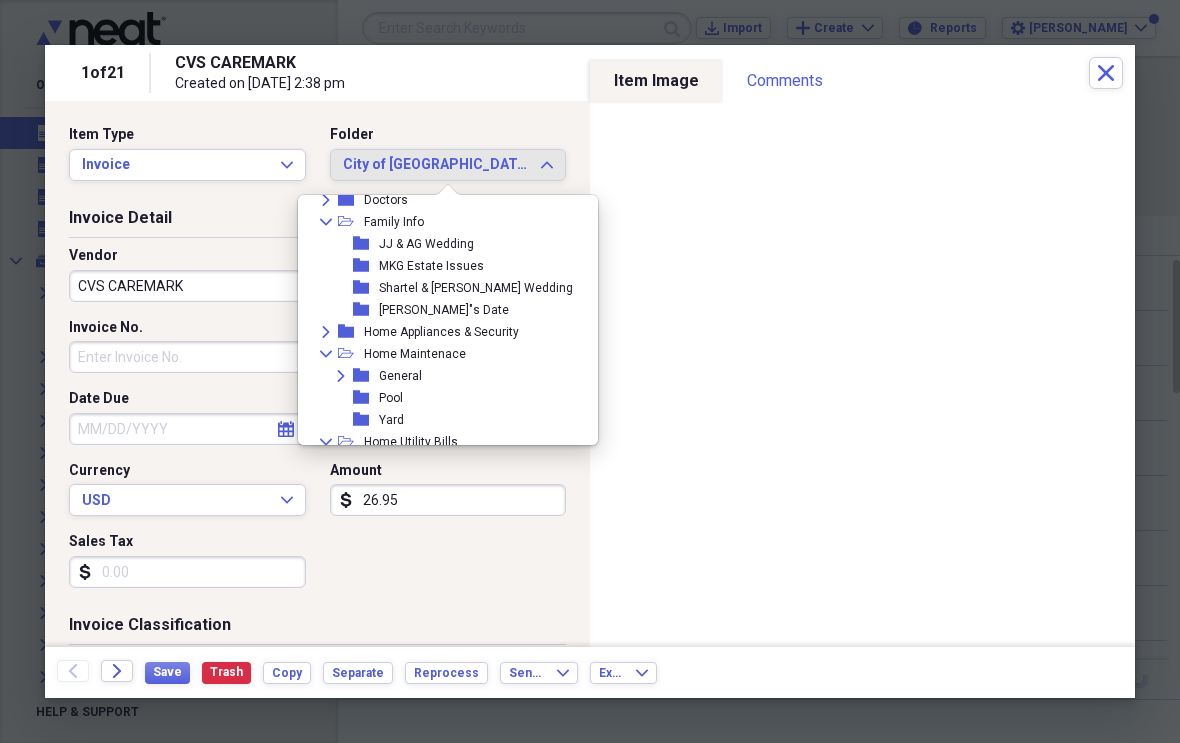 click on "folder JJ & AG Wedding" at bounding box center (440, 244) 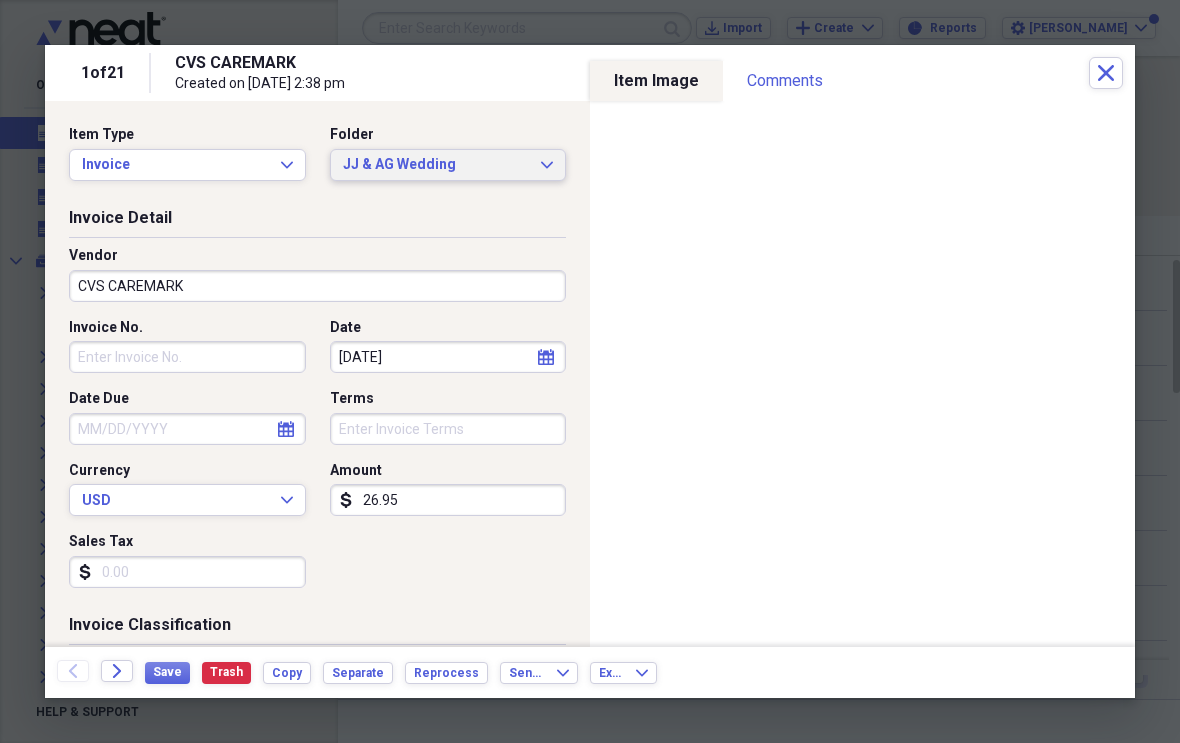 click on "JJ & AG Wedding Expand" at bounding box center [448, 165] 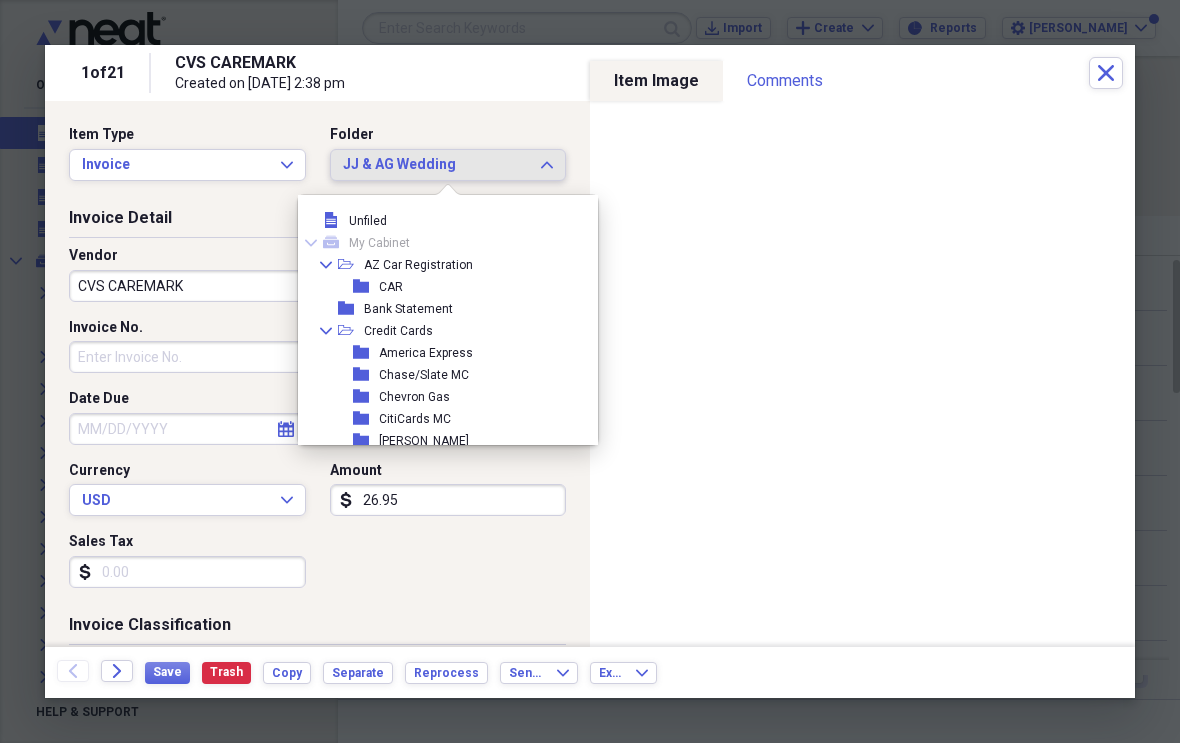 scroll, scrollTop: 253, scrollLeft: 0, axis: vertical 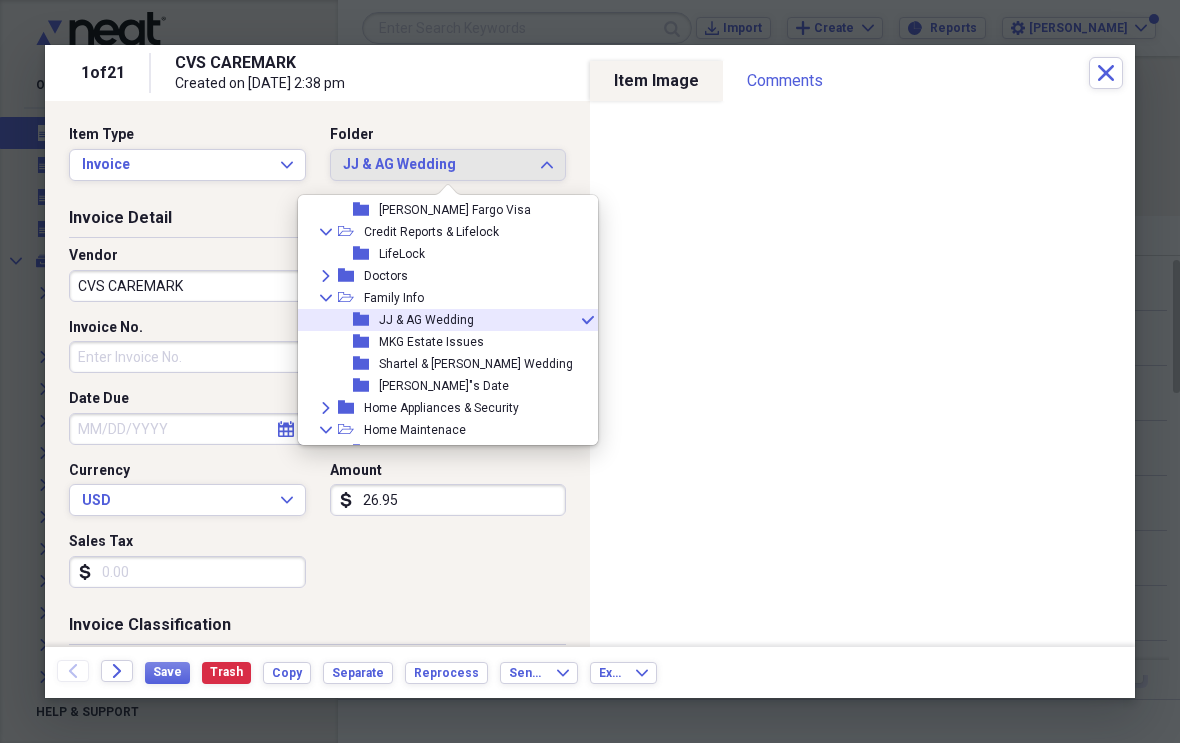 click on "Collapse" at bounding box center (326, 298) 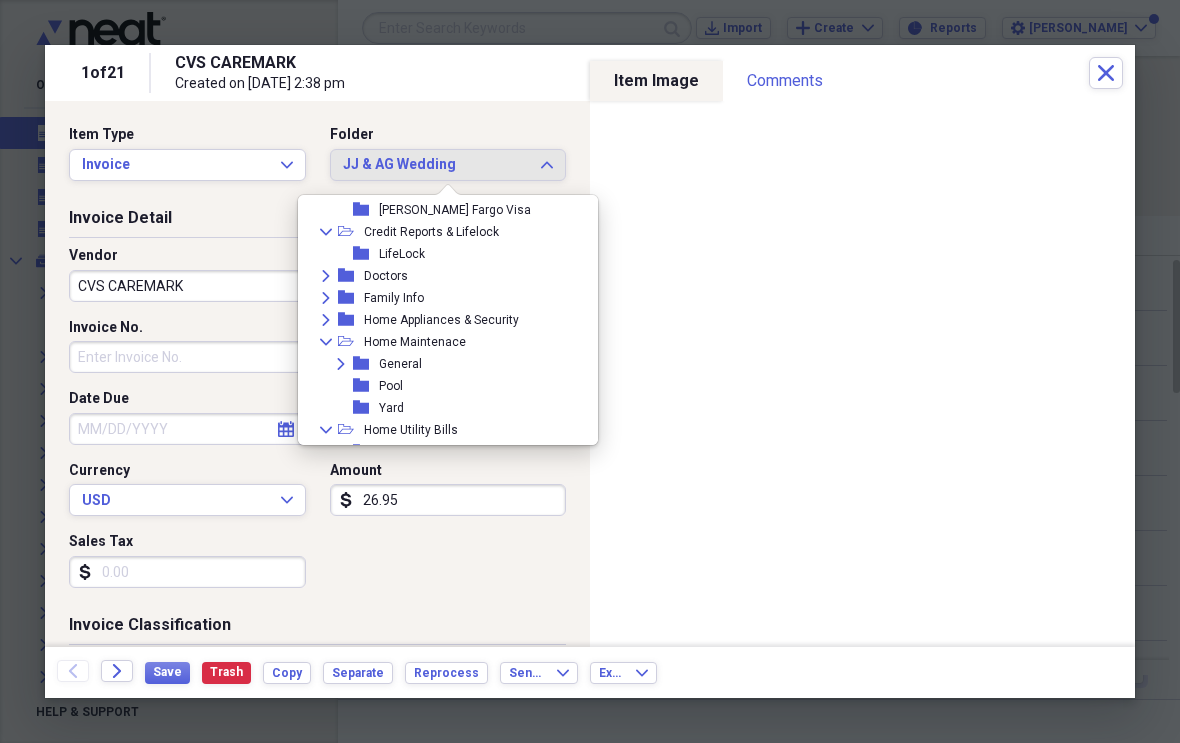 click on "Expand" at bounding box center [326, 276] 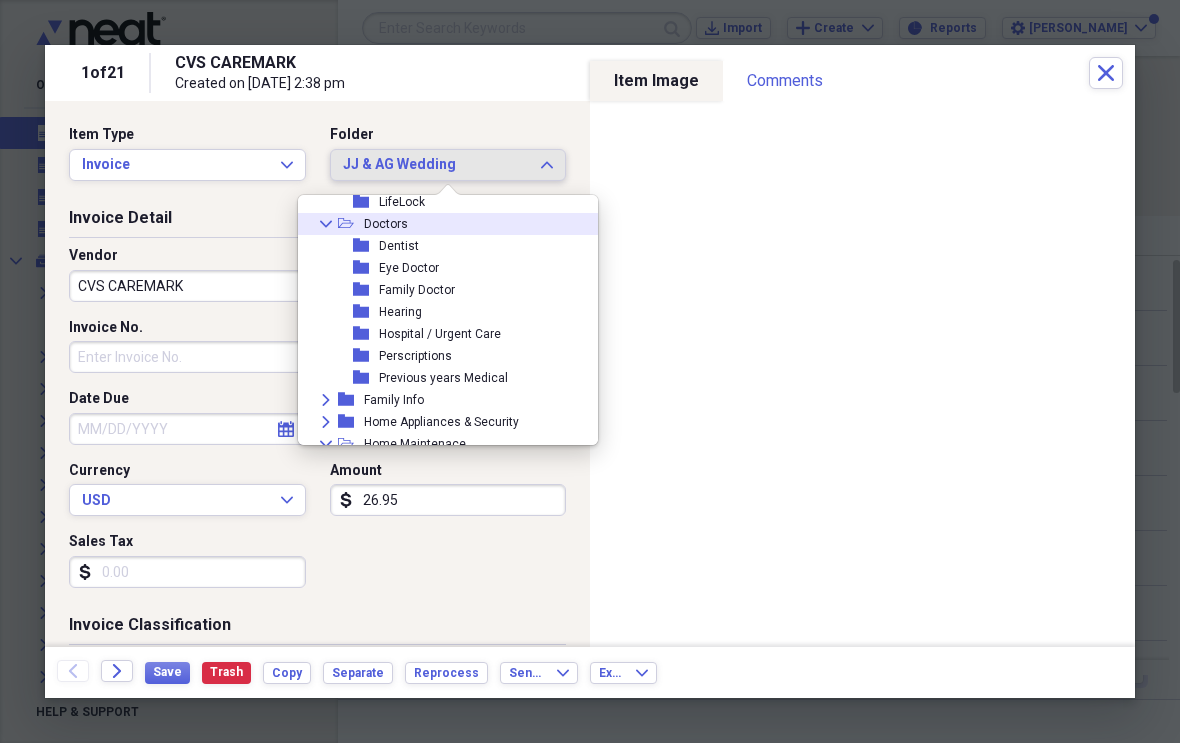 scroll, scrollTop: 306, scrollLeft: 0, axis: vertical 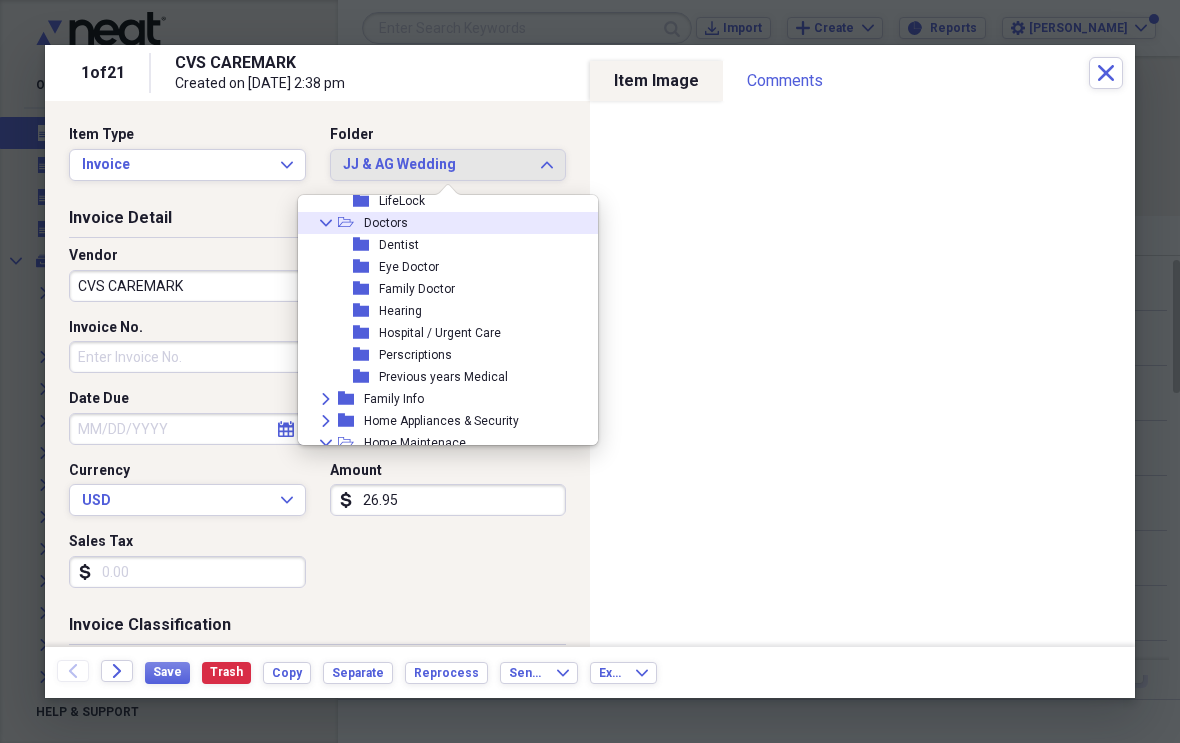 click on "Perscriptions" at bounding box center (415, 355) 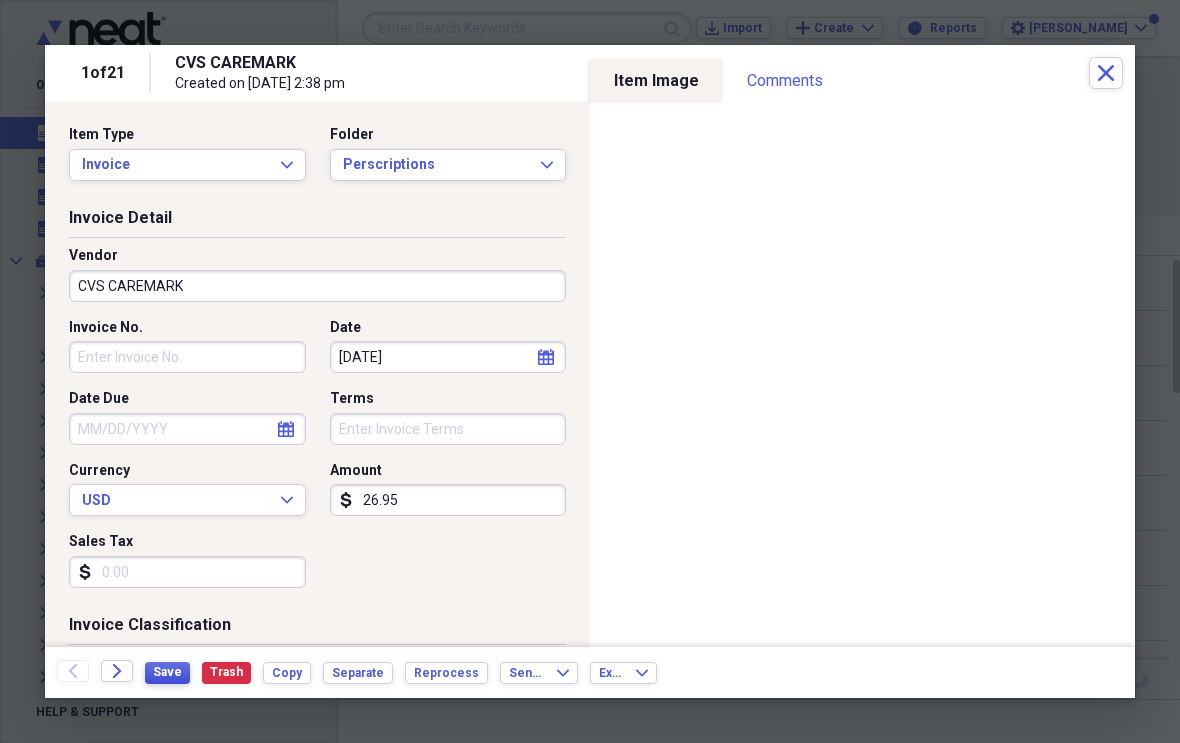 click on "Save" at bounding box center [167, 673] 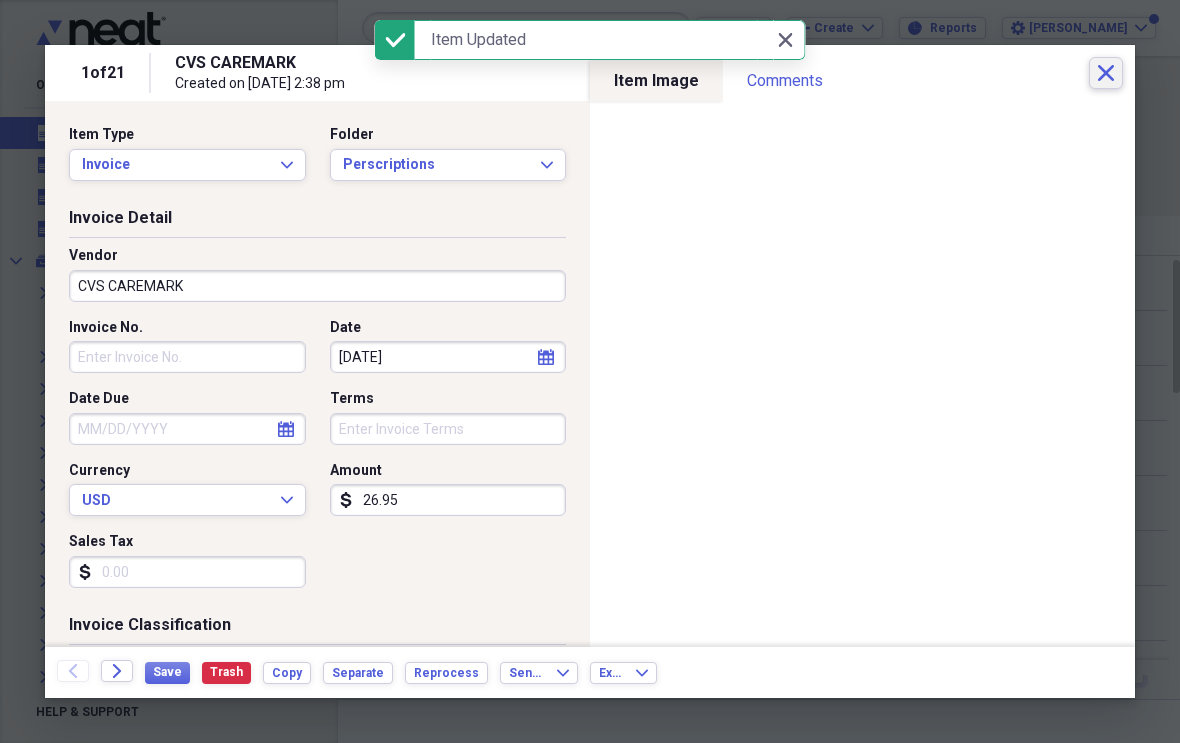 click on "Close" at bounding box center (1106, 73) 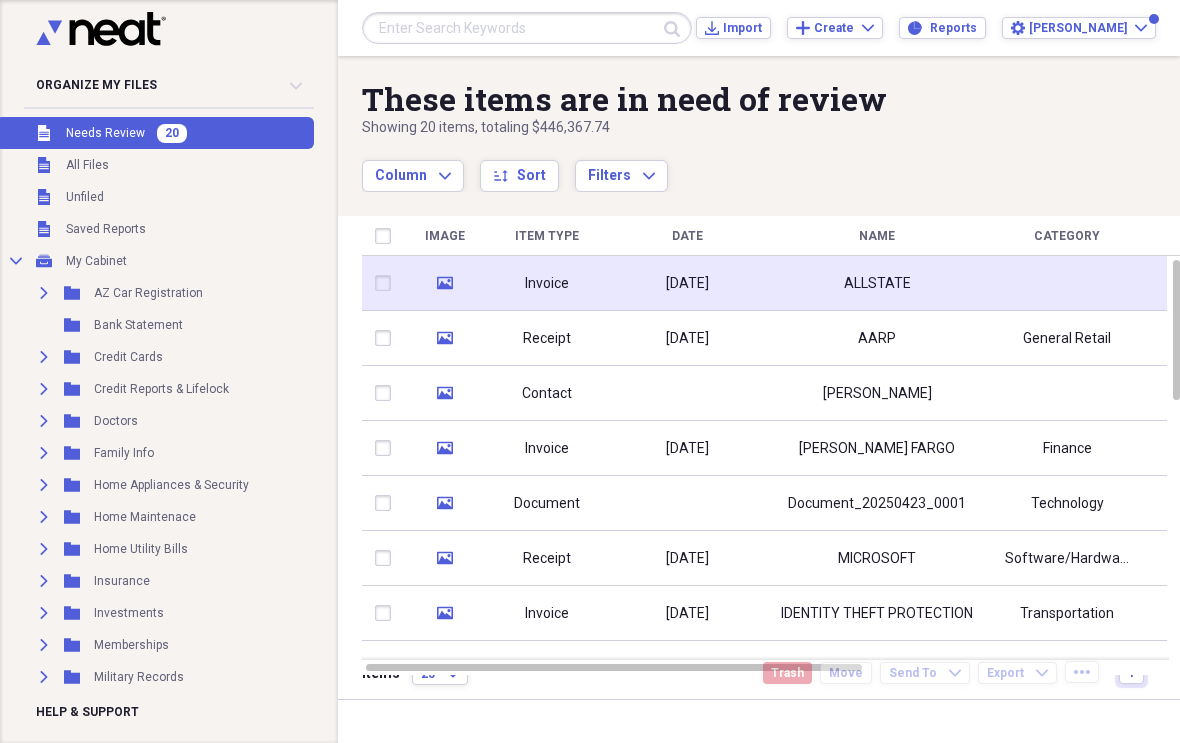 click on "[DATE]" at bounding box center [687, 283] 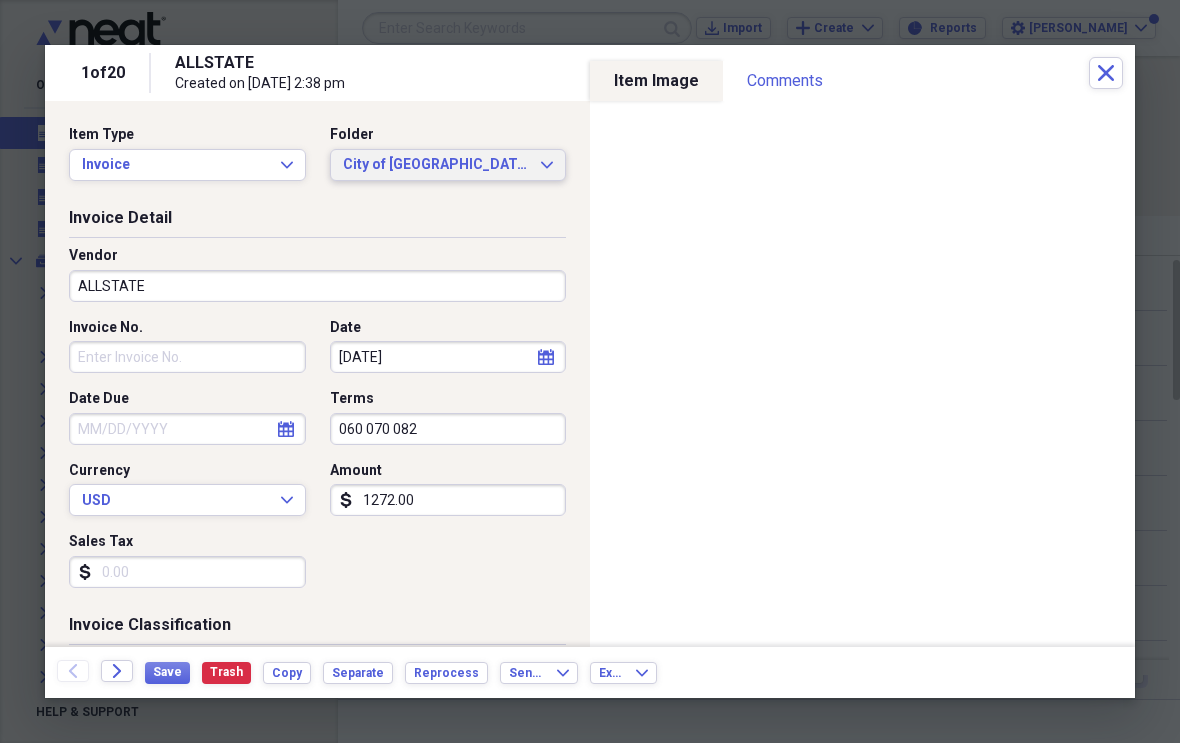 click on "City of [GEOGRAPHIC_DATA]" at bounding box center [436, 165] 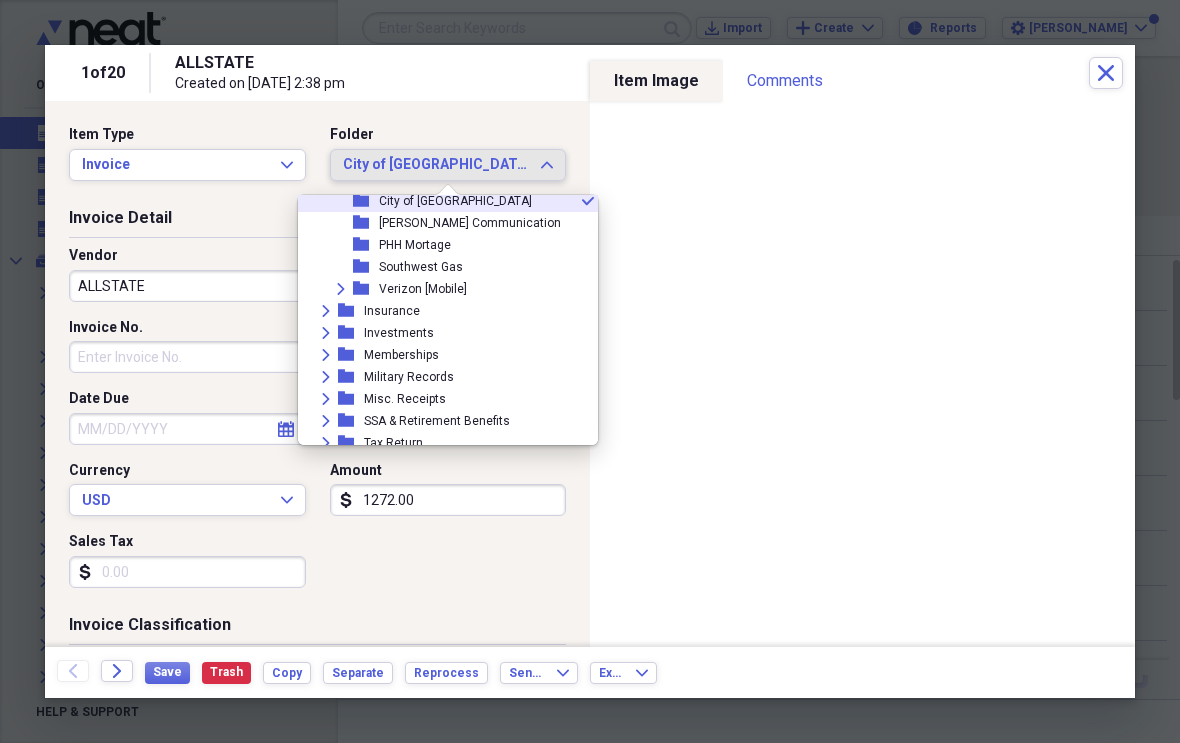 scroll, scrollTop: 684, scrollLeft: 0, axis: vertical 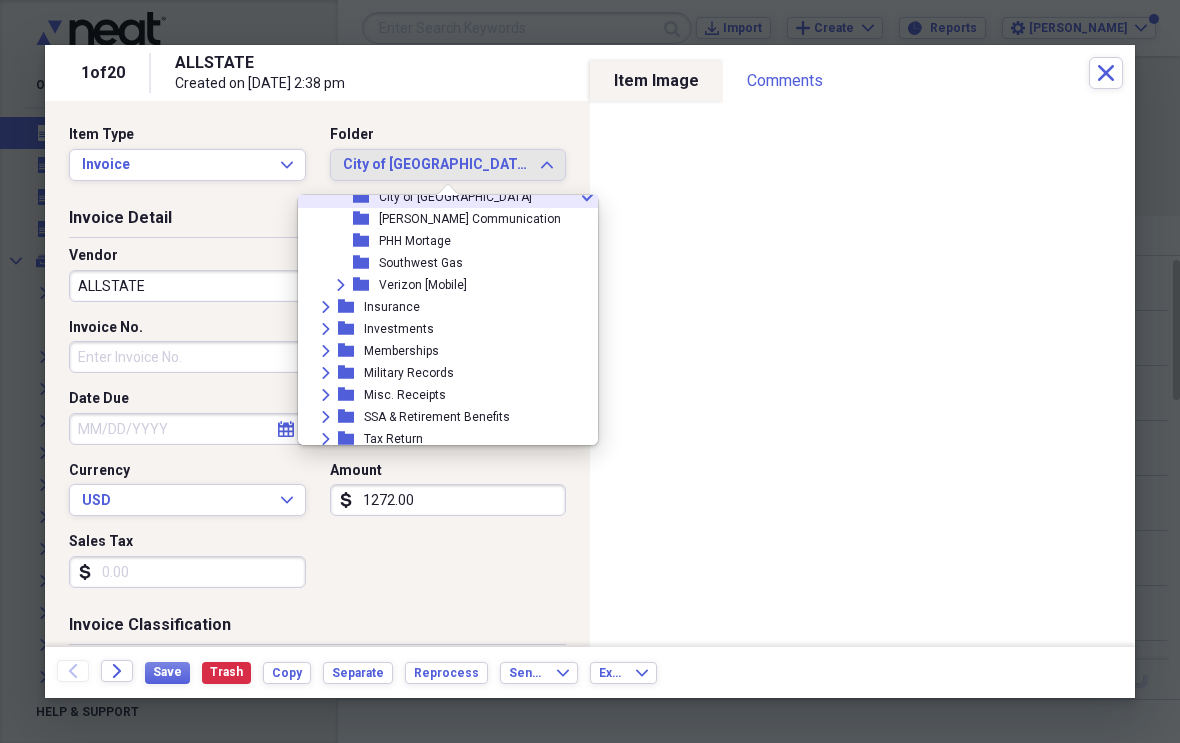 click on "Expand" at bounding box center (326, 307) 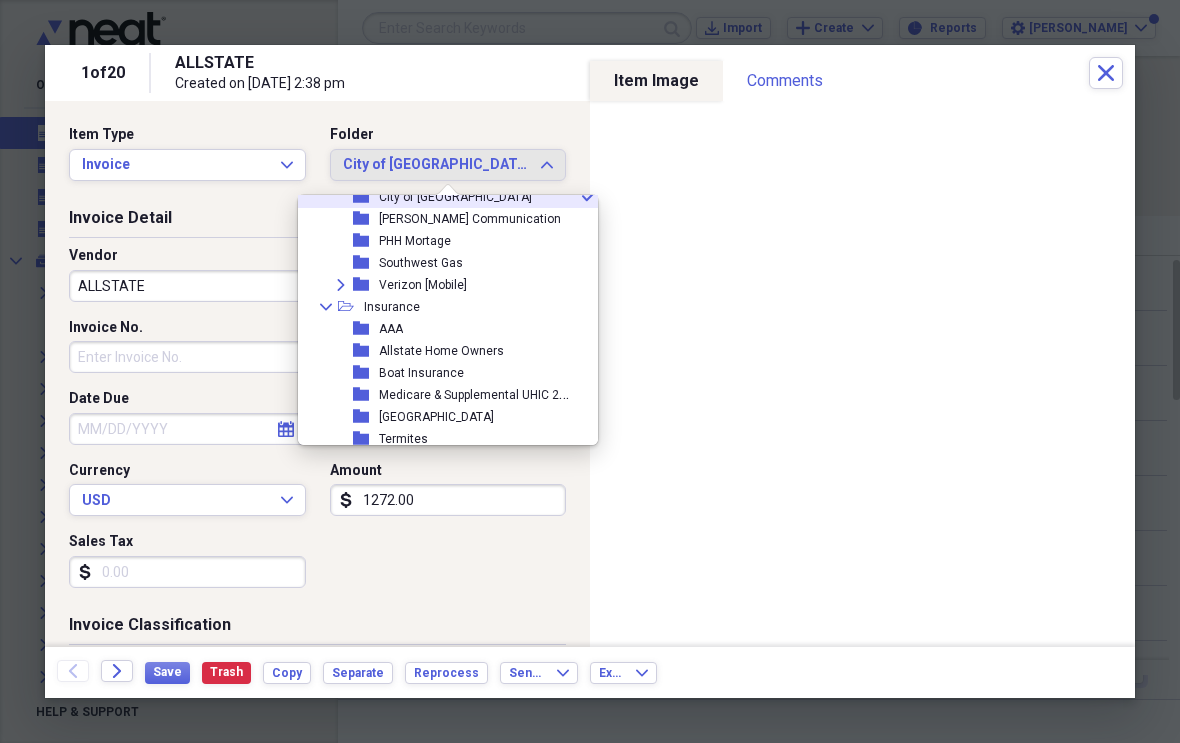 click on "Allstate Home Owners" at bounding box center [441, 351] 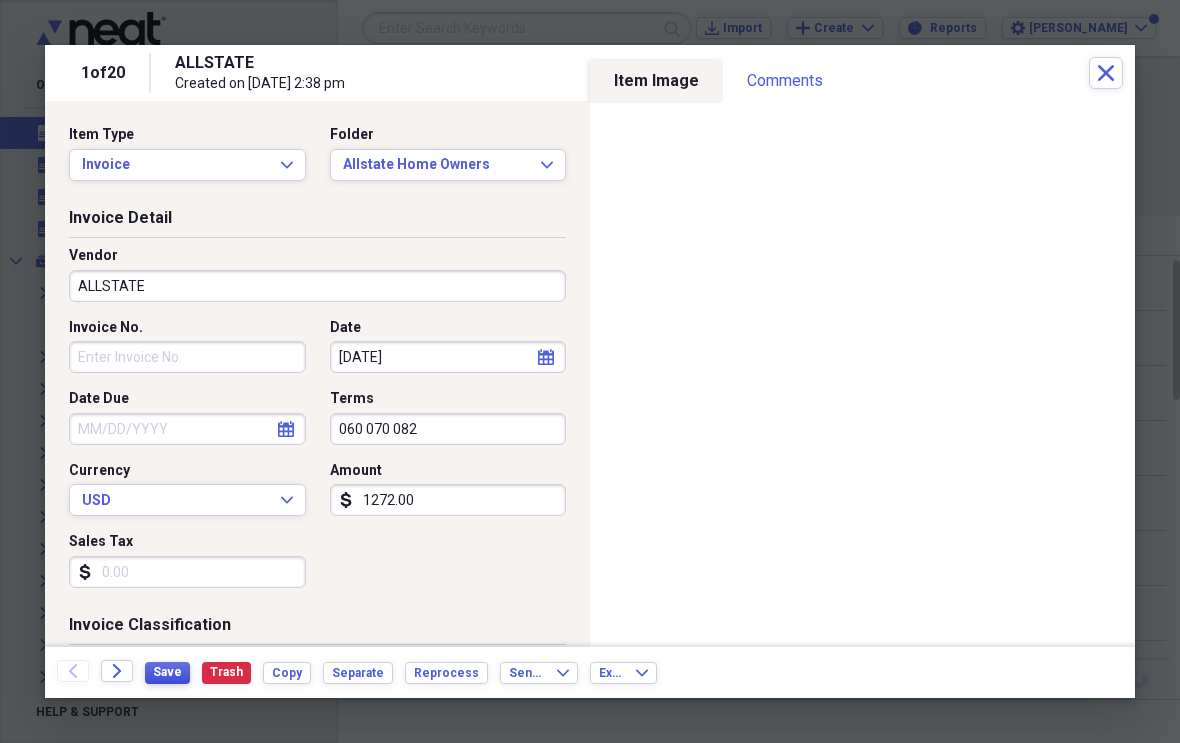 click on "Save" at bounding box center [167, 673] 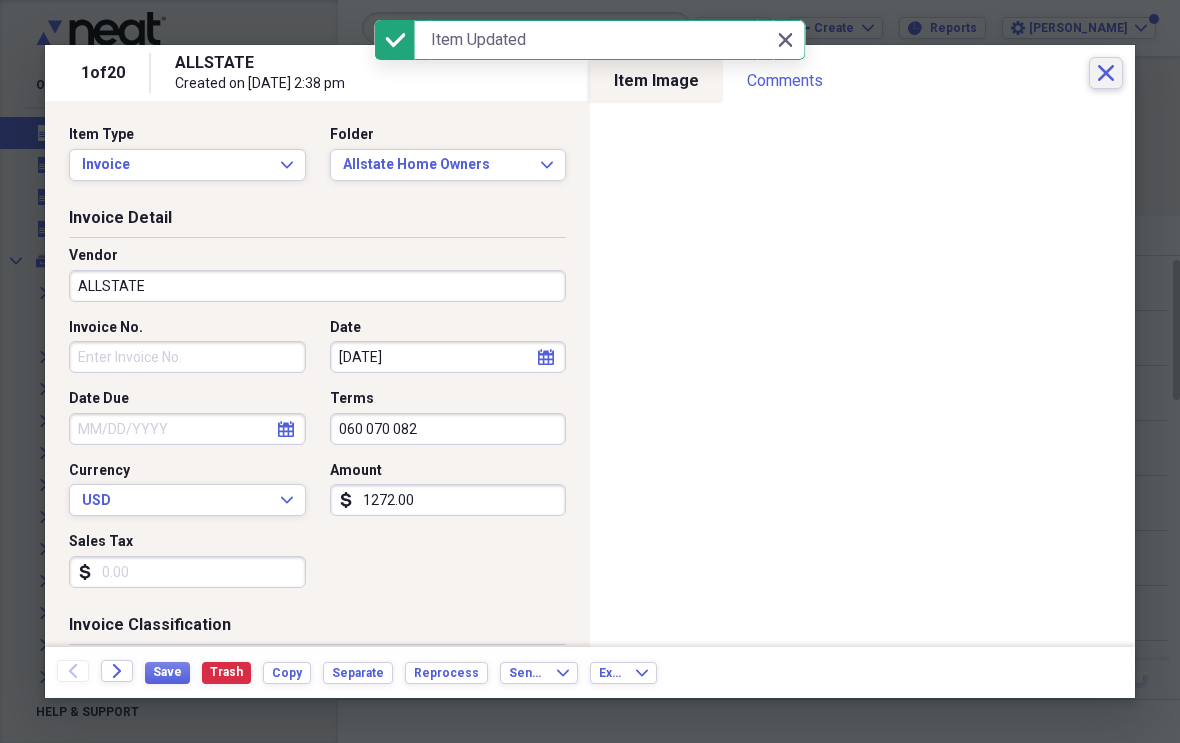 click on "Close" at bounding box center (1106, 73) 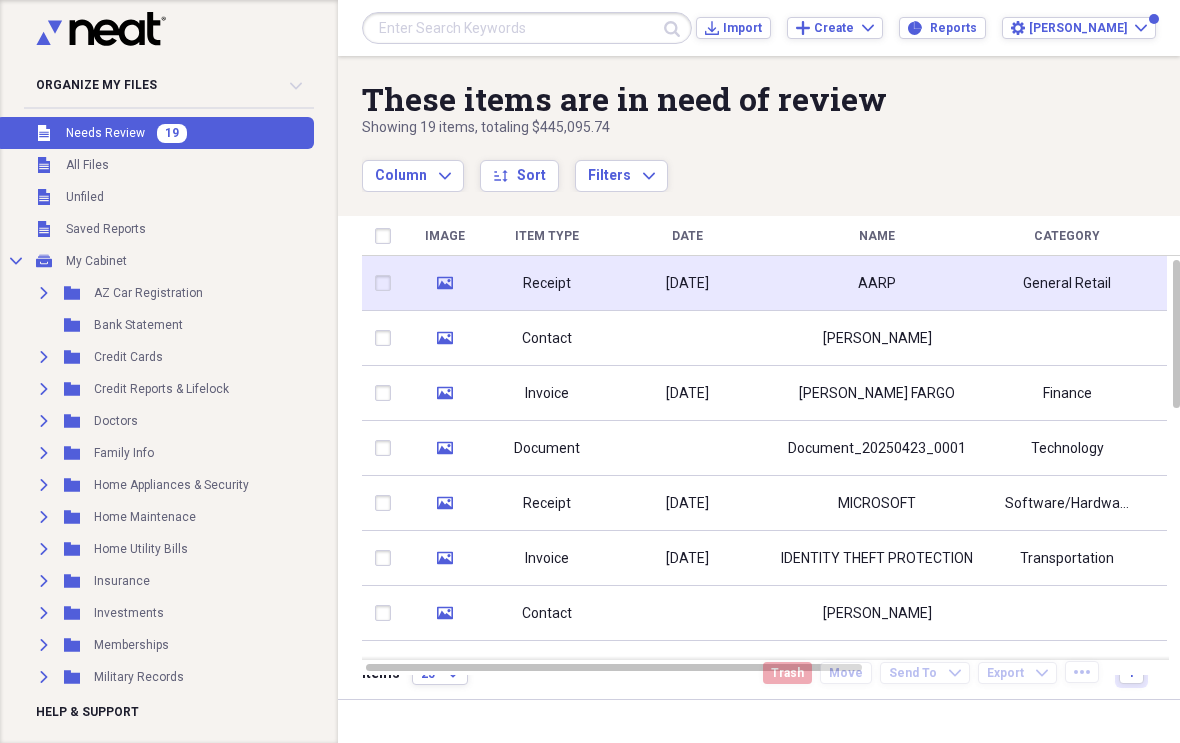 click on "Receipt" at bounding box center [547, 283] 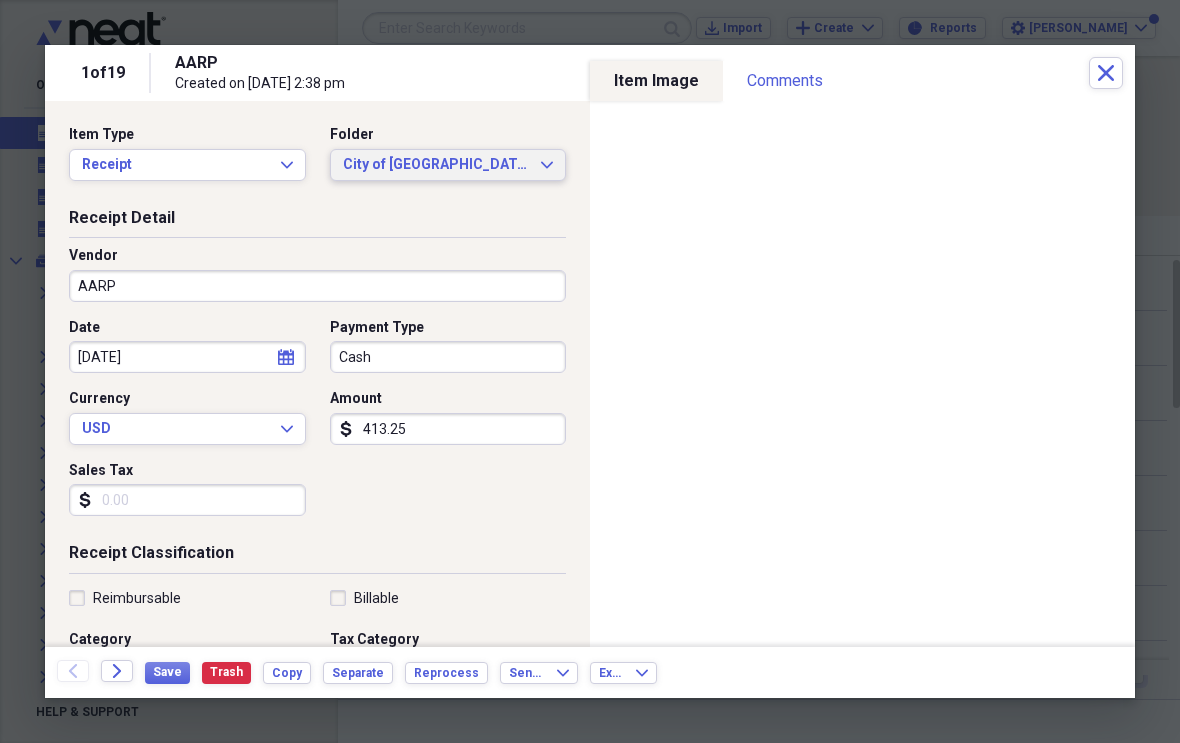click on "Expand" 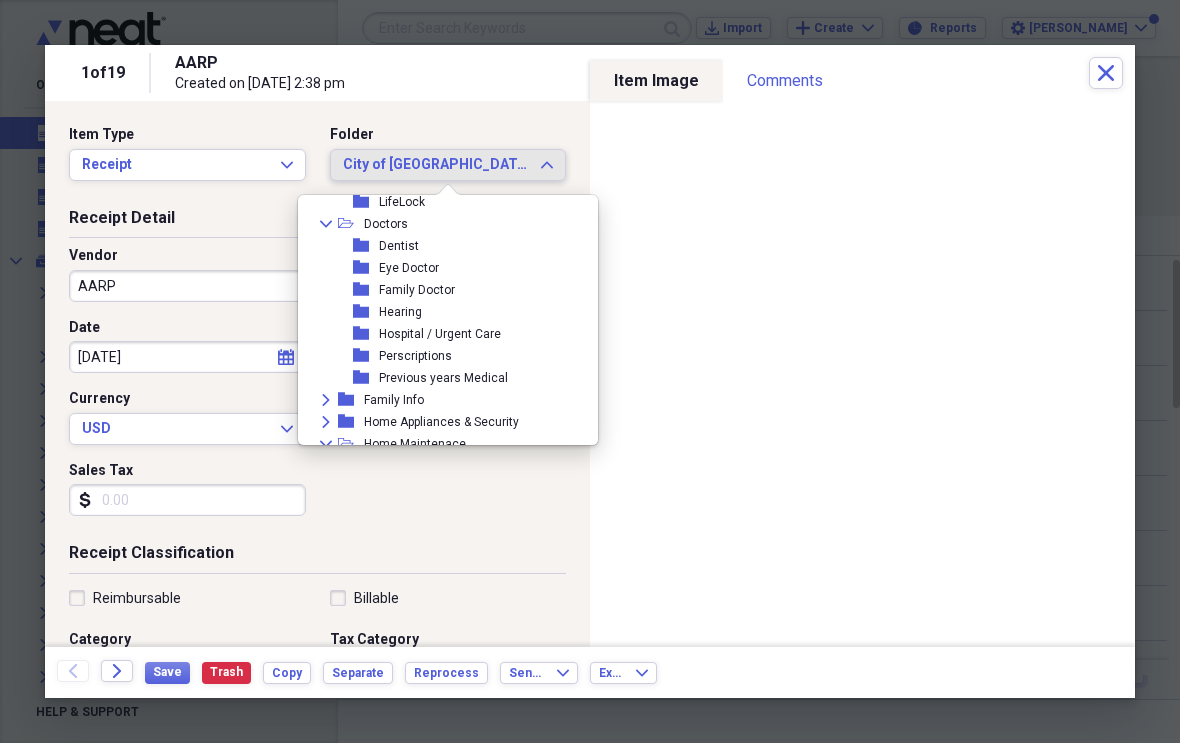 scroll, scrollTop: 304, scrollLeft: 0, axis: vertical 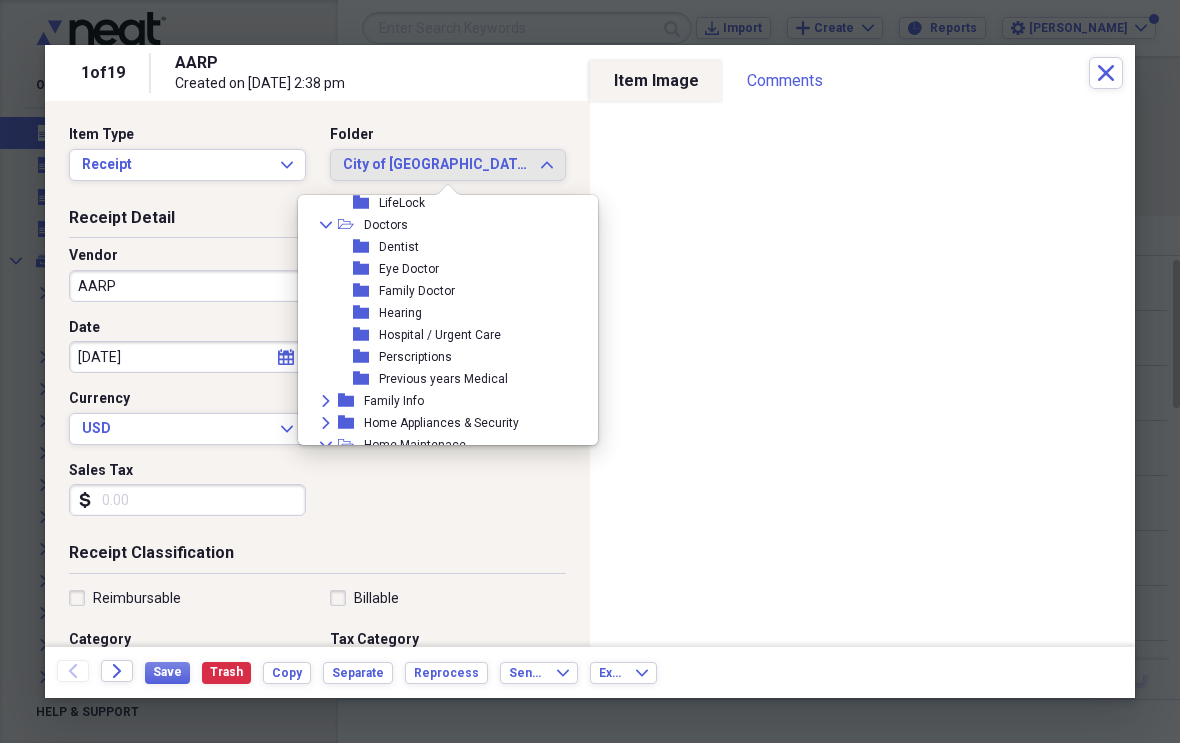 click on "Family Doctor" at bounding box center (417, 291) 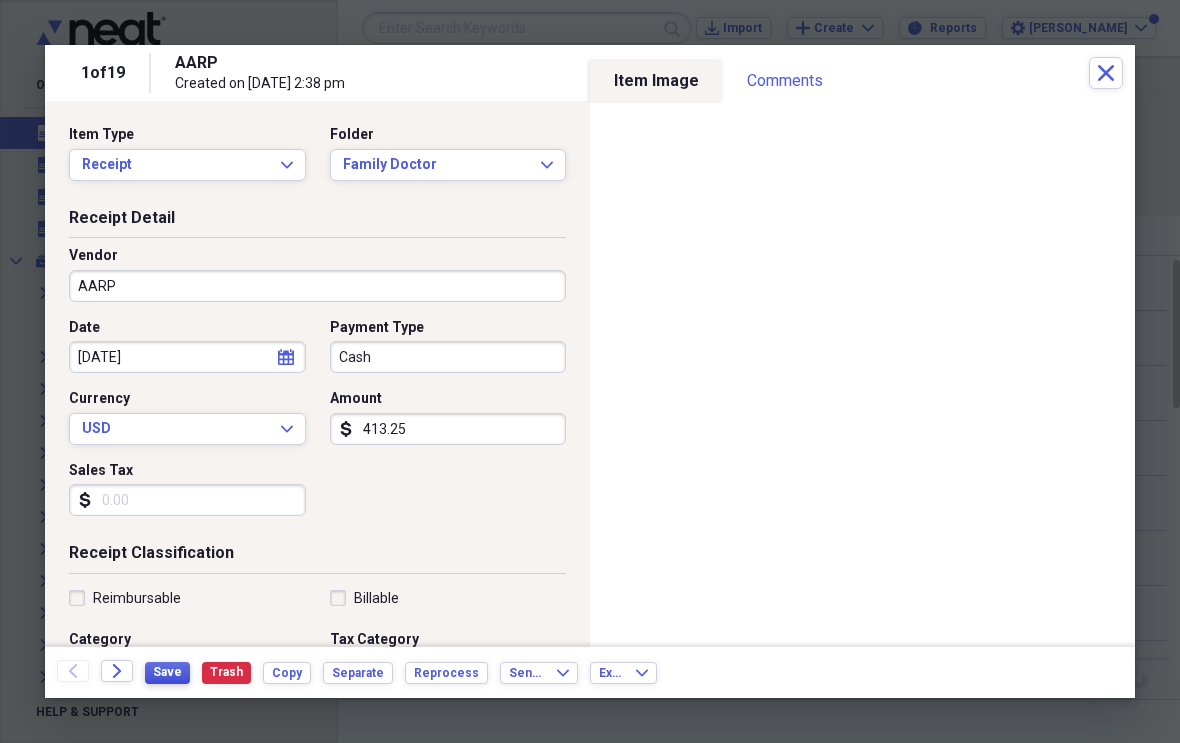 click on "Save" at bounding box center [167, 673] 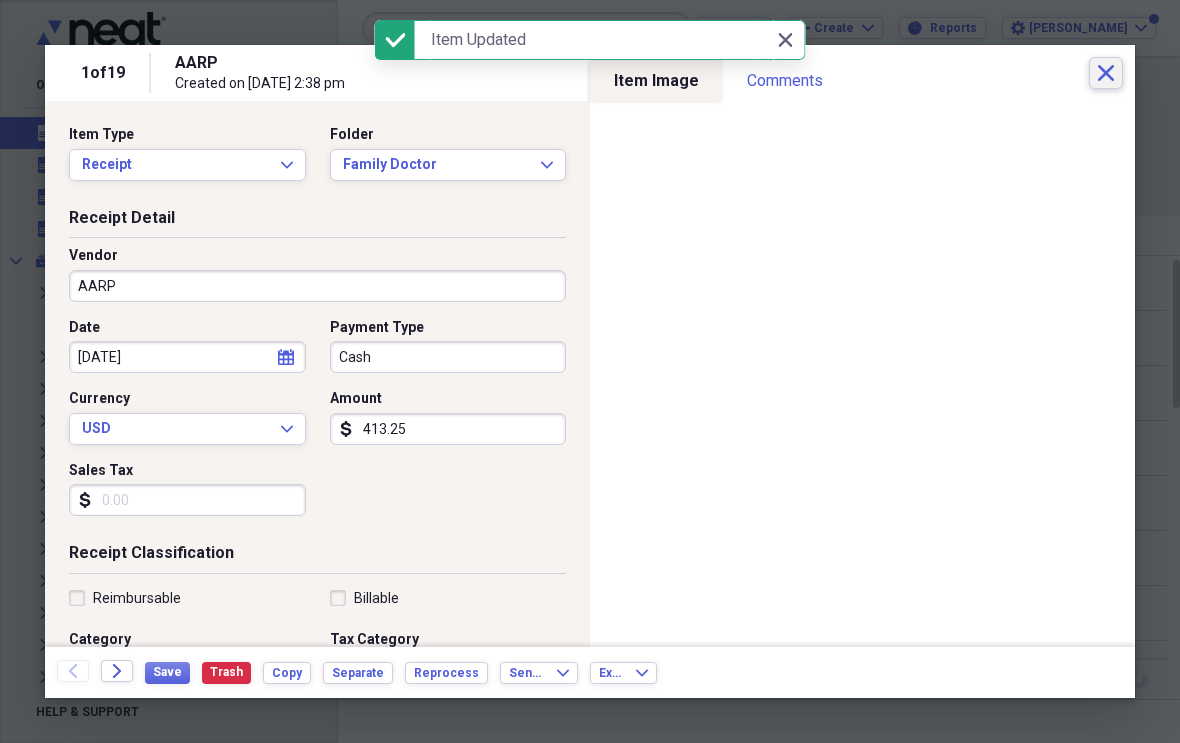 click on "Close" at bounding box center (1106, 73) 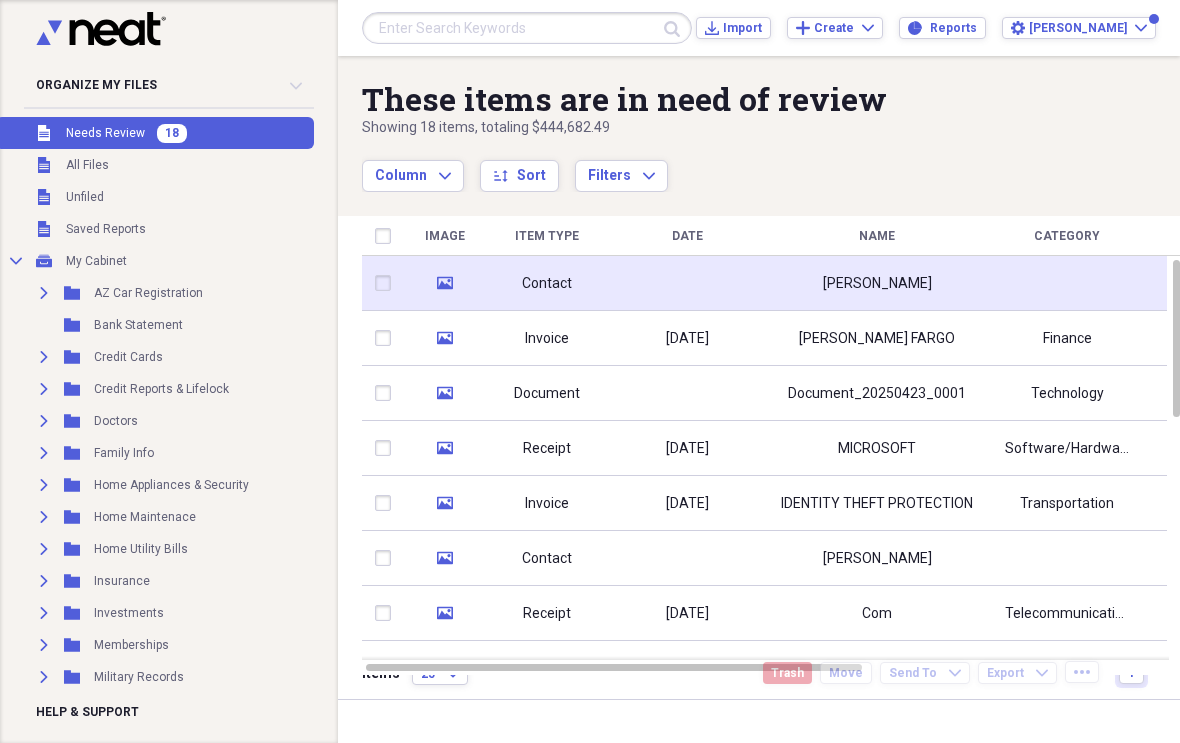 click at bounding box center [687, 283] 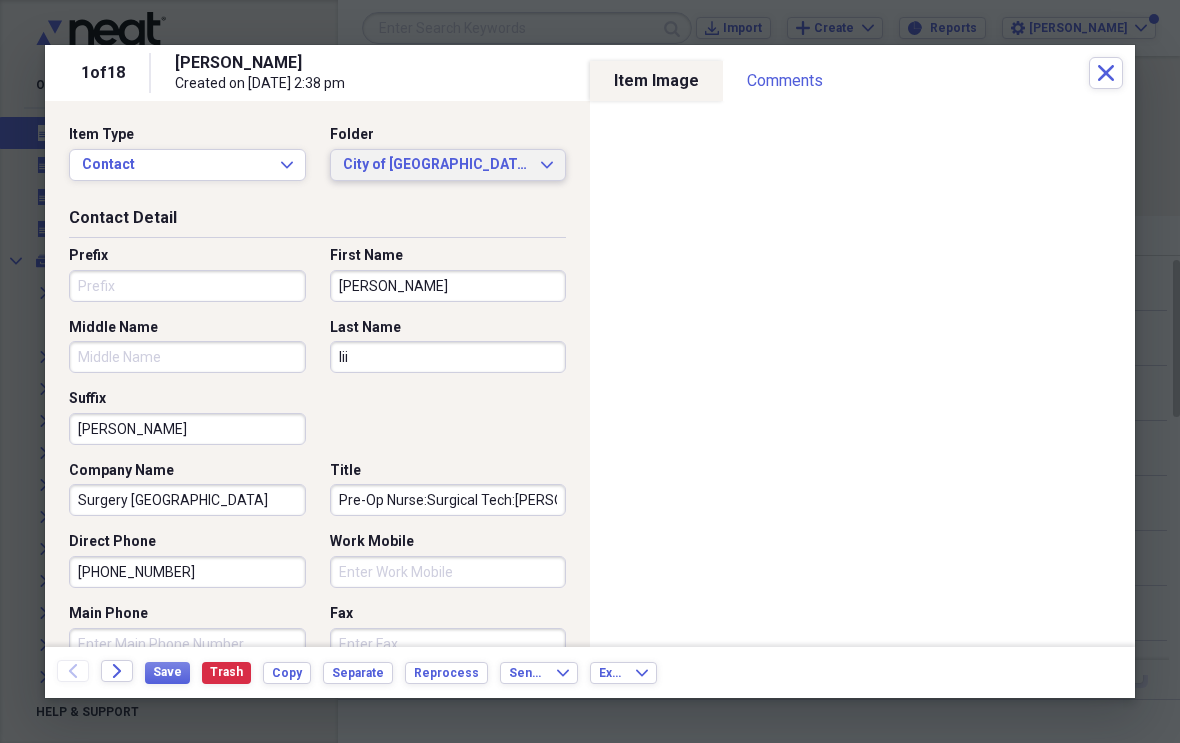 click on "City of Peoria Expand" at bounding box center (448, 165) 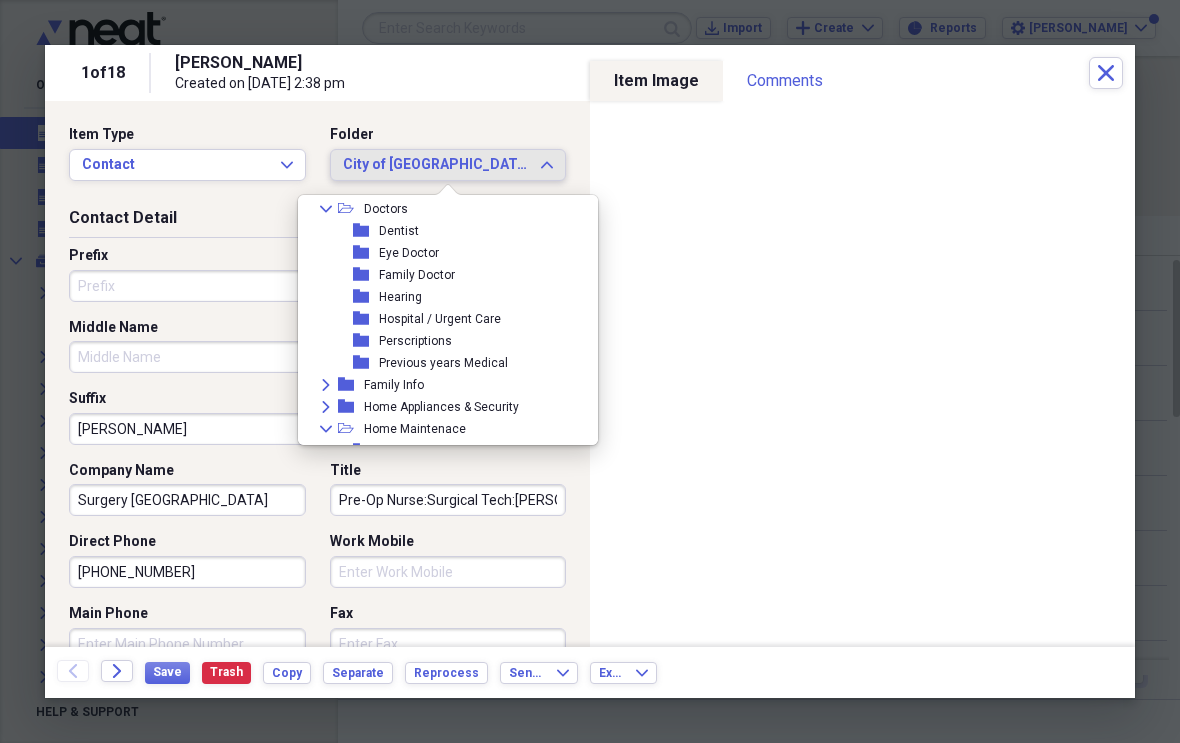 scroll, scrollTop: 318, scrollLeft: 0, axis: vertical 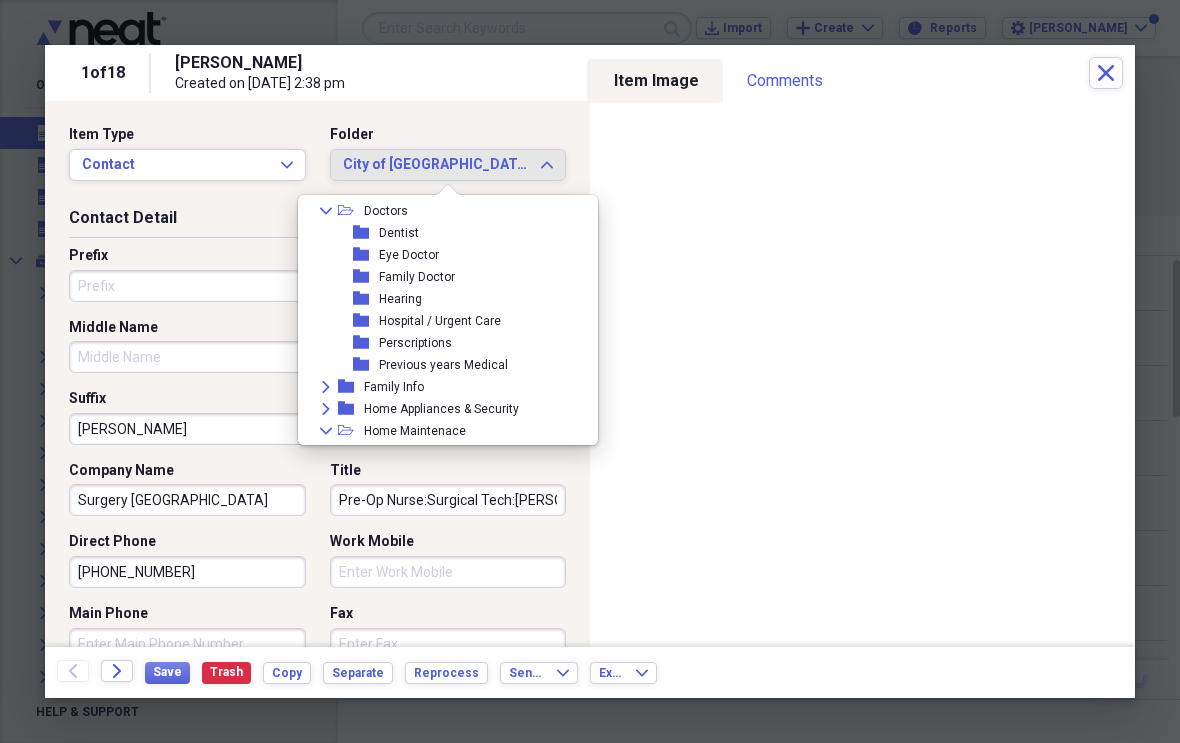 click on "Hospital / Urgent Care" at bounding box center [440, 321] 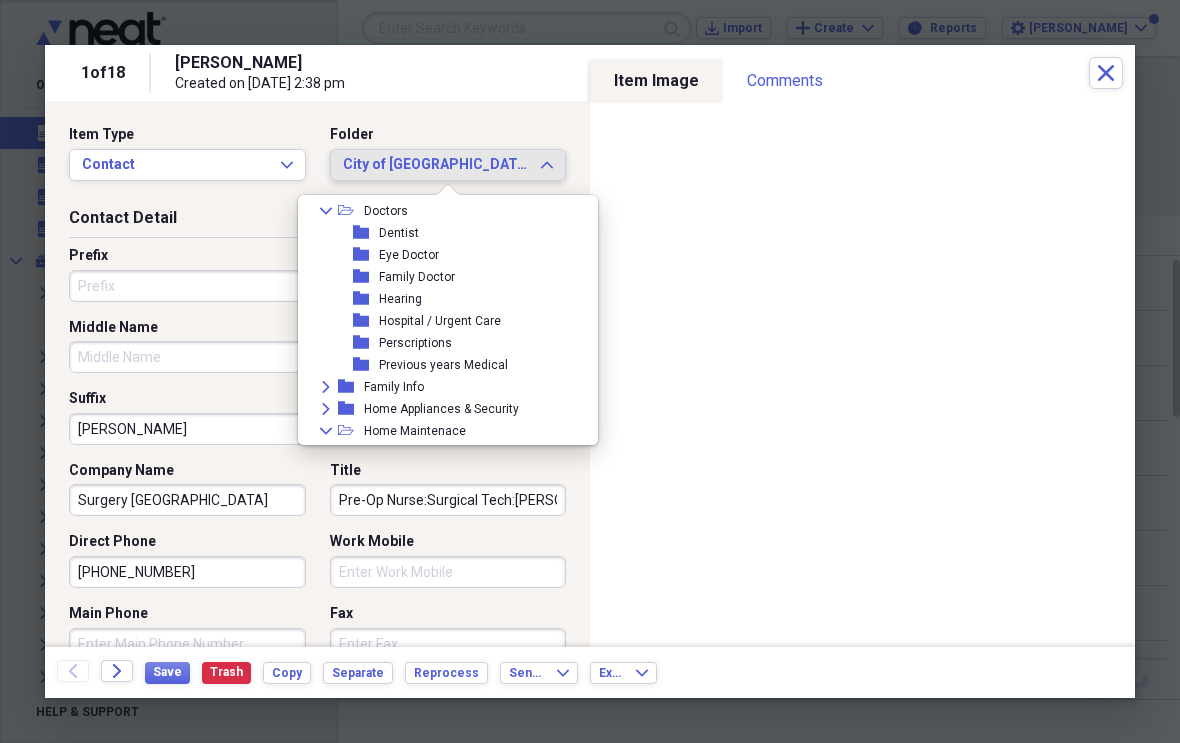 type on "Pre-Op Nurse:Surgical Tech:[PERSON_NAME],Operating Room Nurse:" 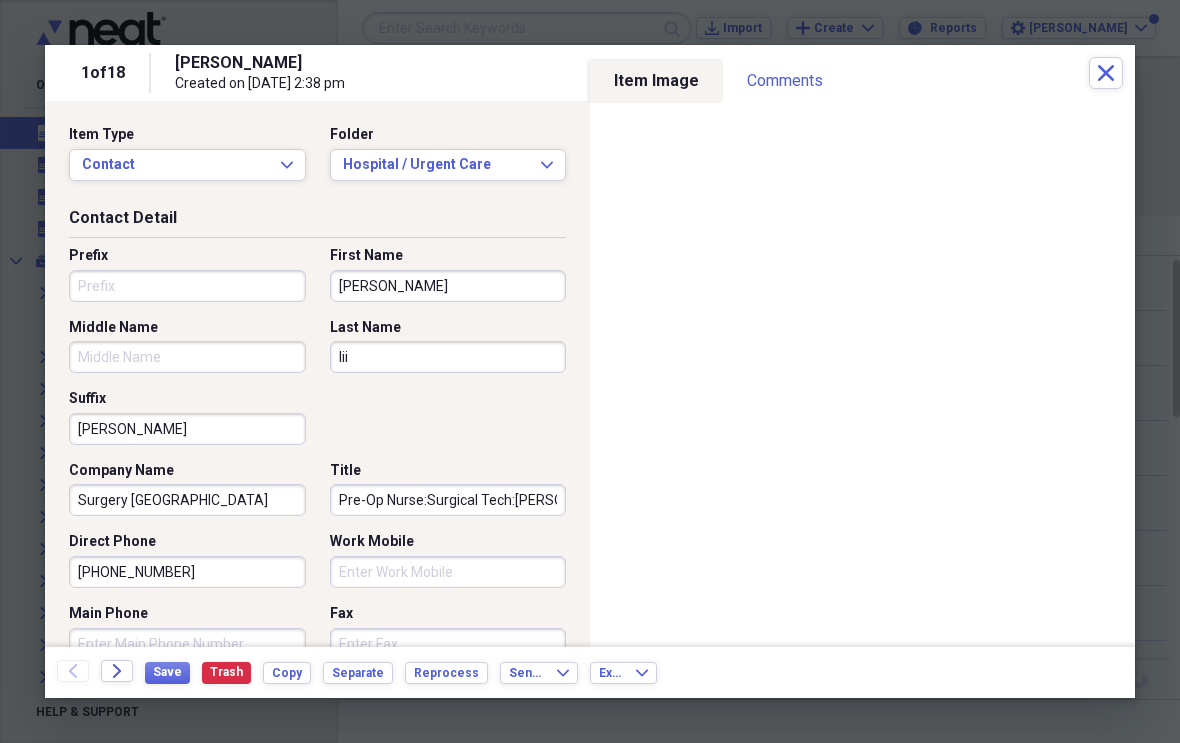click on "Prefix" at bounding box center [187, 286] 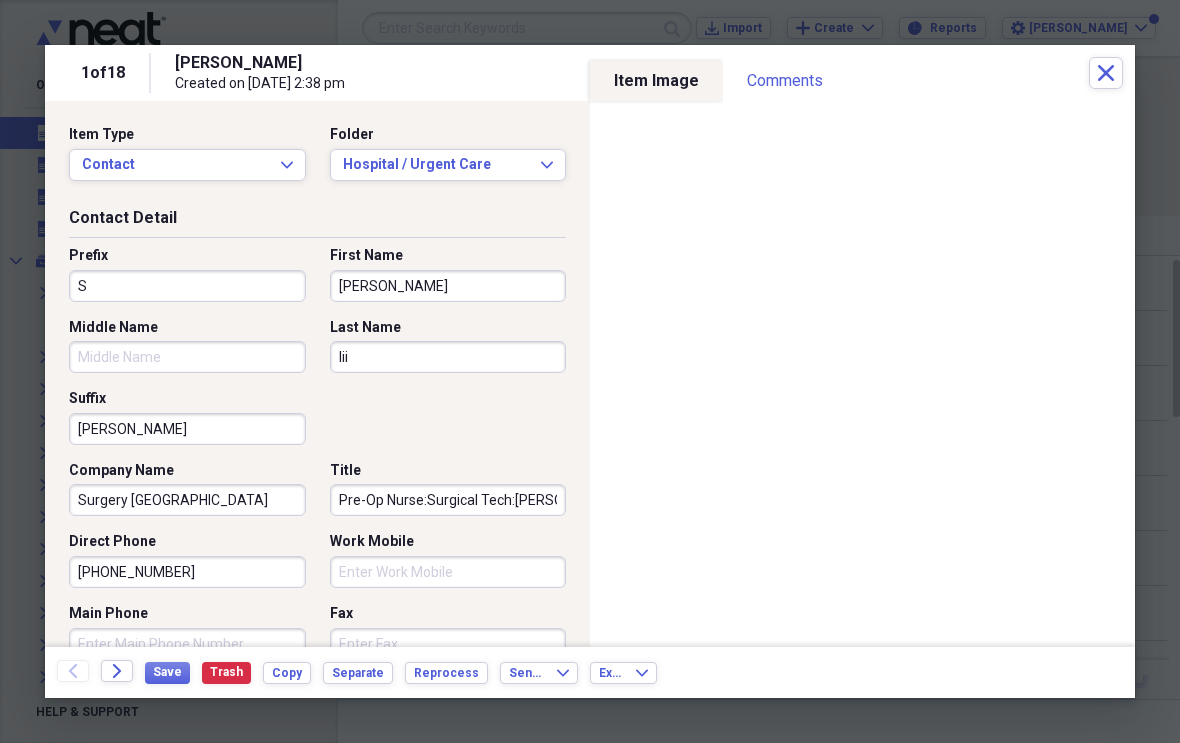 type on "Su" 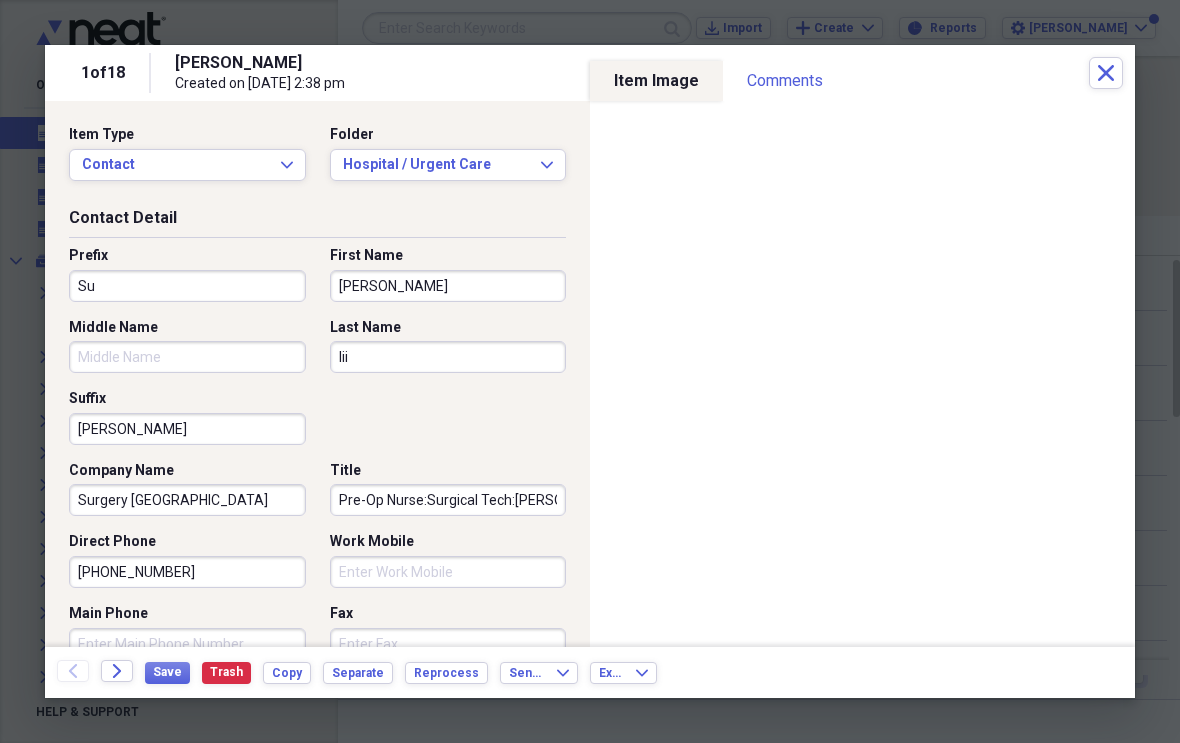 type on "Sur" 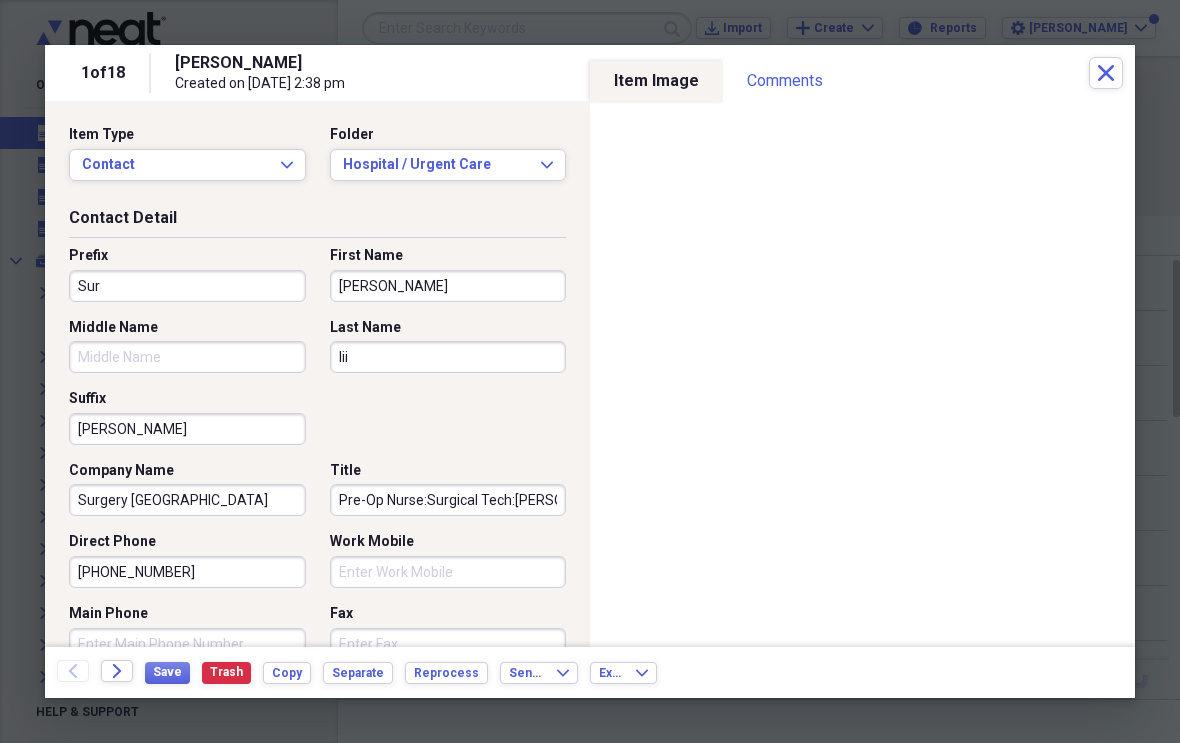 type on "Surg" 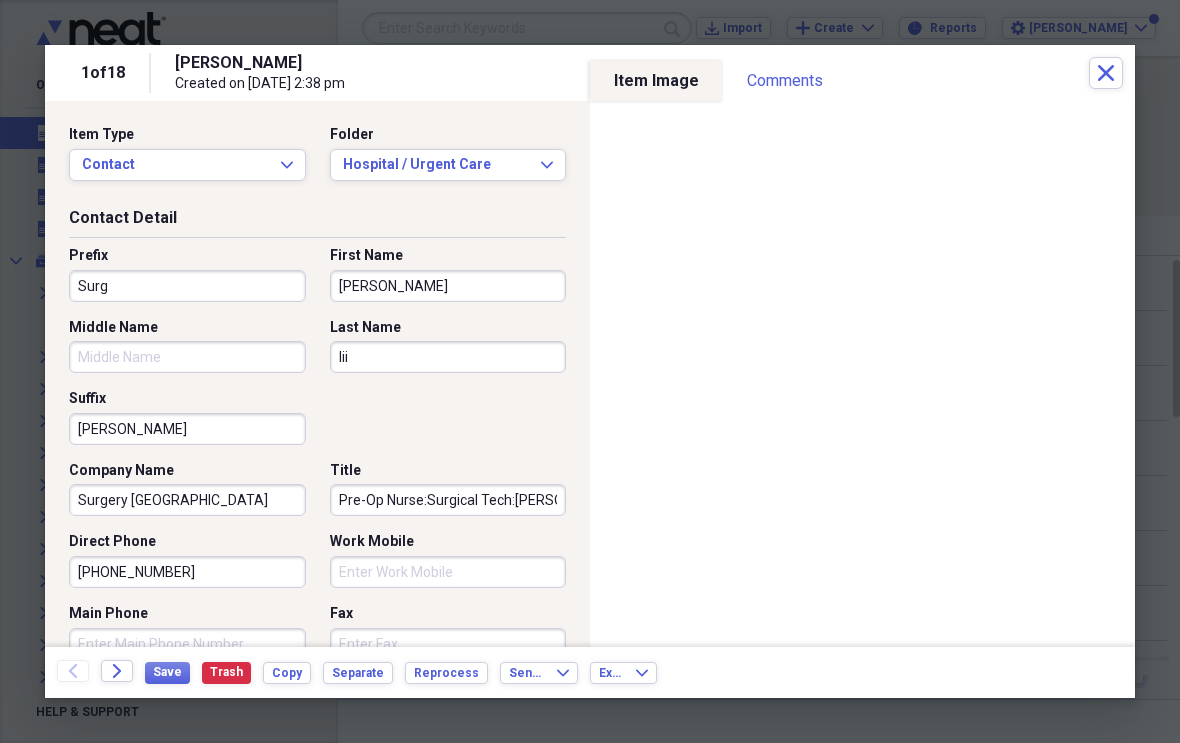 type on "Surge" 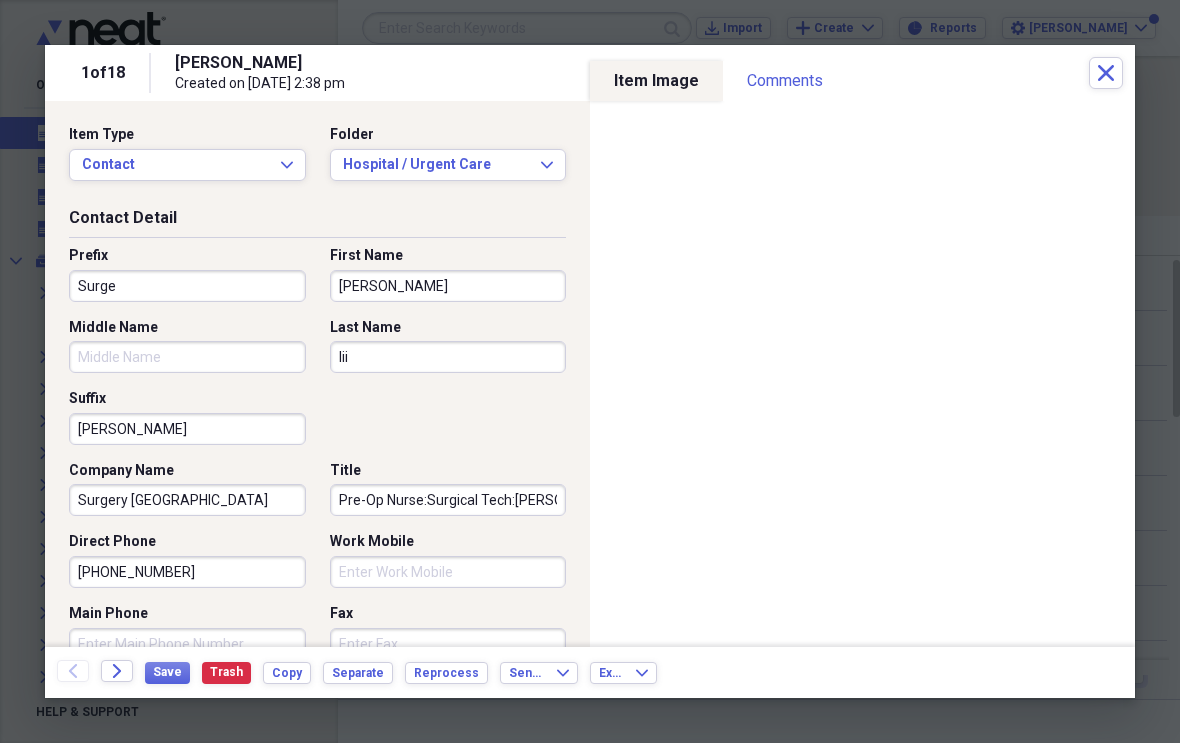 type on "Surger" 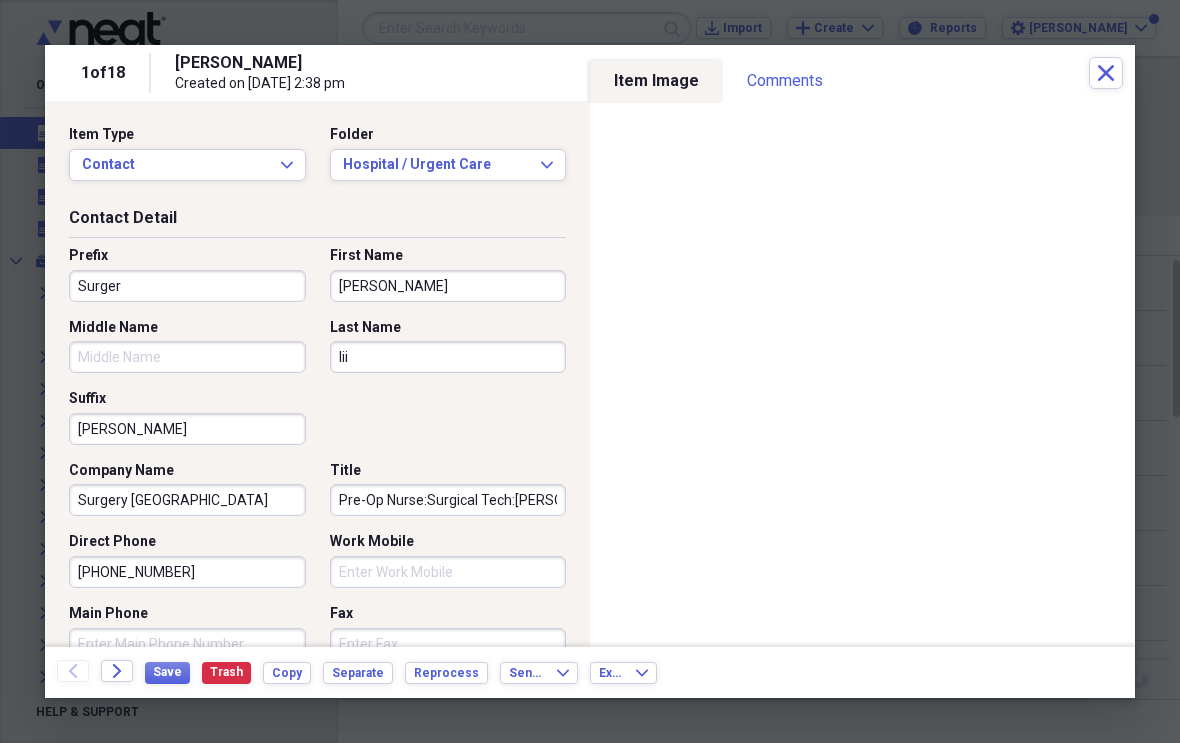 type on "Surgery" 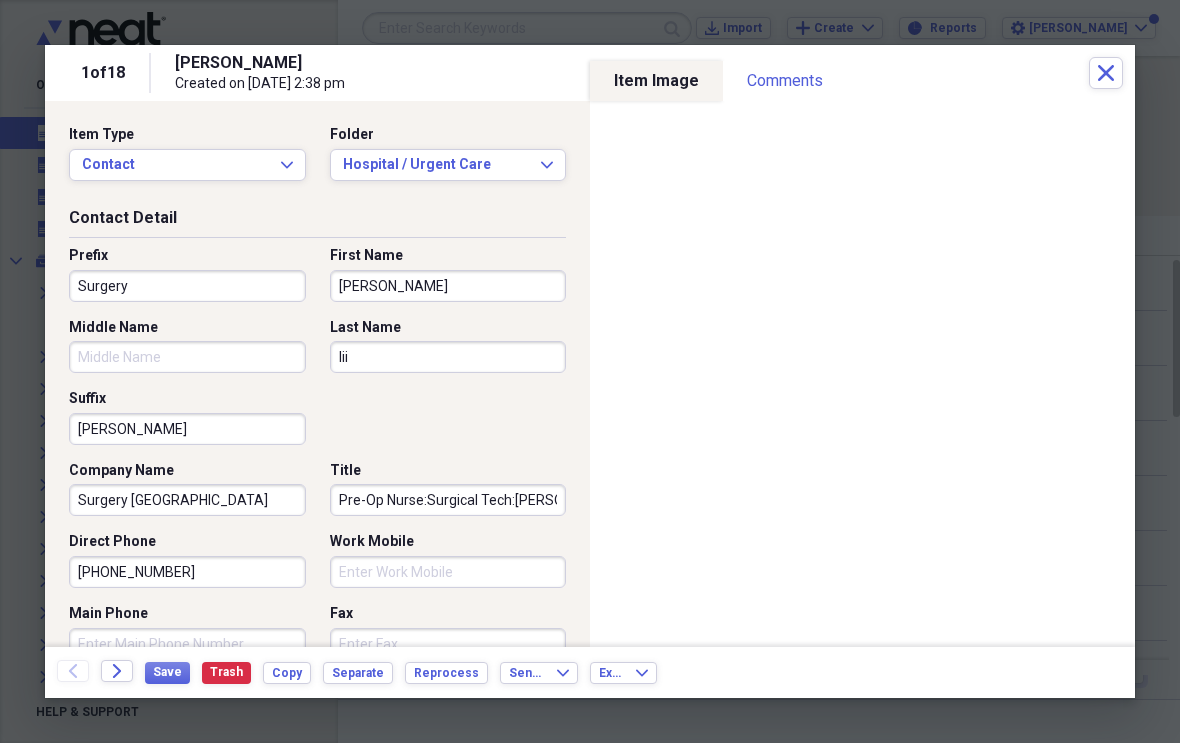 type on "Surgery" 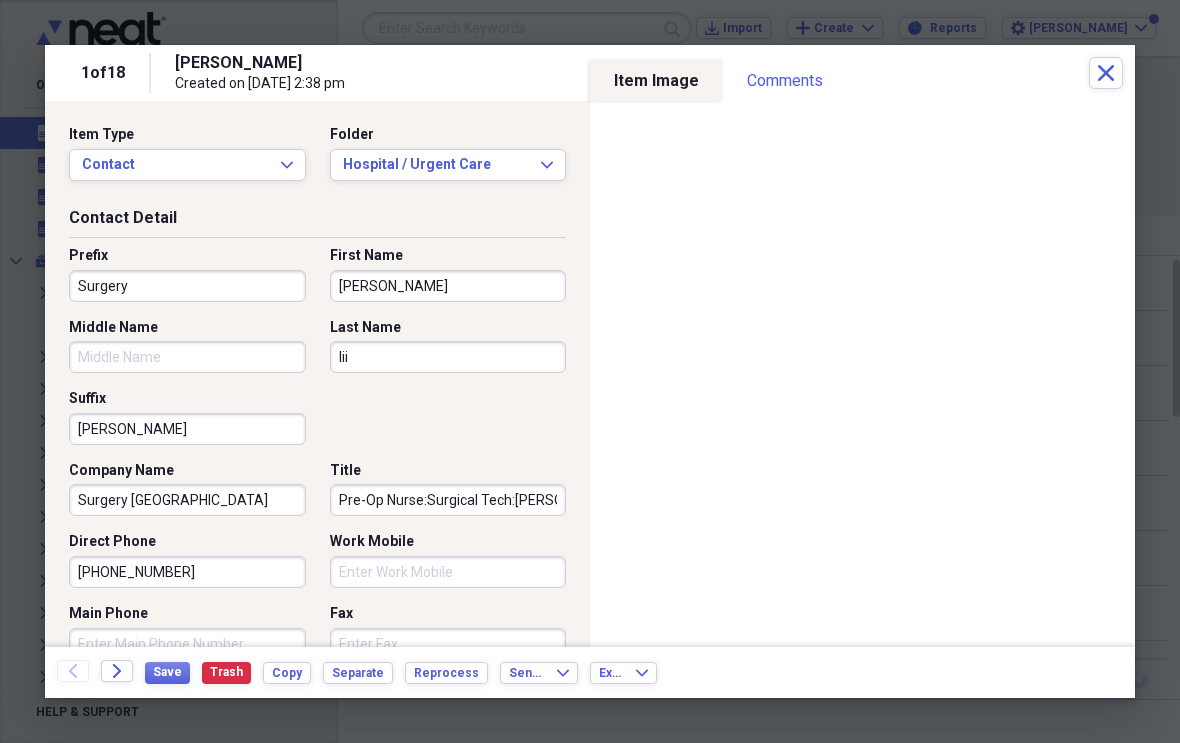 type on "Surgery C" 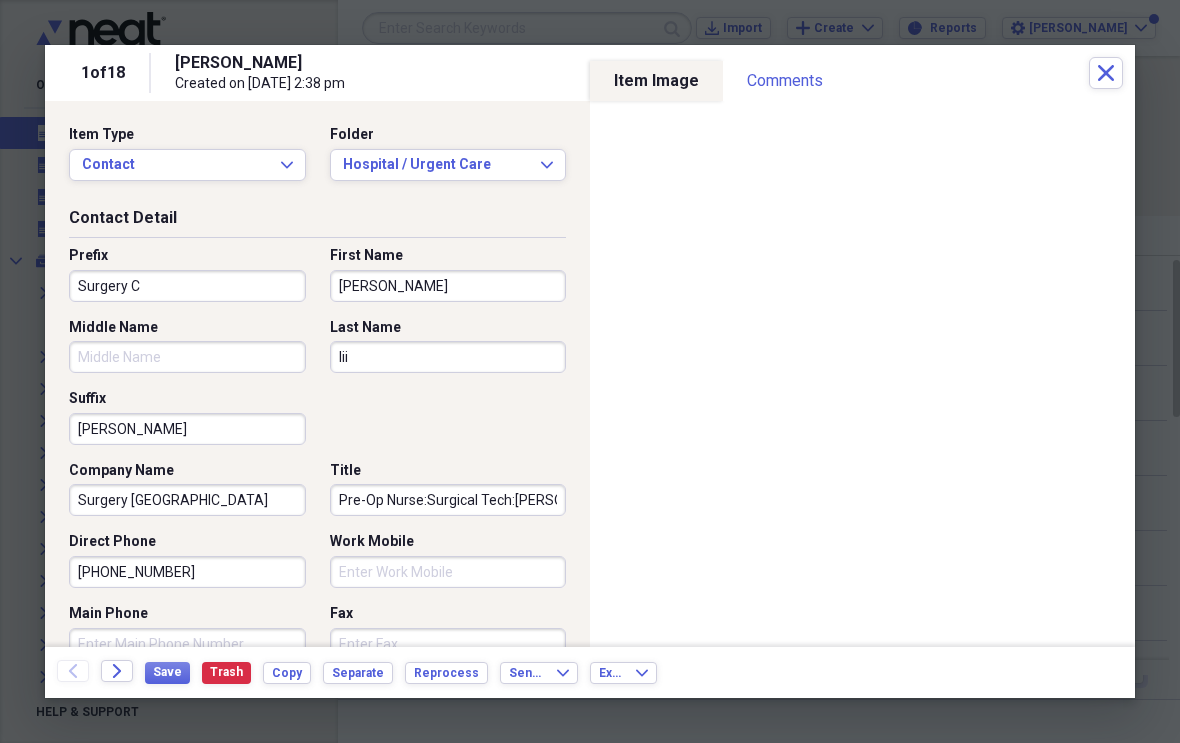 type on "Surgery Ce" 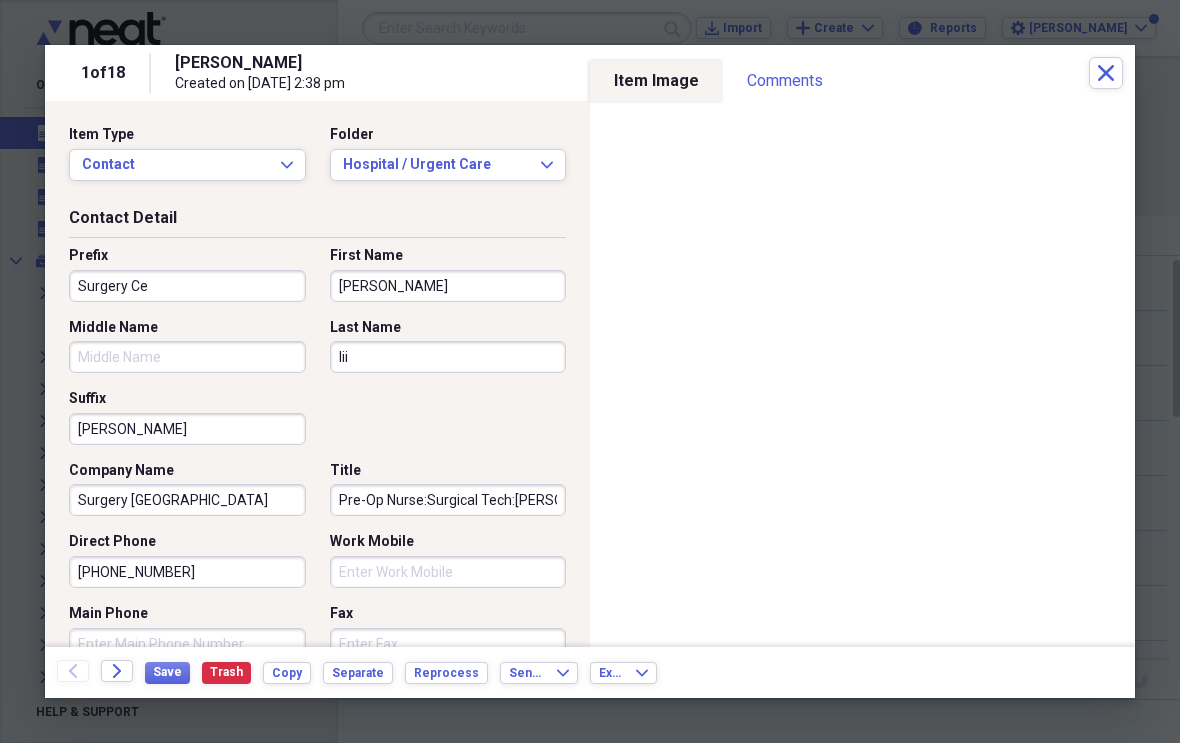 type on "Surgery Cen" 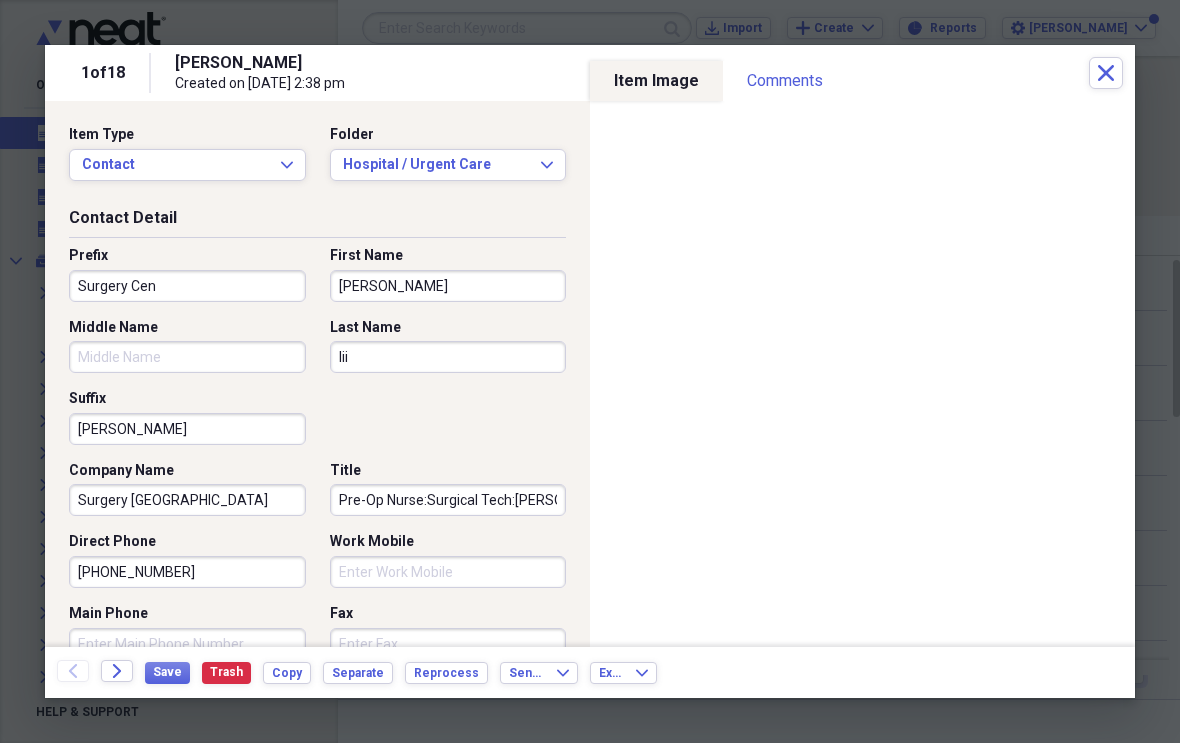 type on "Surgery Cent" 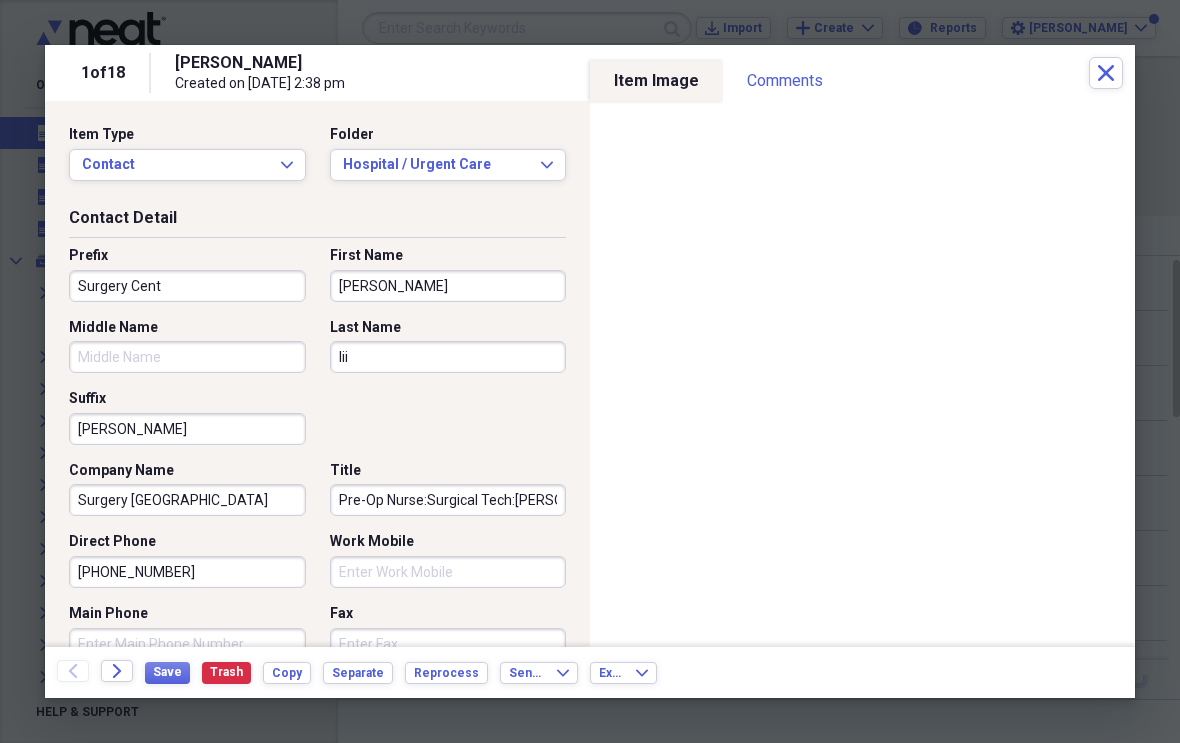 type on "Surgery Cente" 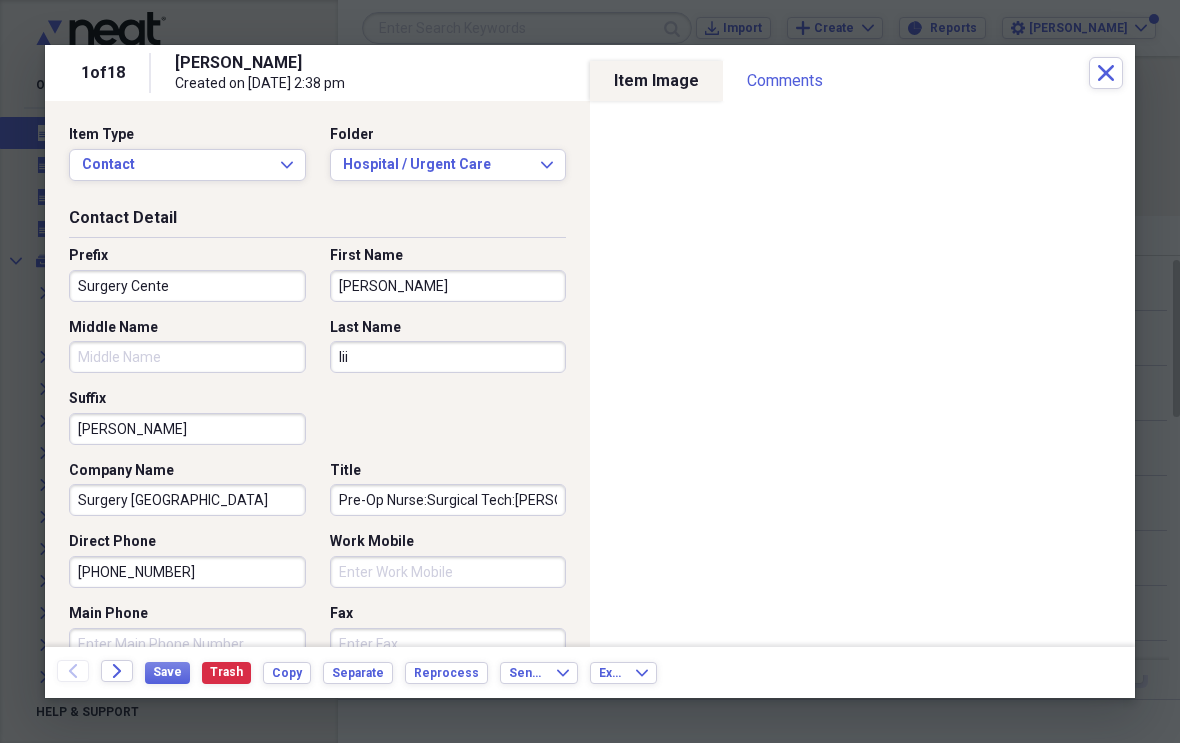 type on "Surgery Center" 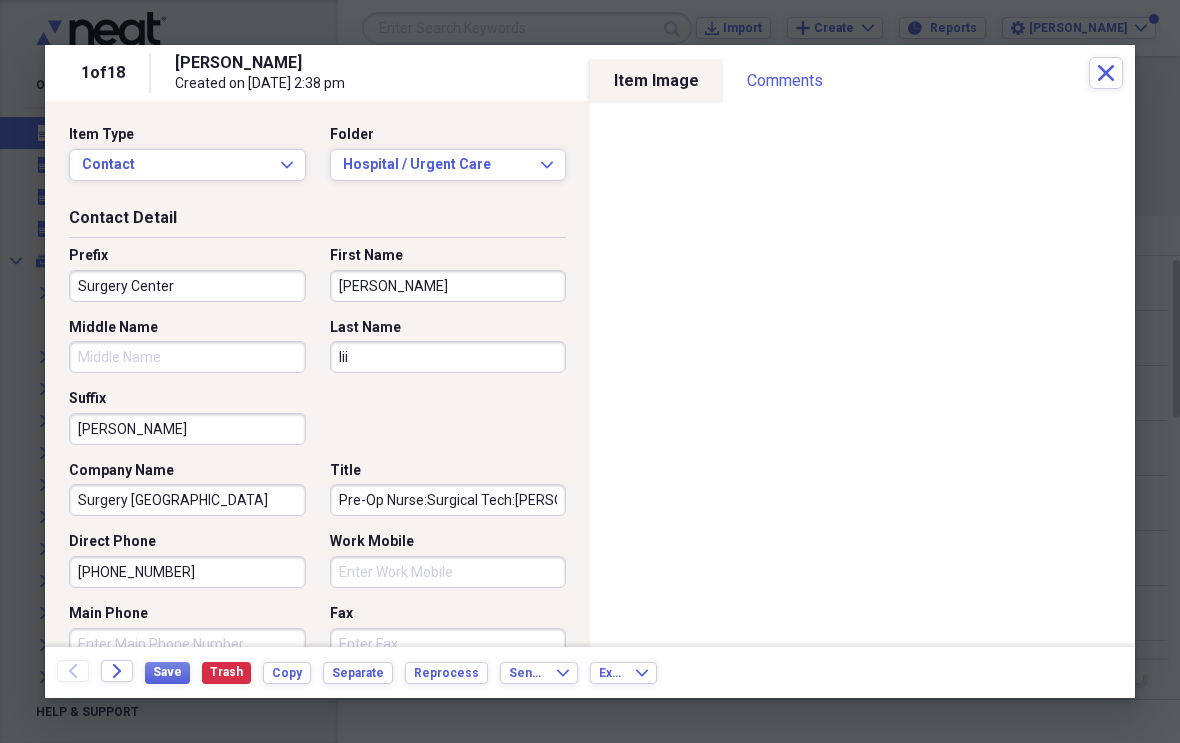 type on "Pre-Op Nurse:Surgical Tech:[PERSON_NAME],Operating Room Nurse:" 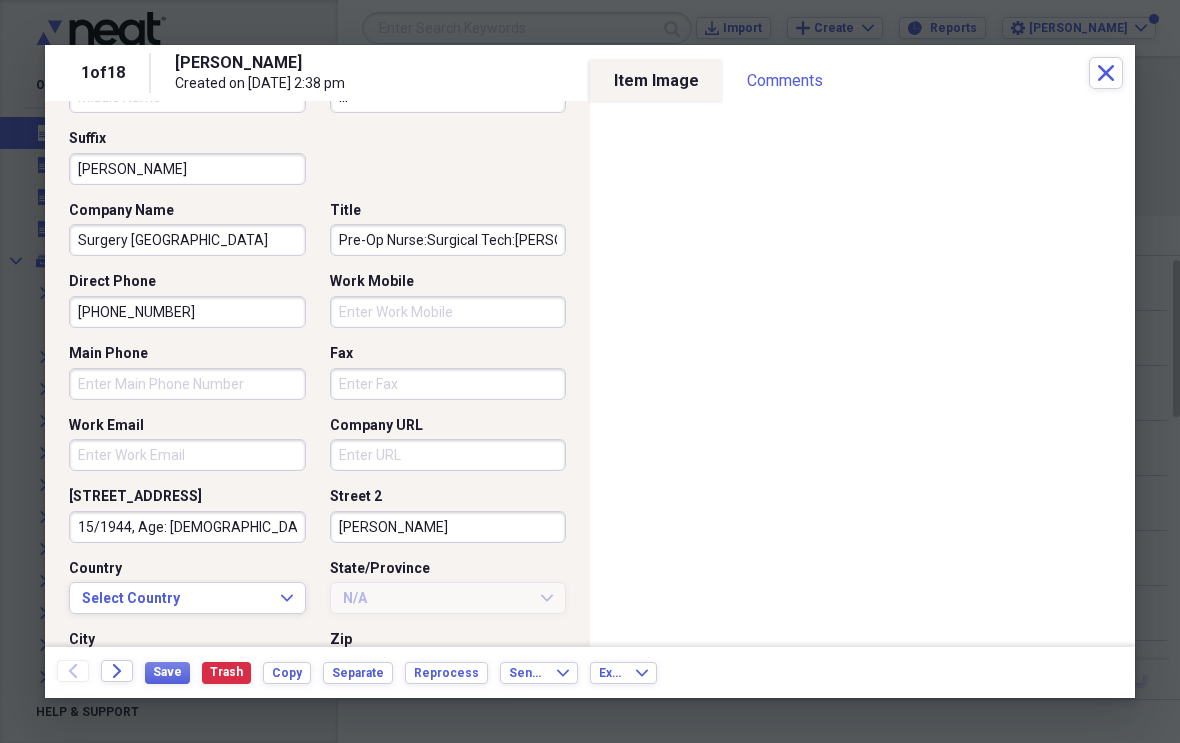 scroll, scrollTop: 261, scrollLeft: 0, axis: vertical 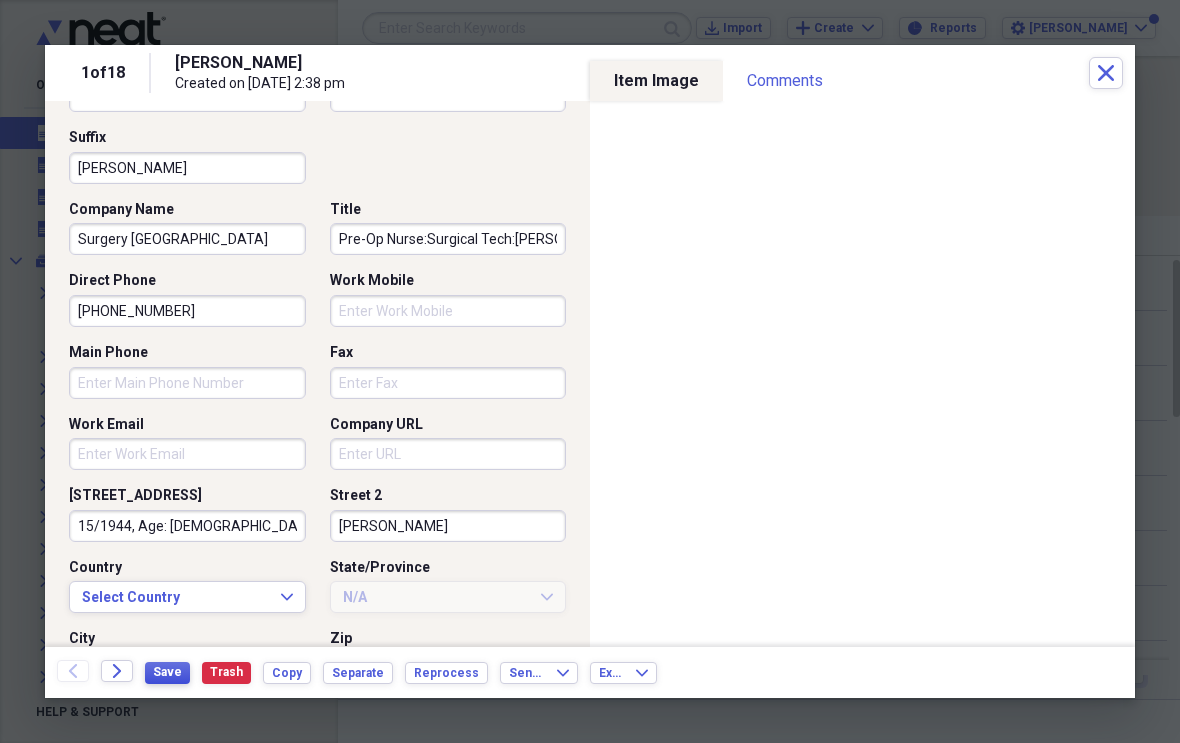 type on "Surgery Center" 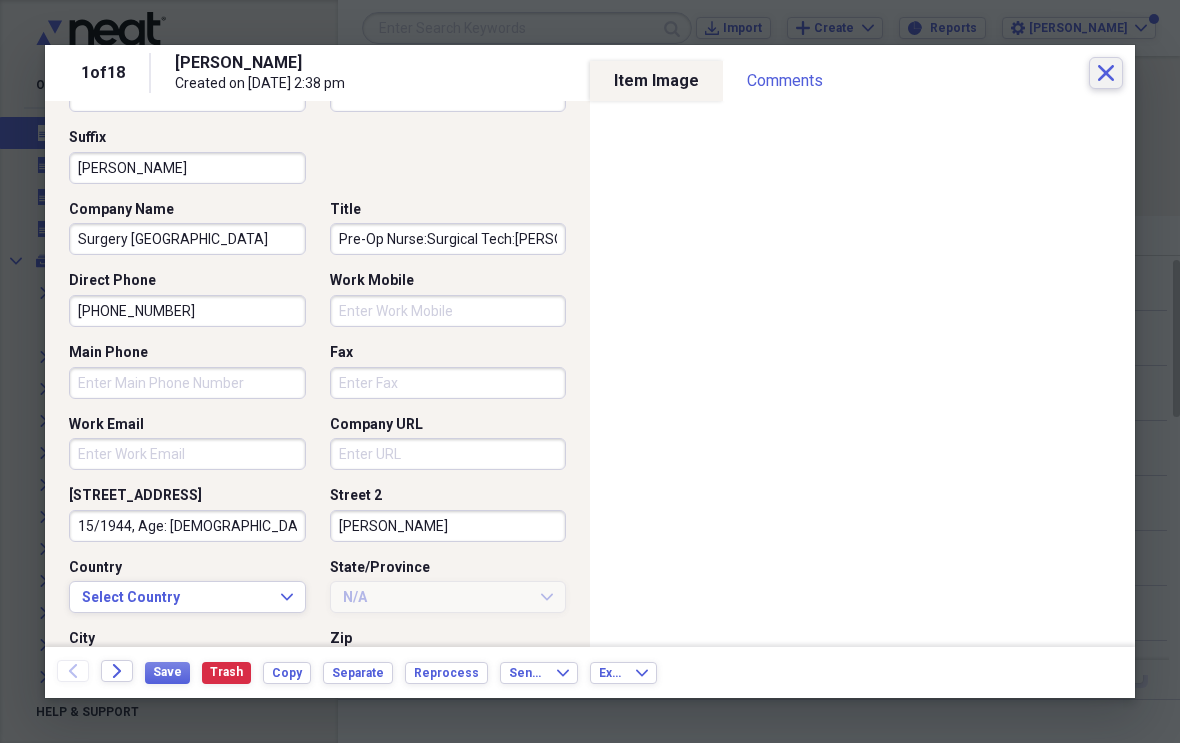 click on "Close" at bounding box center [1106, 73] 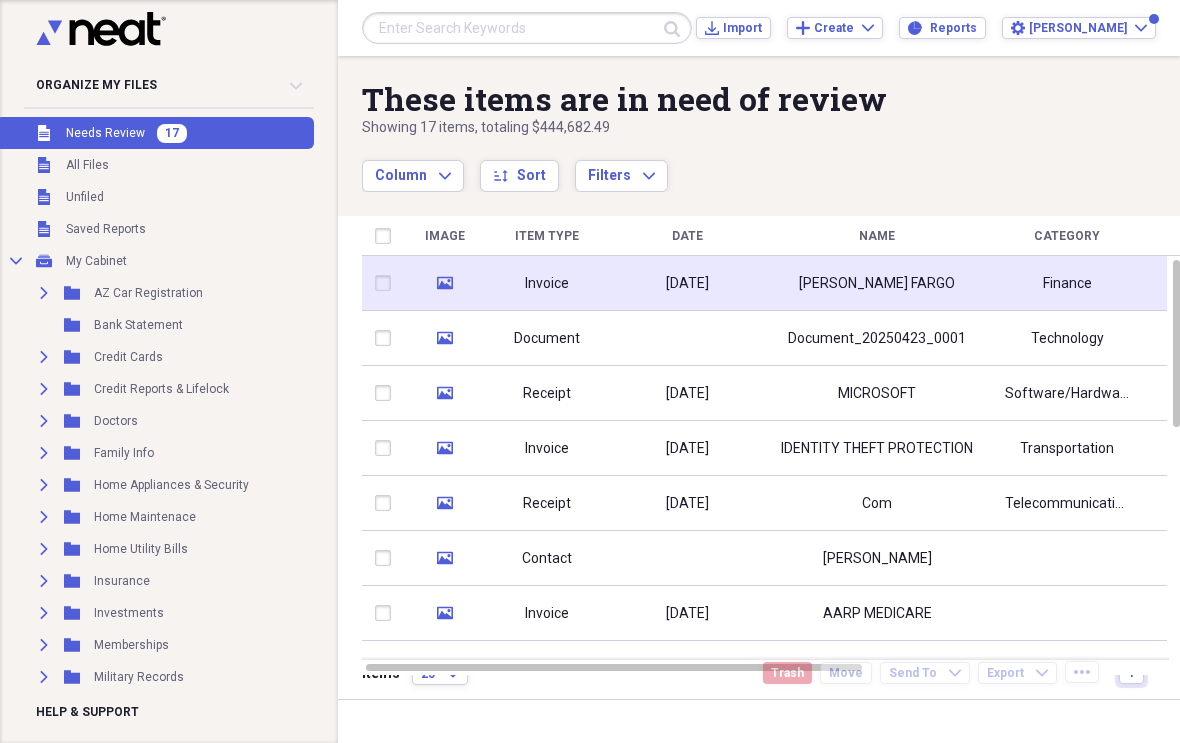 click on "[DATE]" at bounding box center (687, 283) 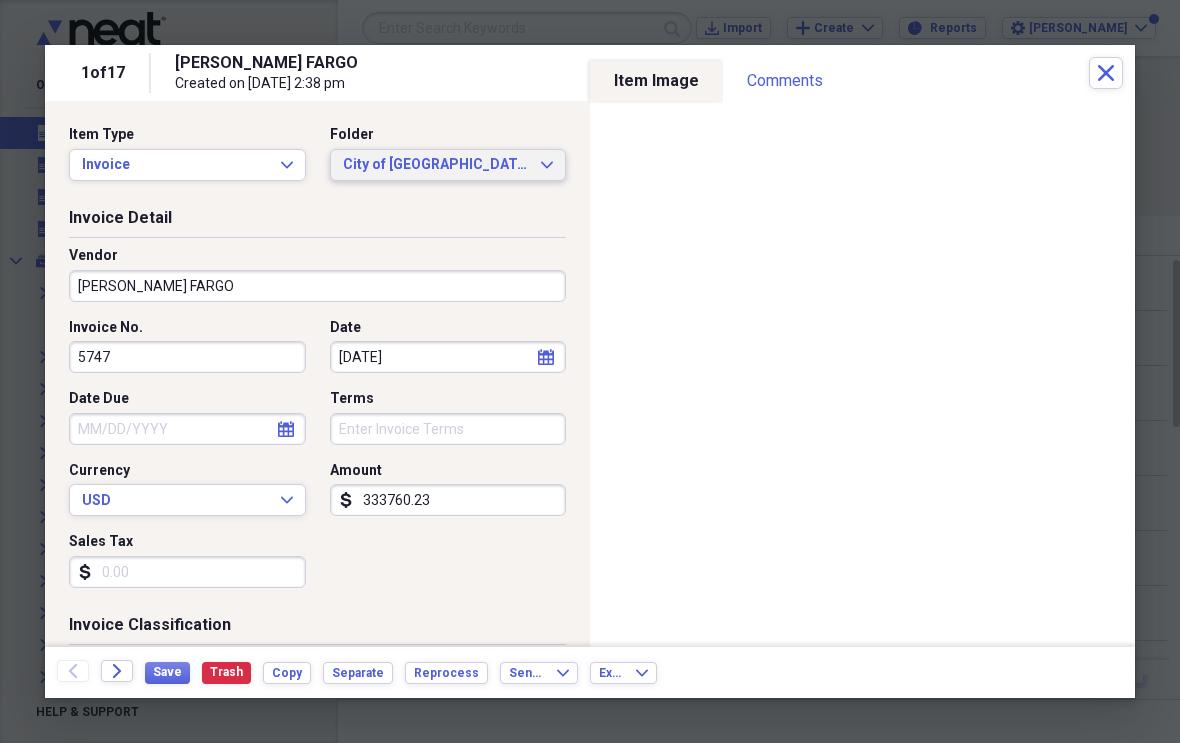 click on "City of [GEOGRAPHIC_DATA]" at bounding box center (436, 165) 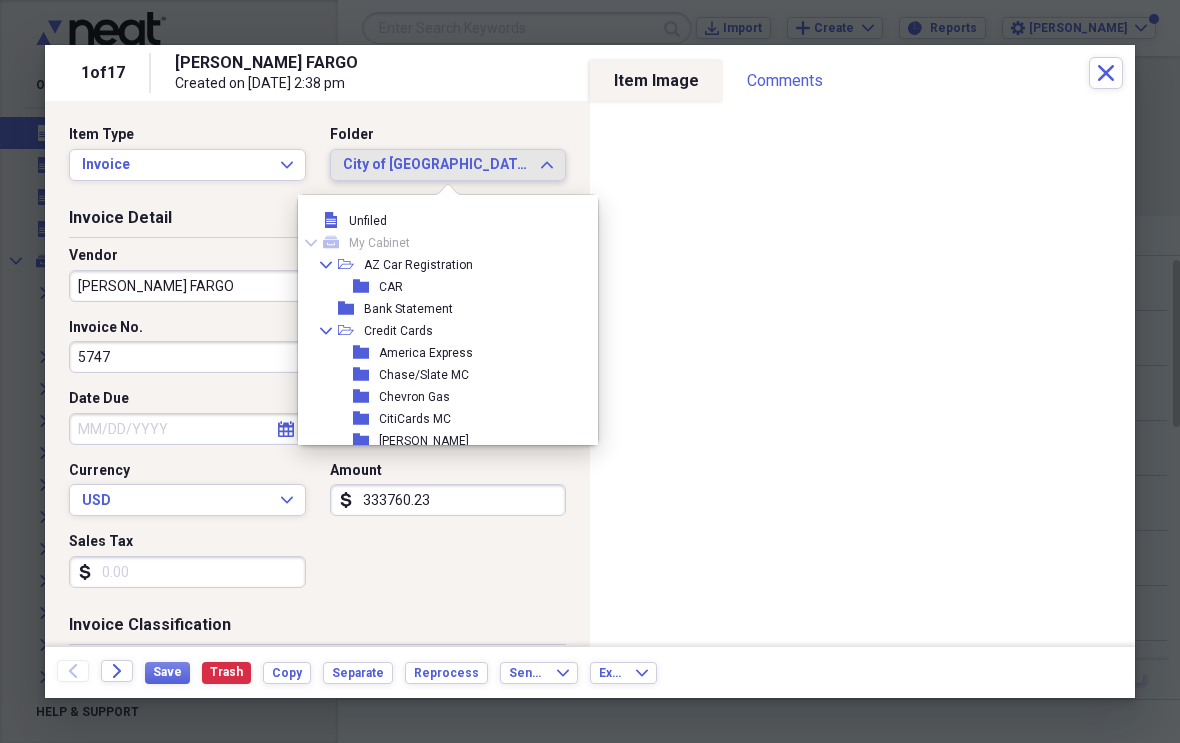 scroll, scrollTop: 0, scrollLeft: 0, axis: both 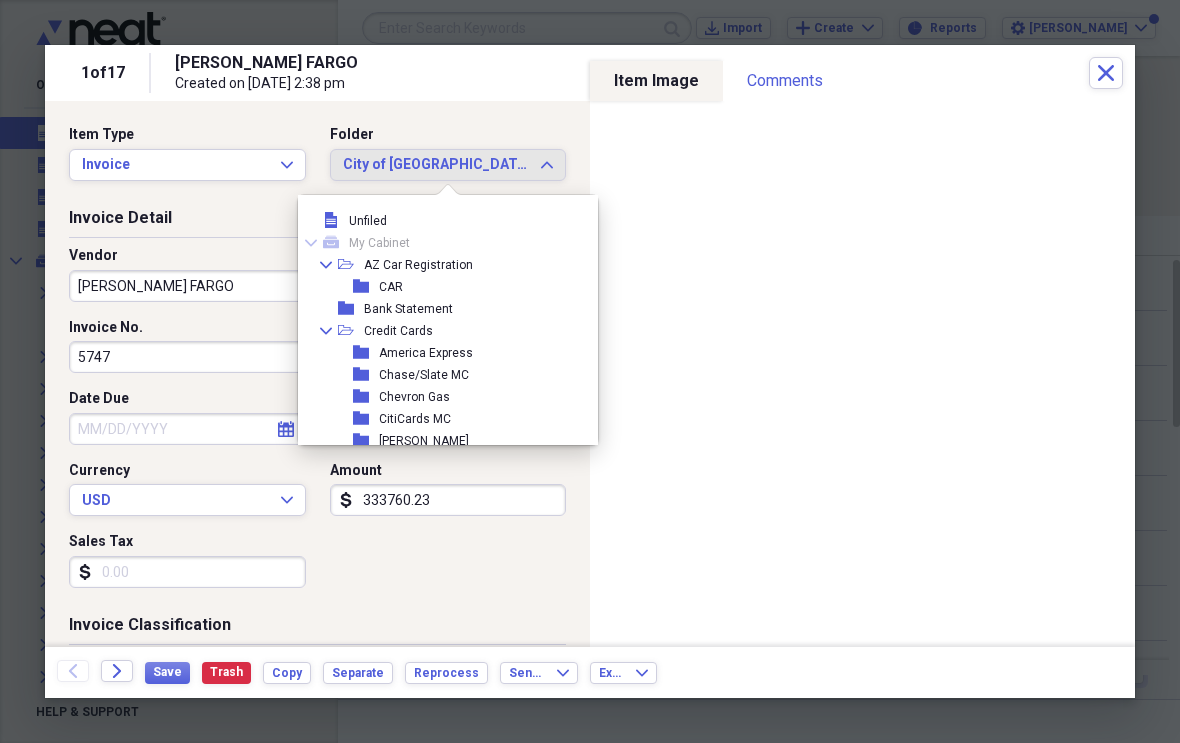 click on "Bank Statement" at bounding box center [408, 309] 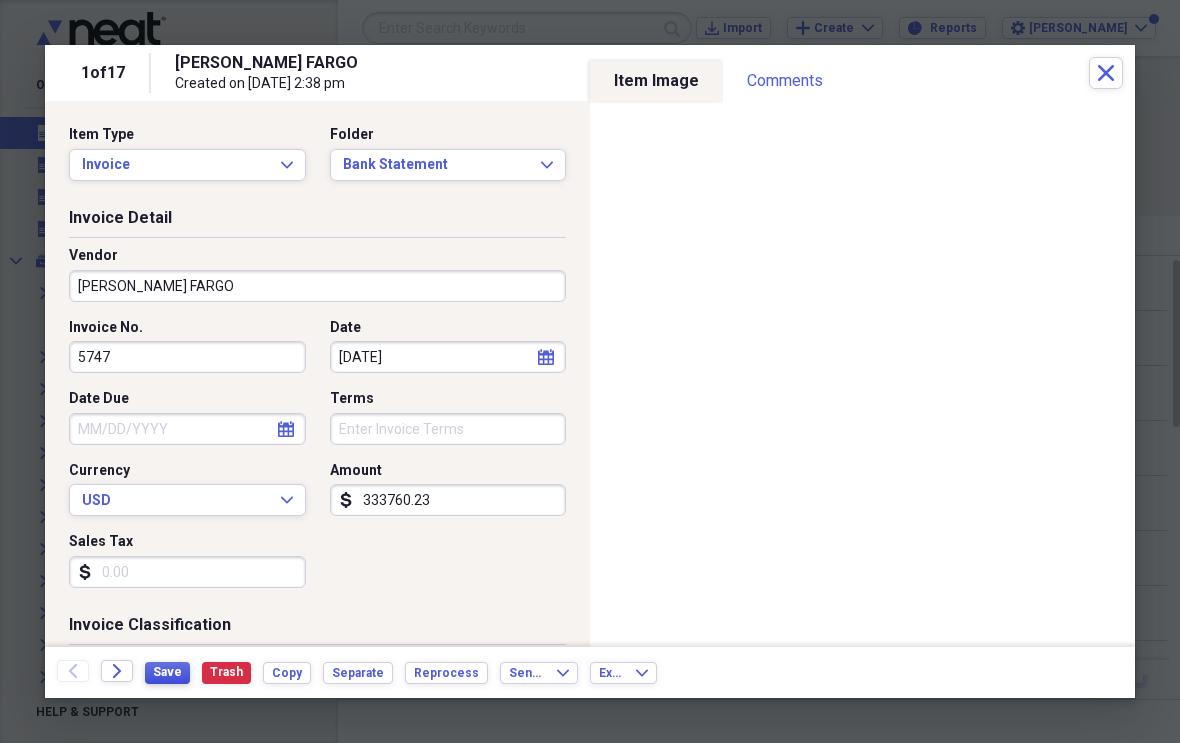 click on "Save" at bounding box center [167, 673] 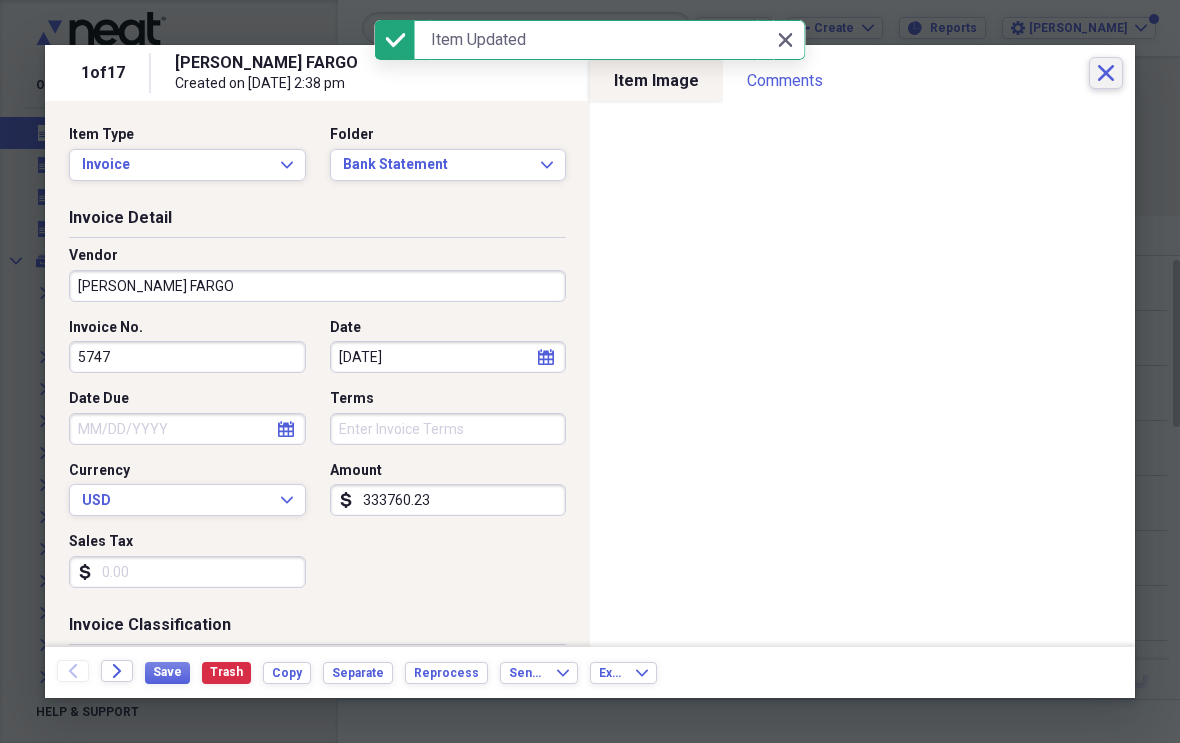 click on "Close" at bounding box center [1106, 73] 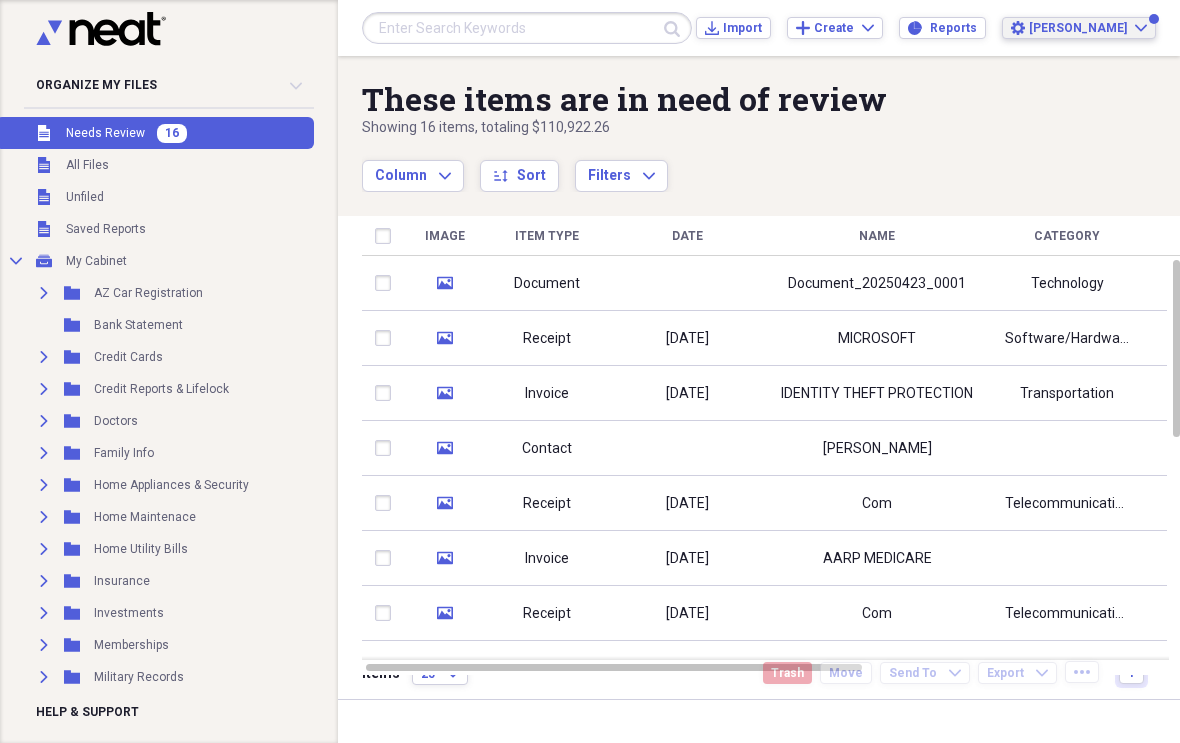 click on "Expand" 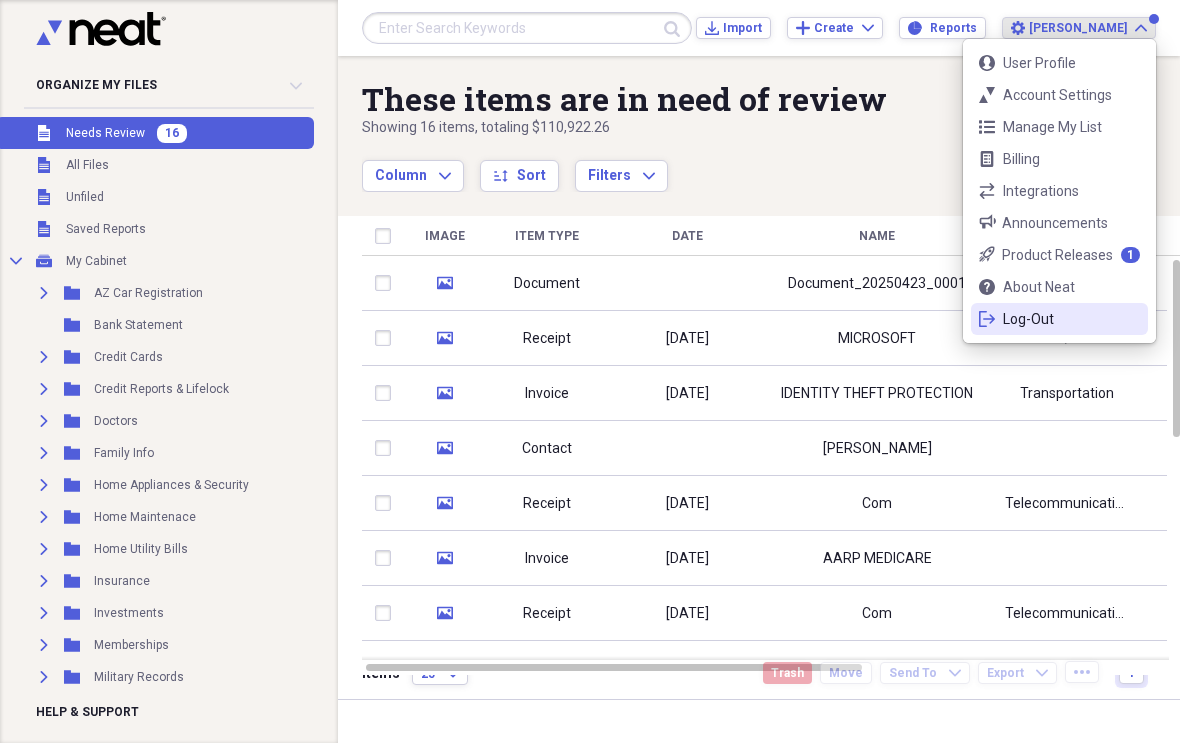 click on "Log-Out" at bounding box center [1059, 319] 